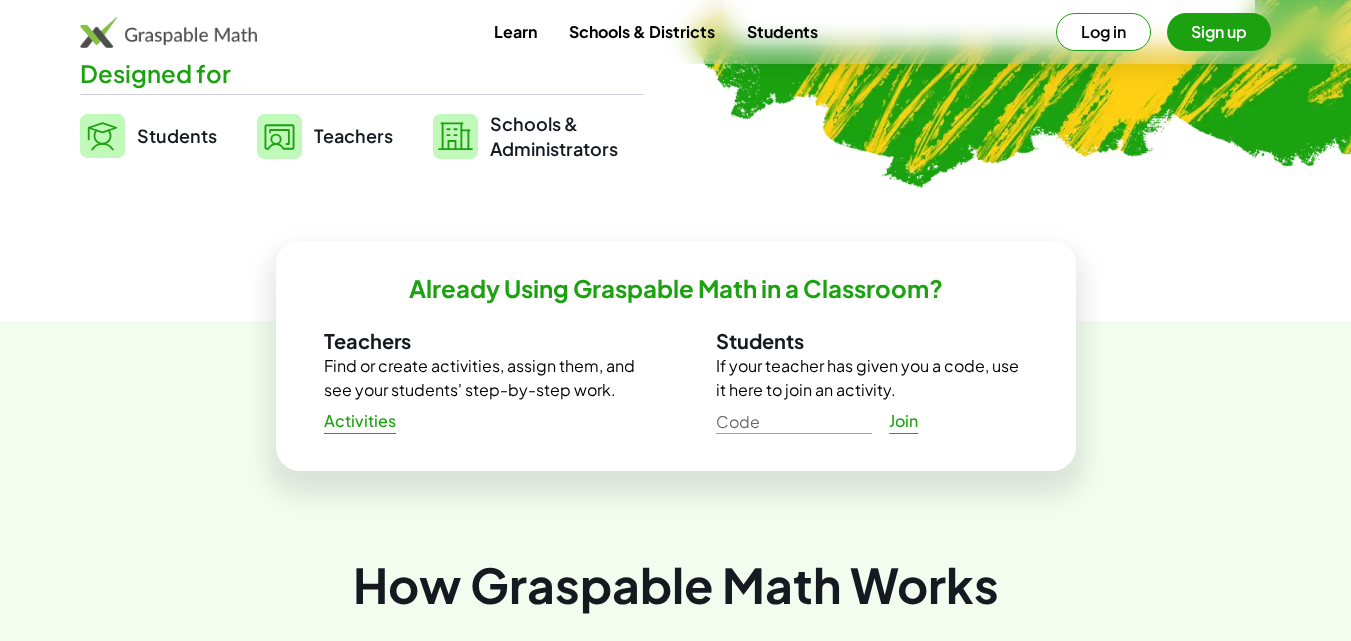 scroll, scrollTop: 500, scrollLeft: 0, axis: vertical 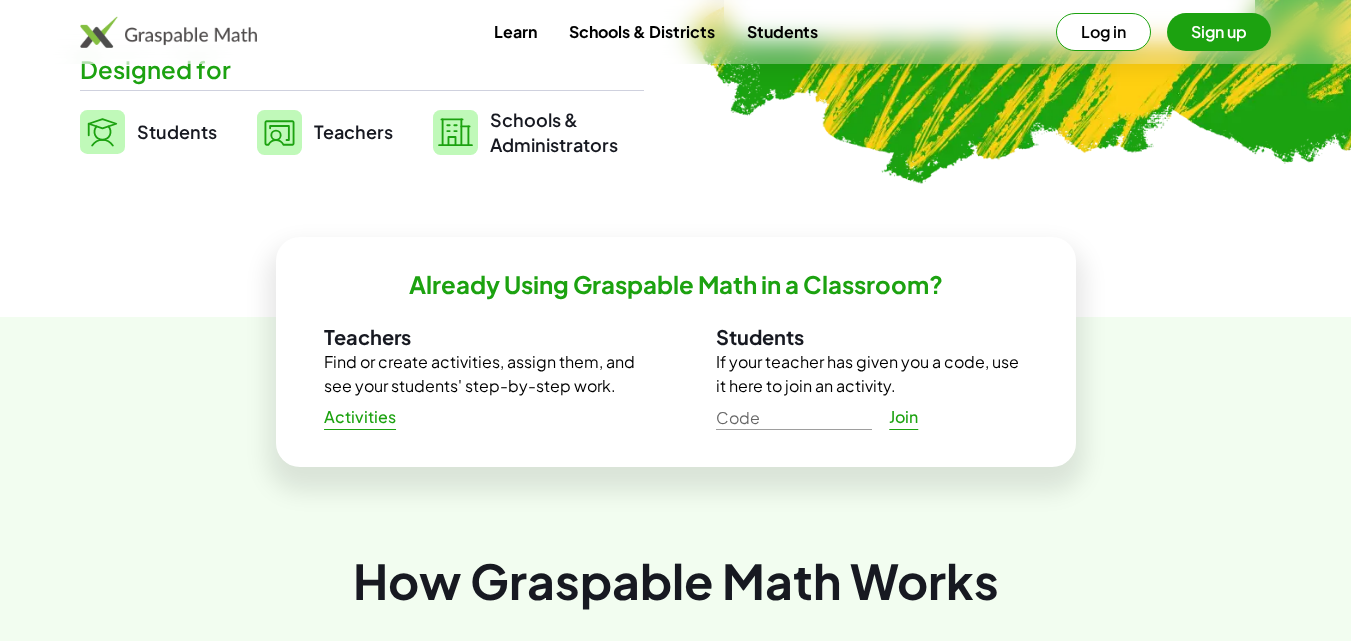 click 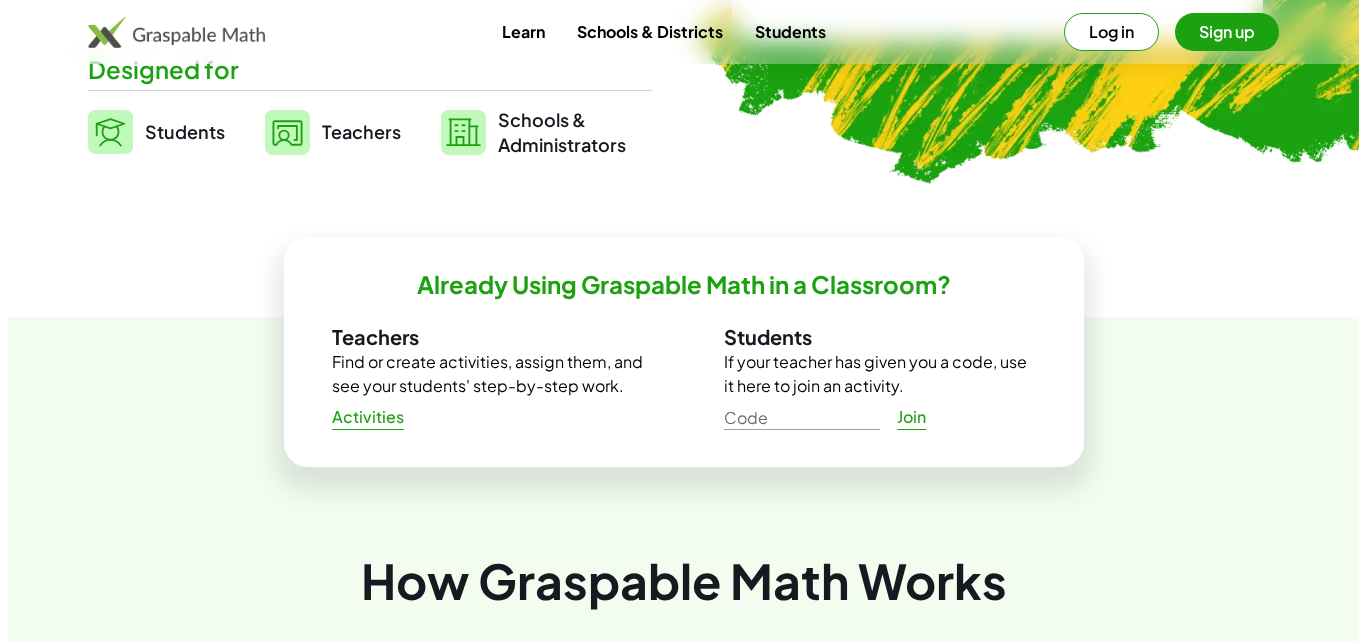 scroll, scrollTop: 0, scrollLeft: 0, axis: both 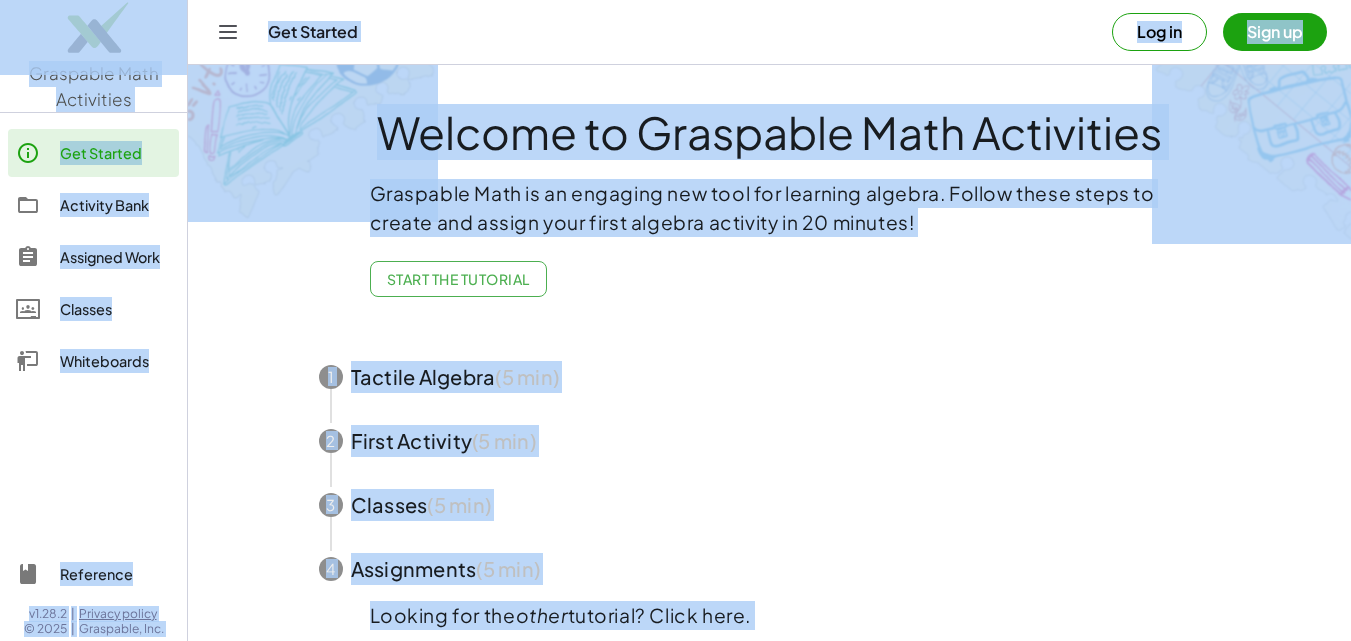 click on "Whiteboards" 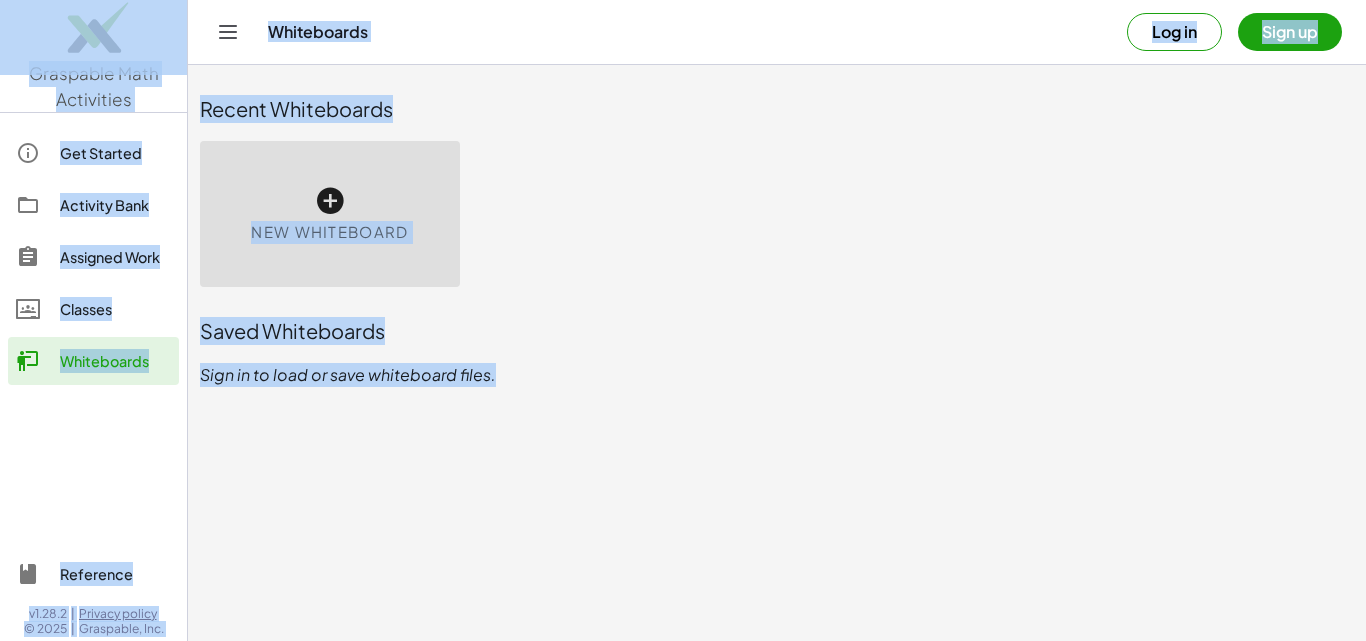 click at bounding box center (330, 201) 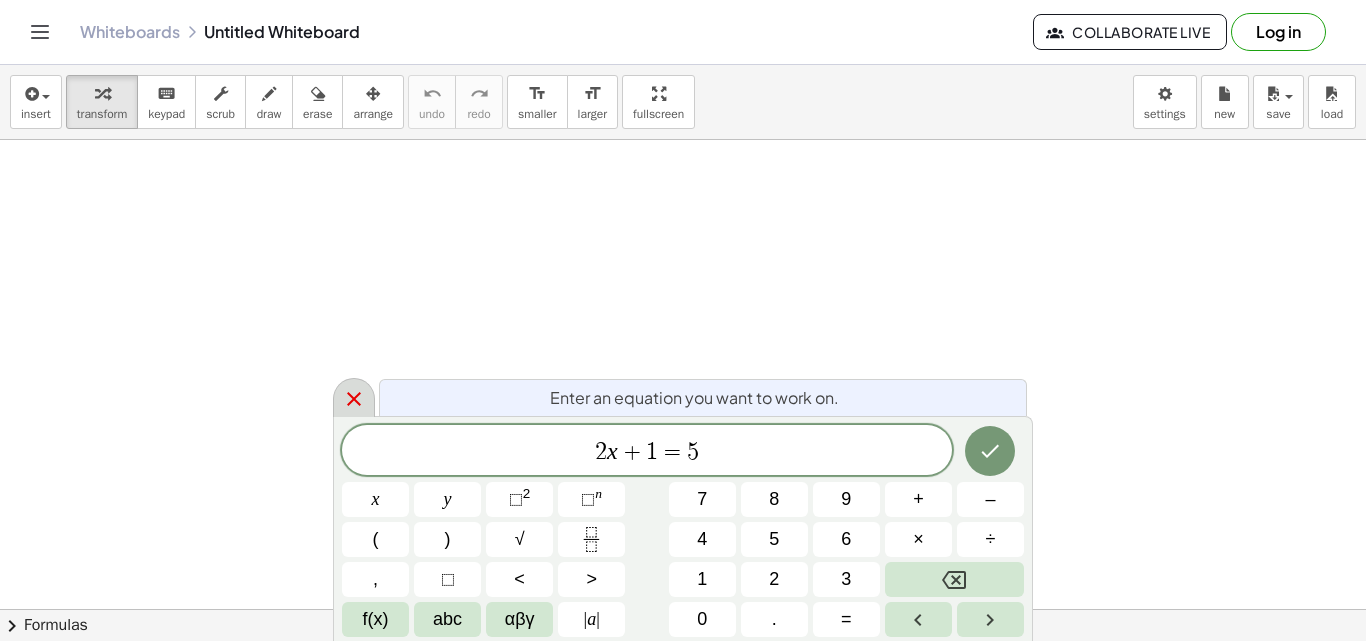 click 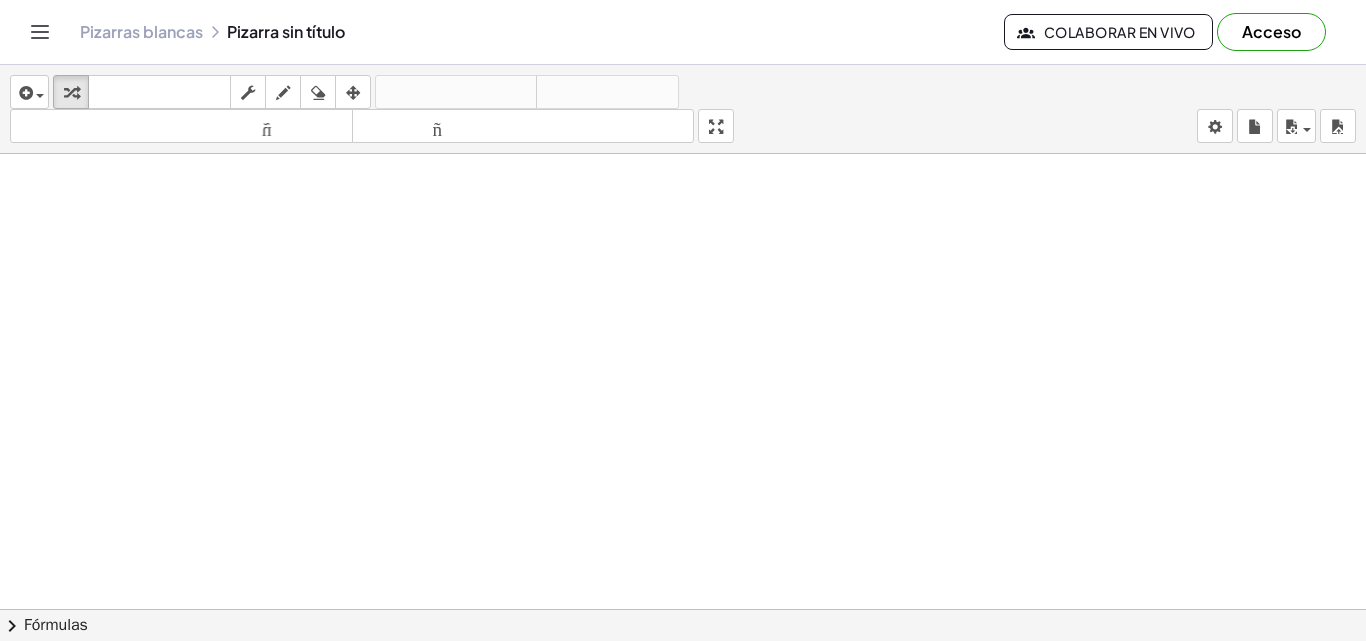 click at bounding box center (683, 623) 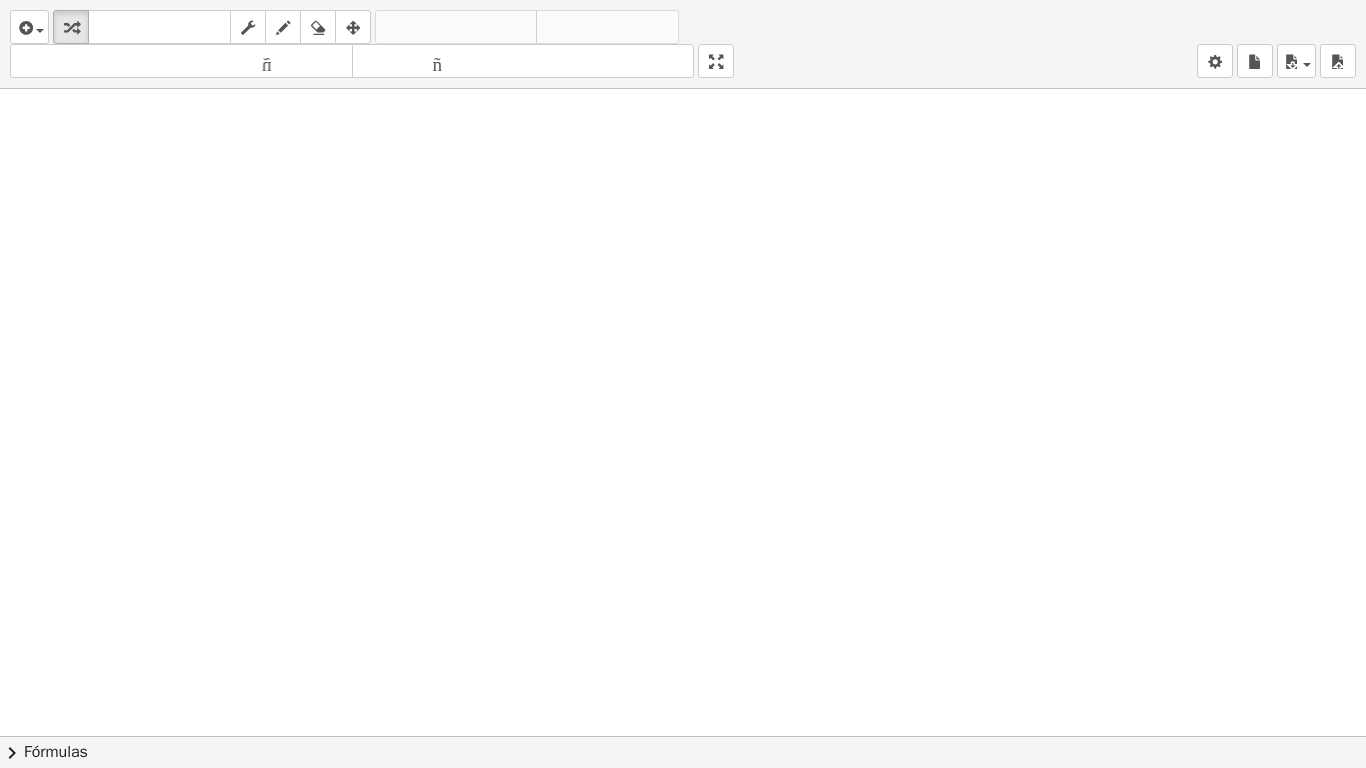 drag, startPoint x: 721, startPoint y: 61, endPoint x: 721, endPoint y: -26, distance: 87 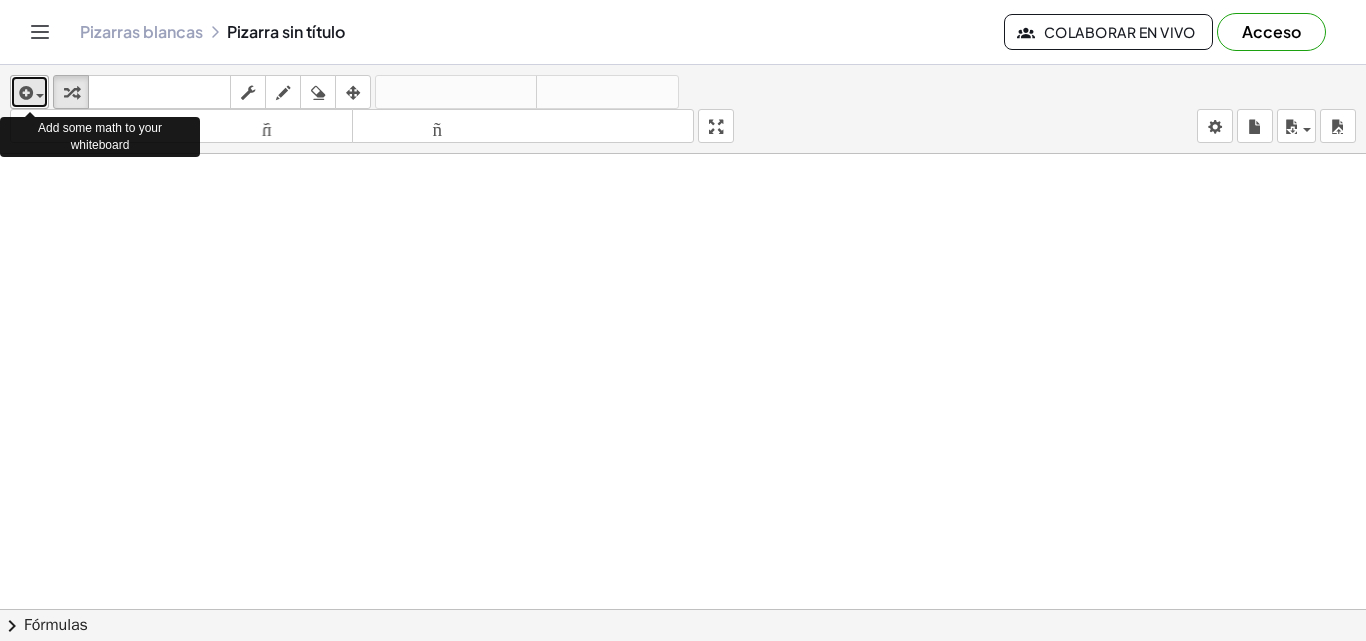 click at bounding box center [40, 96] 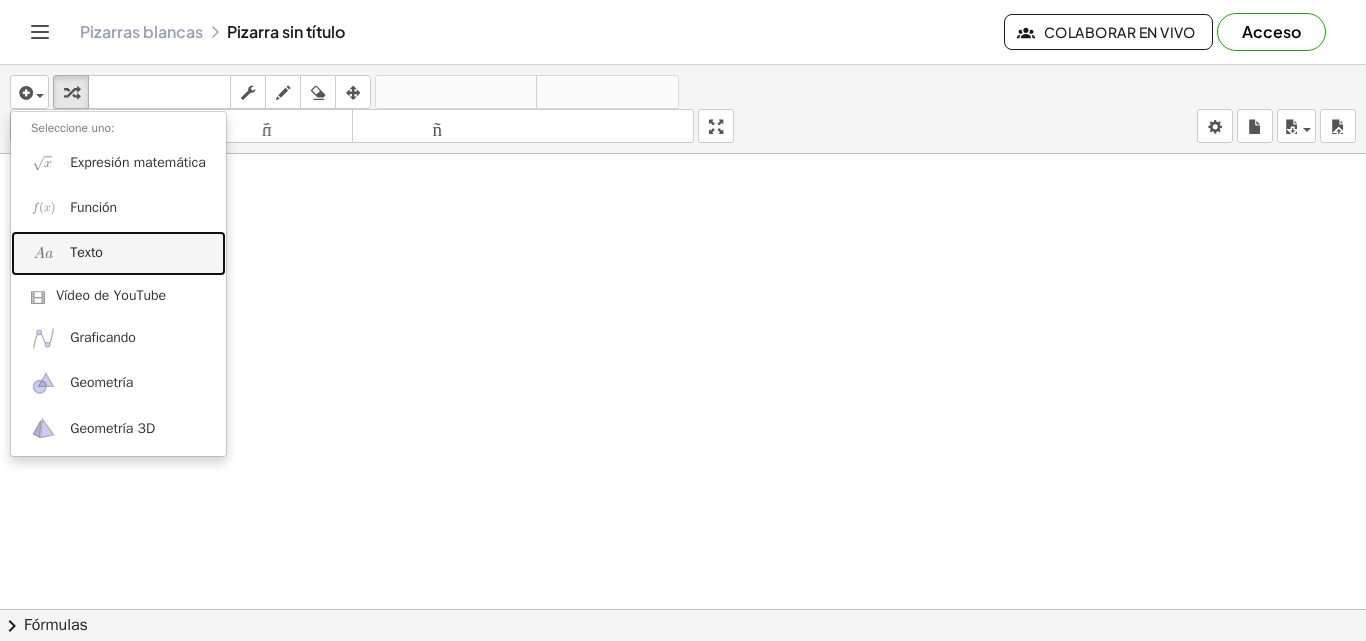 click on "Texto" at bounding box center [86, 252] 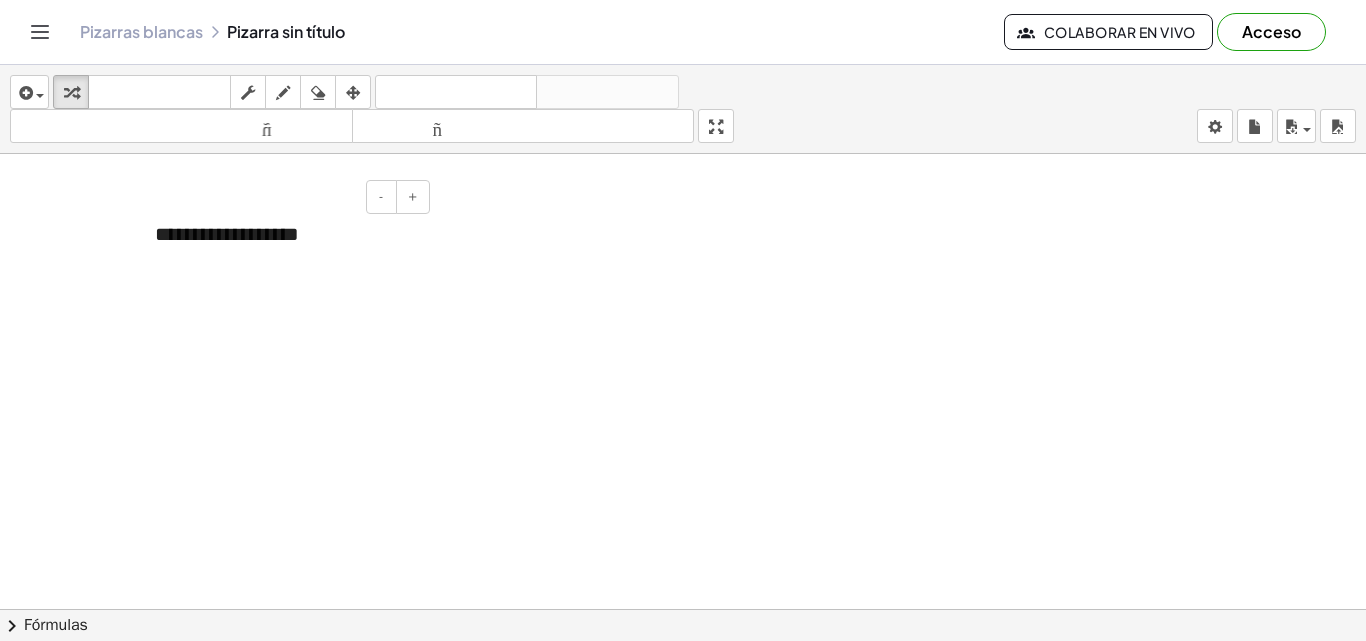 type 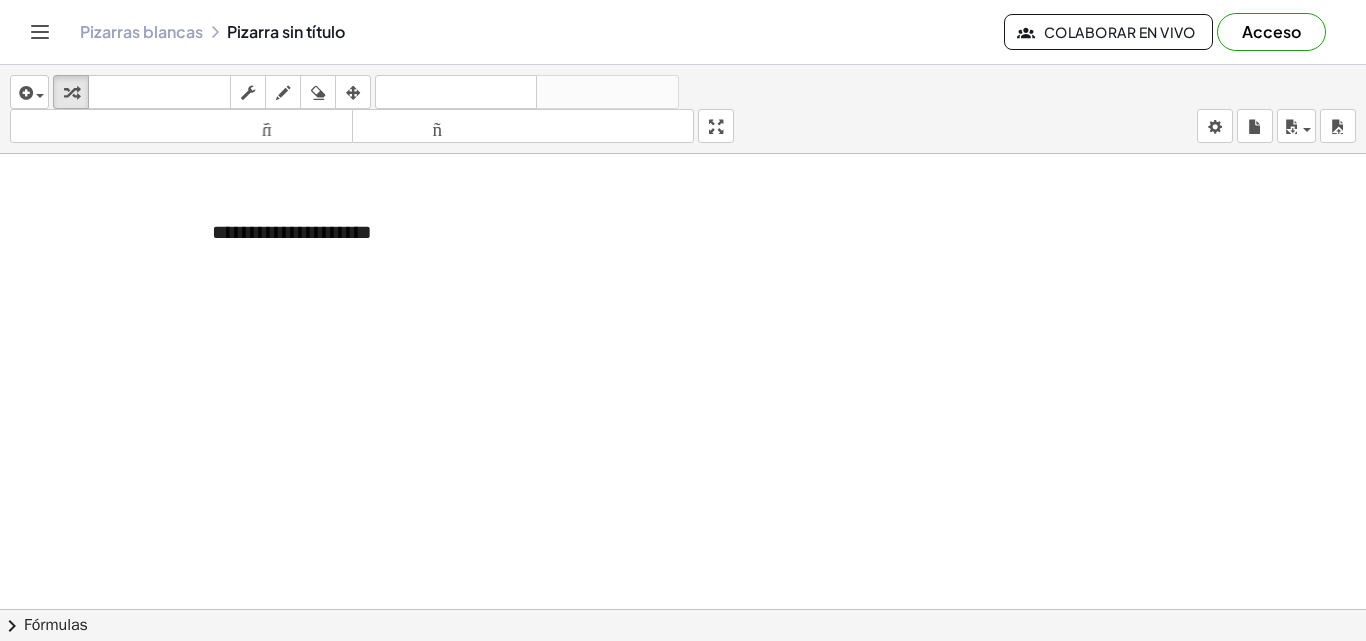 click at bounding box center [683, 623] 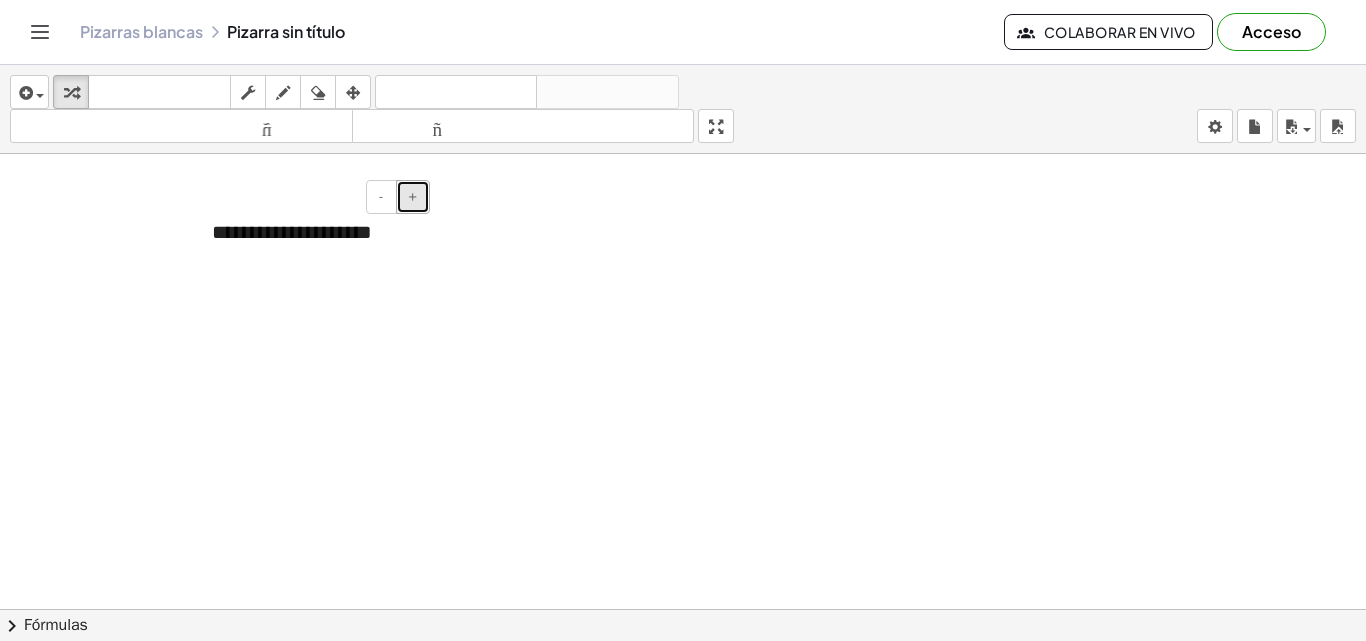 click on "+" at bounding box center (413, 197) 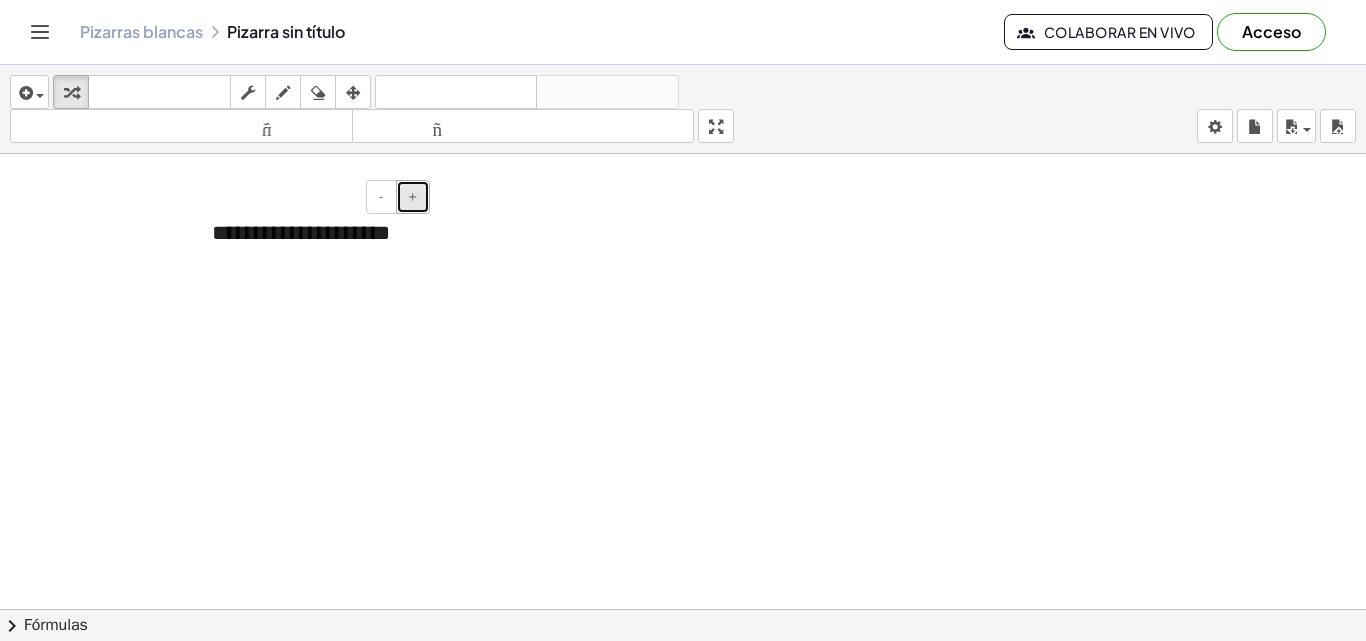 click on "+" at bounding box center [413, 197] 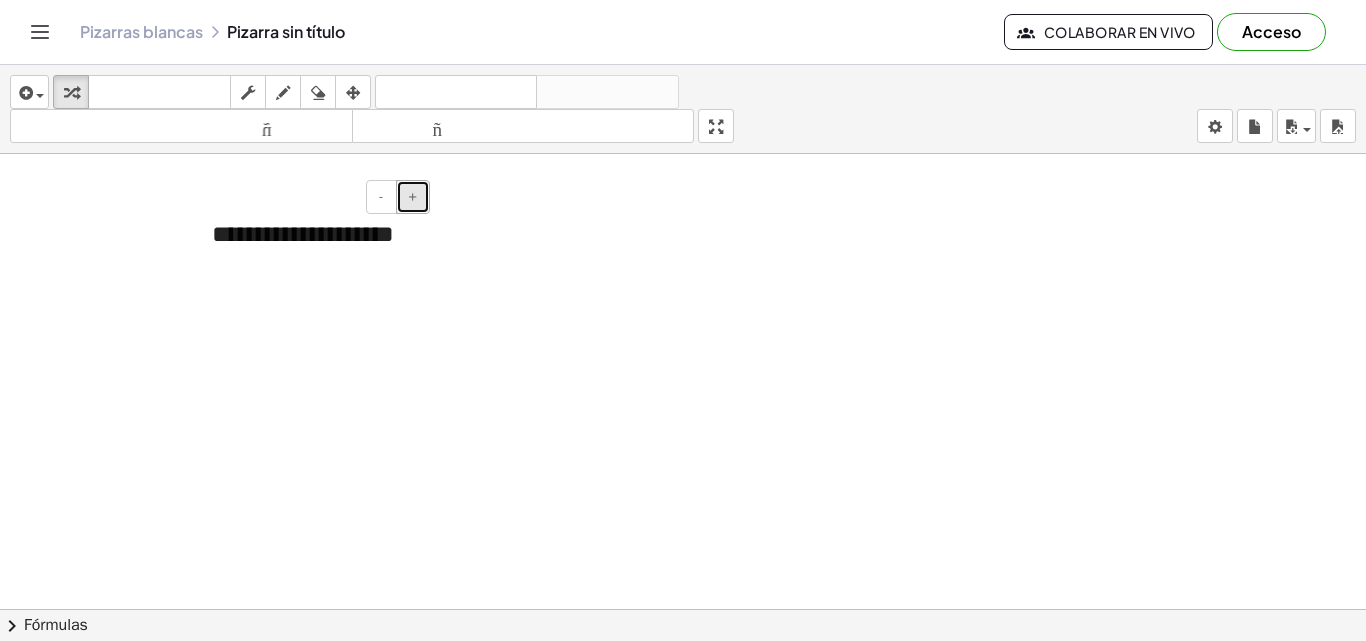 click on "+" at bounding box center (413, 197) 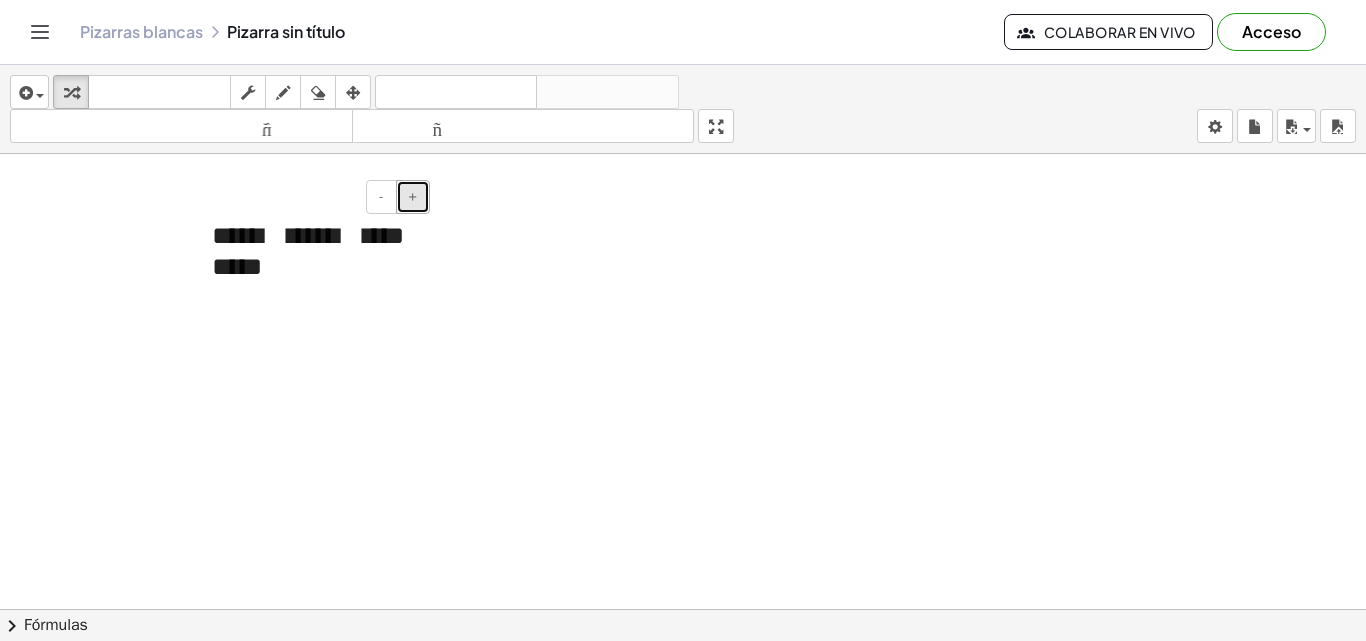 click on "+" at bounding box center [413, 197] 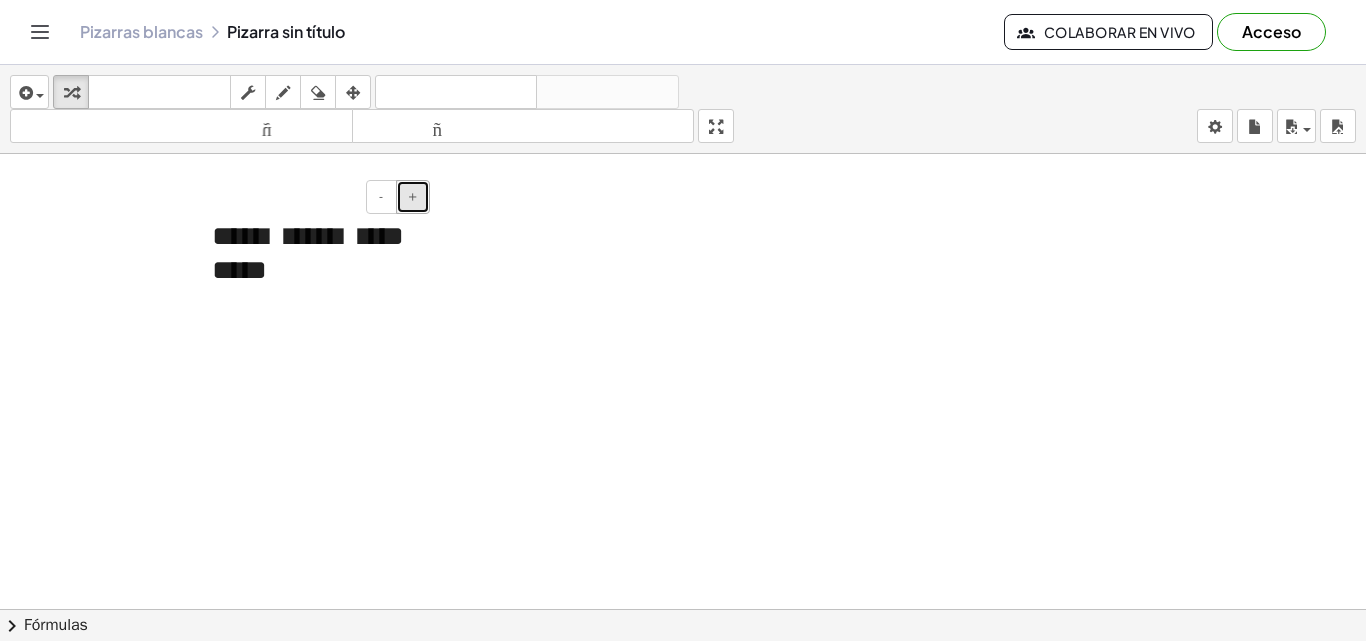 click on "+" at bounding box center [413, 197] 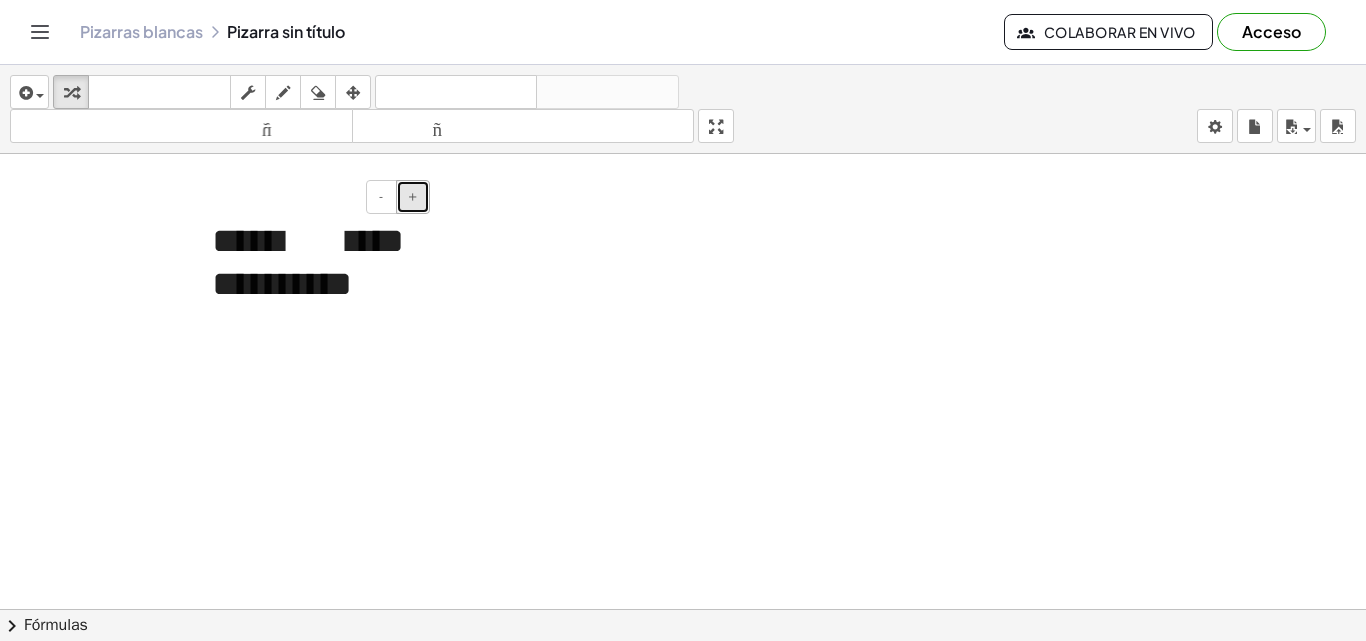click on "+" at bounding box center (413, 197) 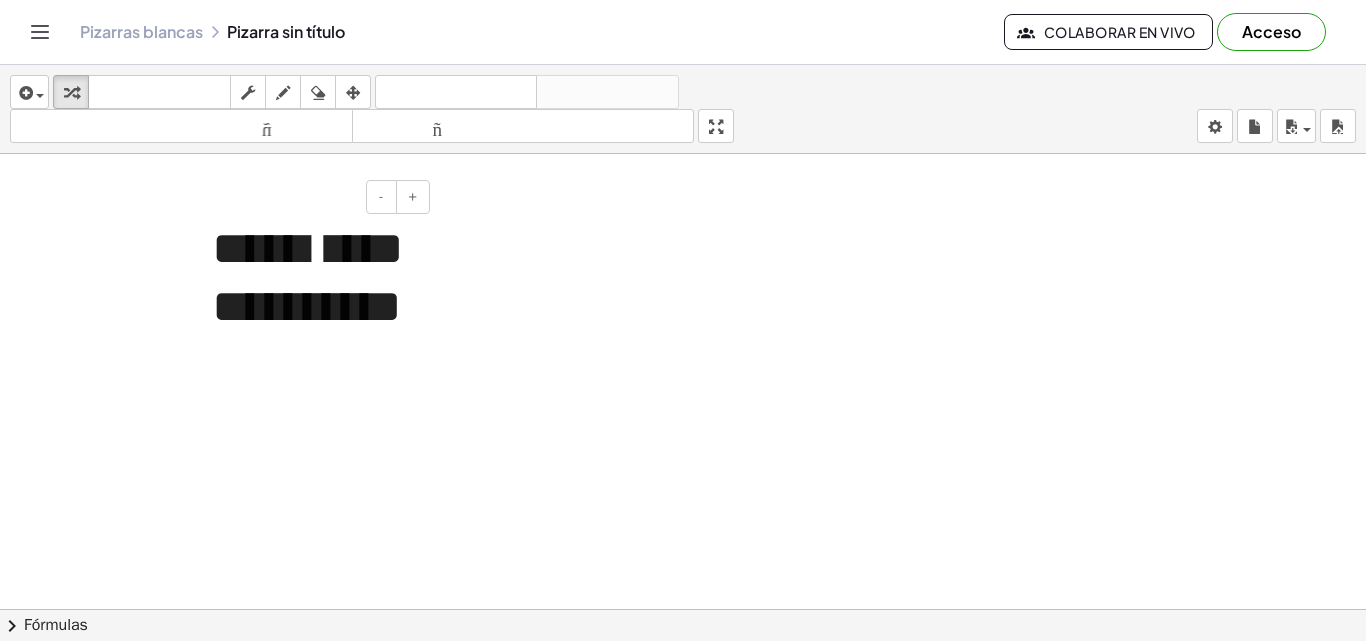 click on "**********" at bounding box center [308, 277] 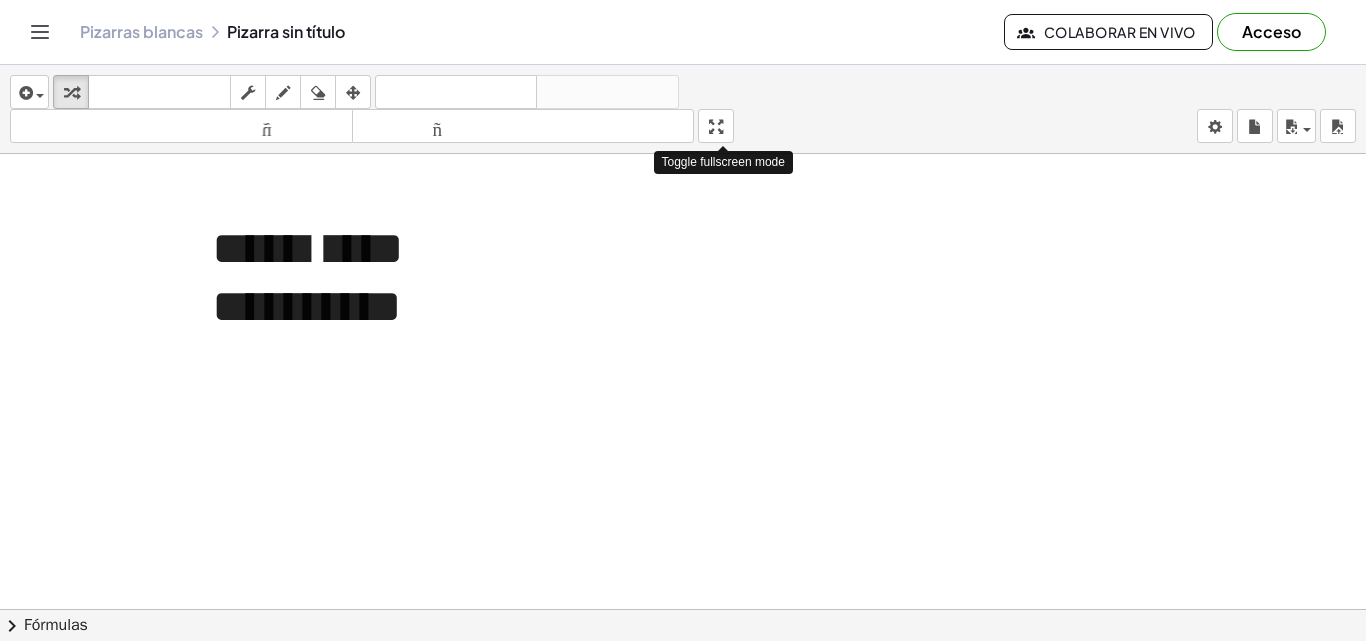 click on "**********" at bounding box center (683, 353) 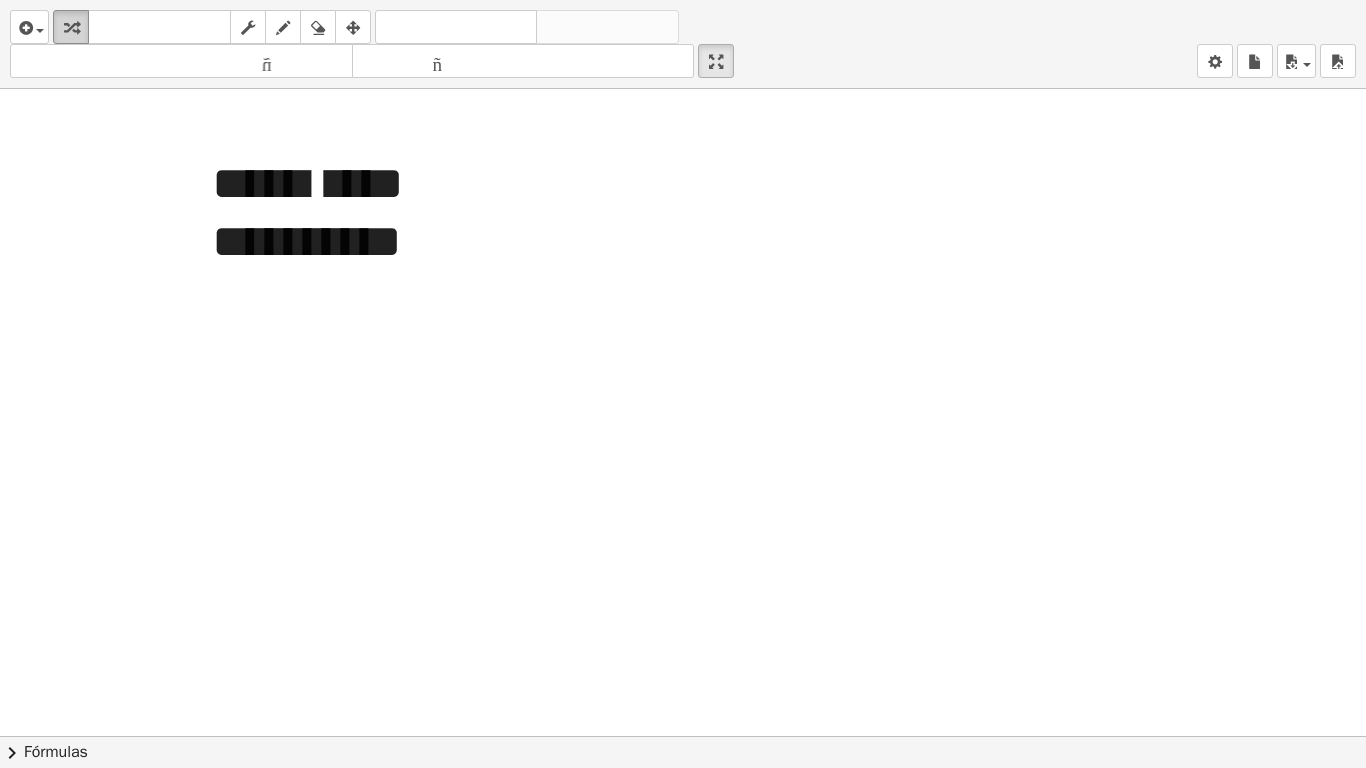 click at bounding box center (71, 28) 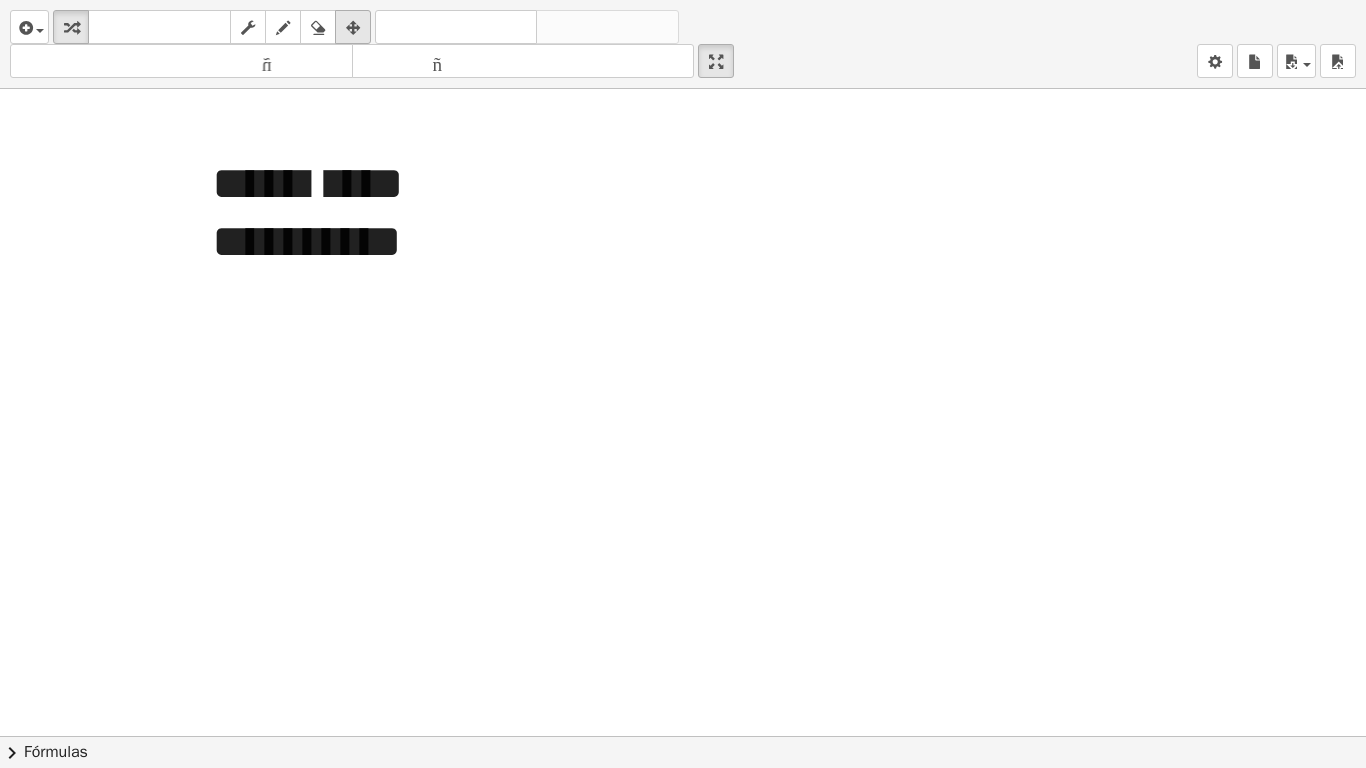 click at bounding box center [353, 28] 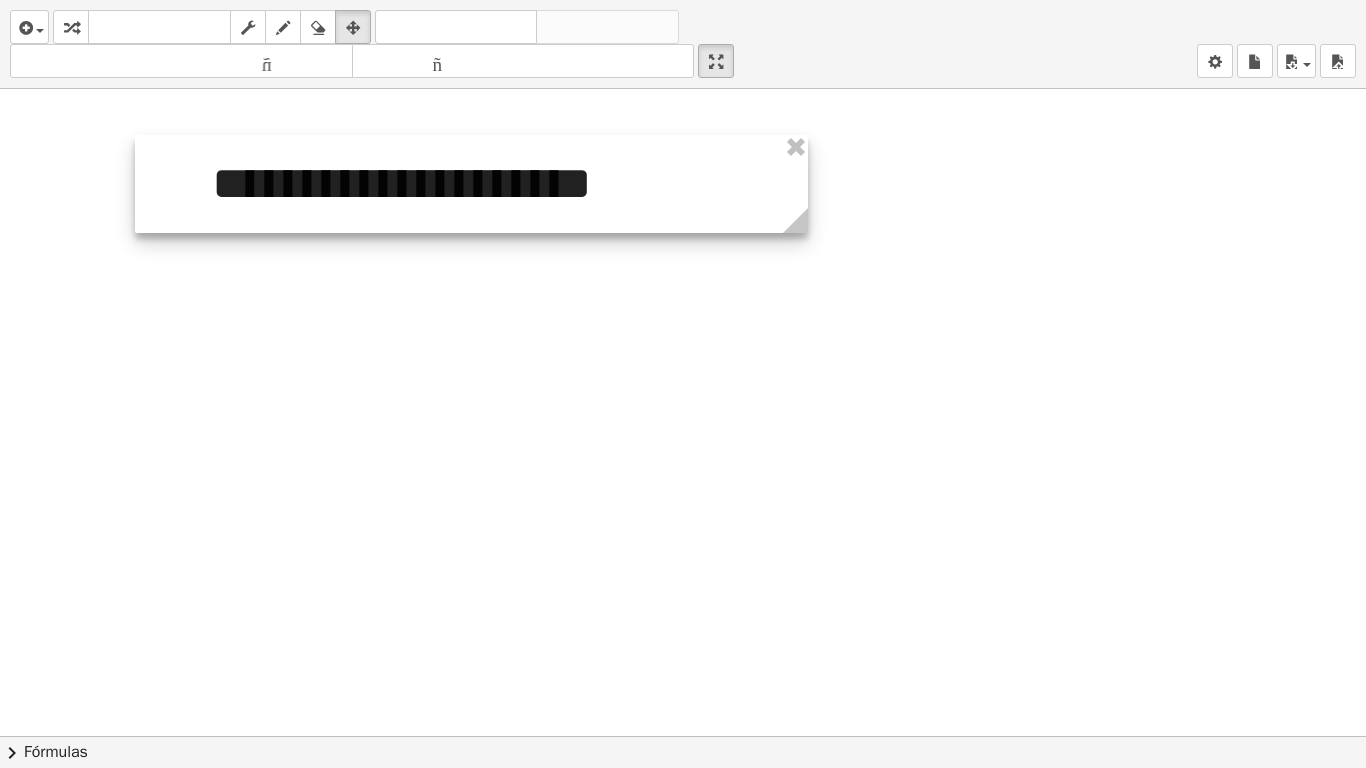 drag, startPoint x: 430, startPoint y: 333, endPoint x: 803, endPoint y: 306, distance: 373.97592 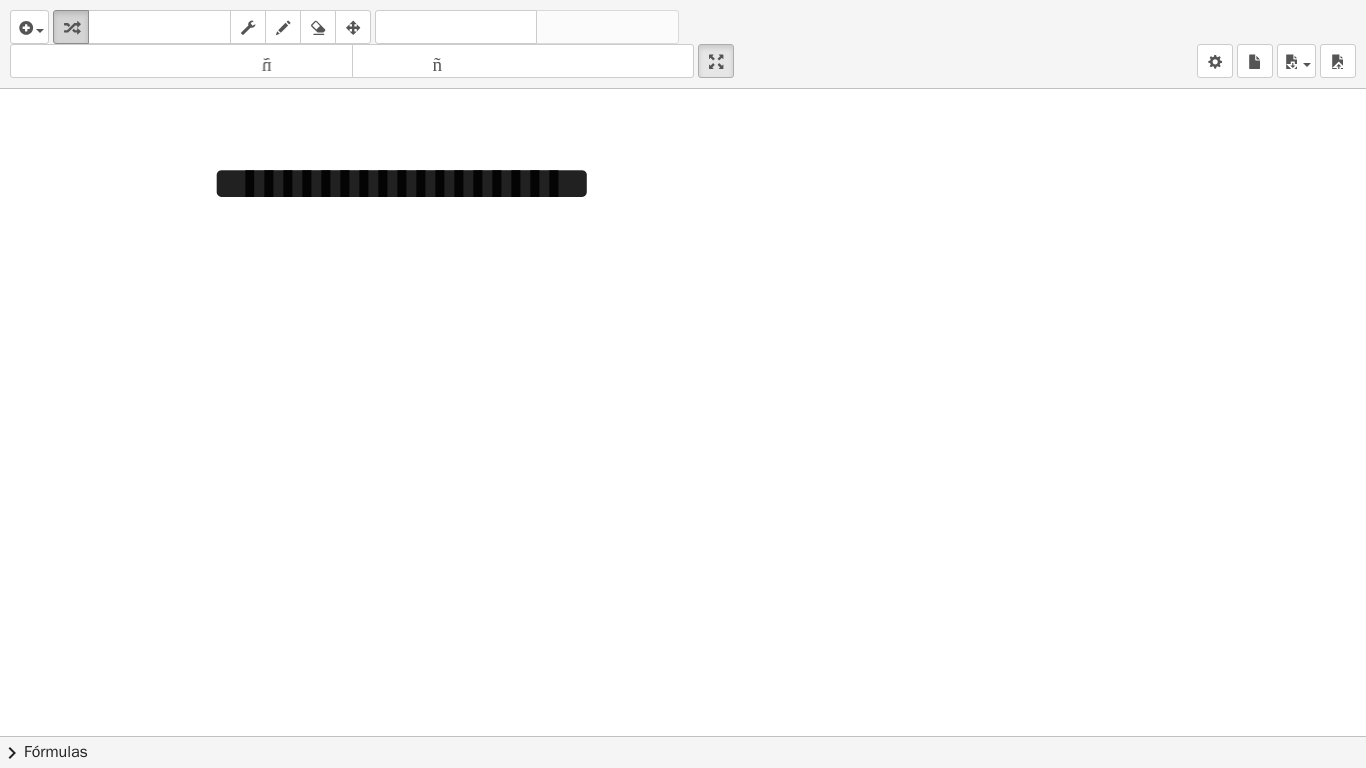 click at bounding box center (71, 27) 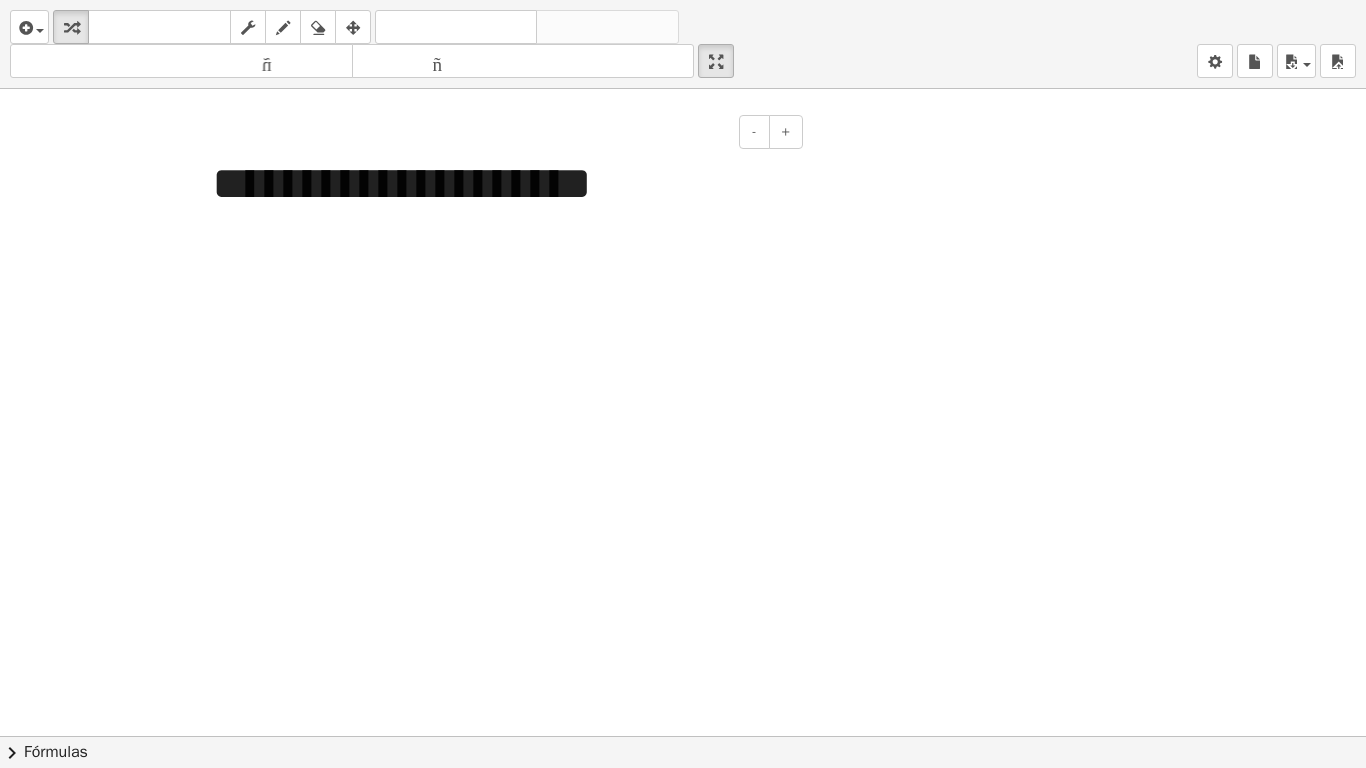 click on "**********" at bounding box center (402, 183) 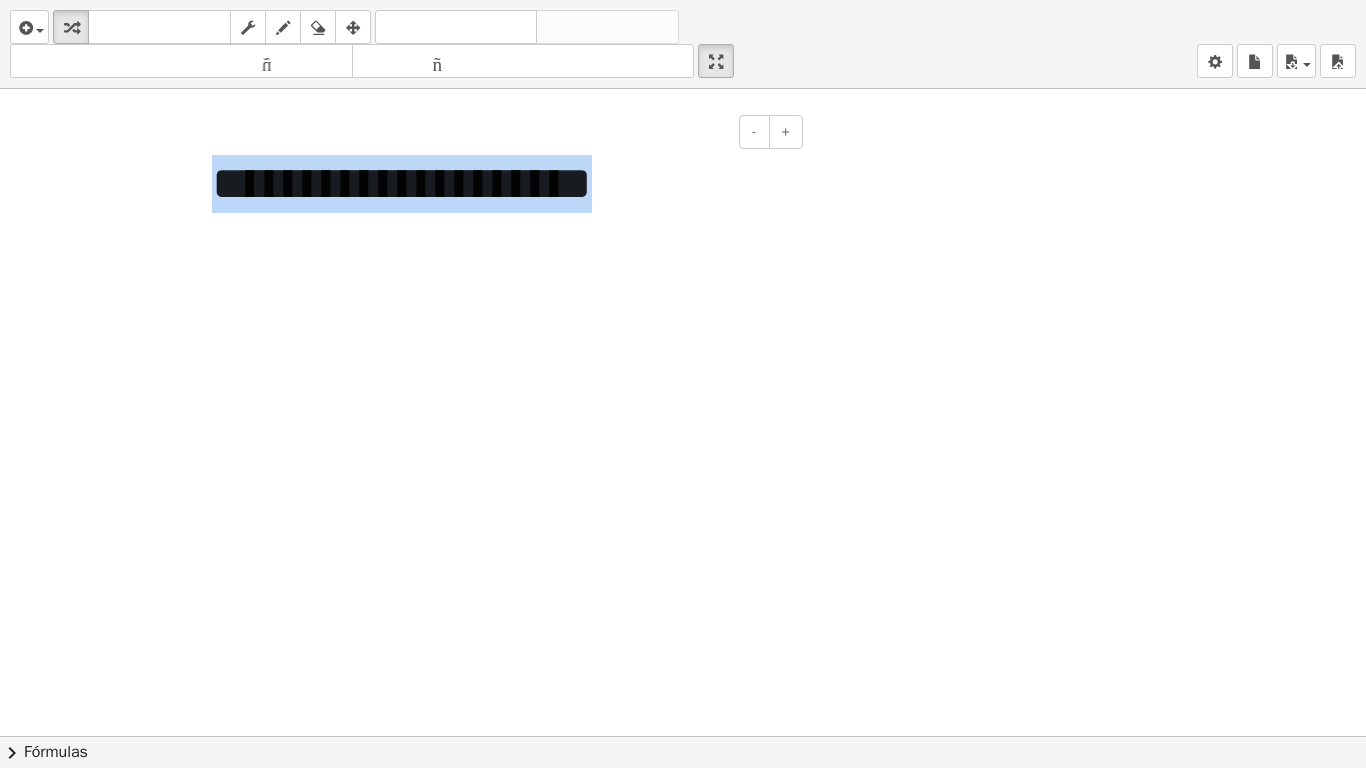 drag, startPoint x: 641, startPoint y: 182, endPoint x: 179, endPoint y: 167, distance: 462.24344 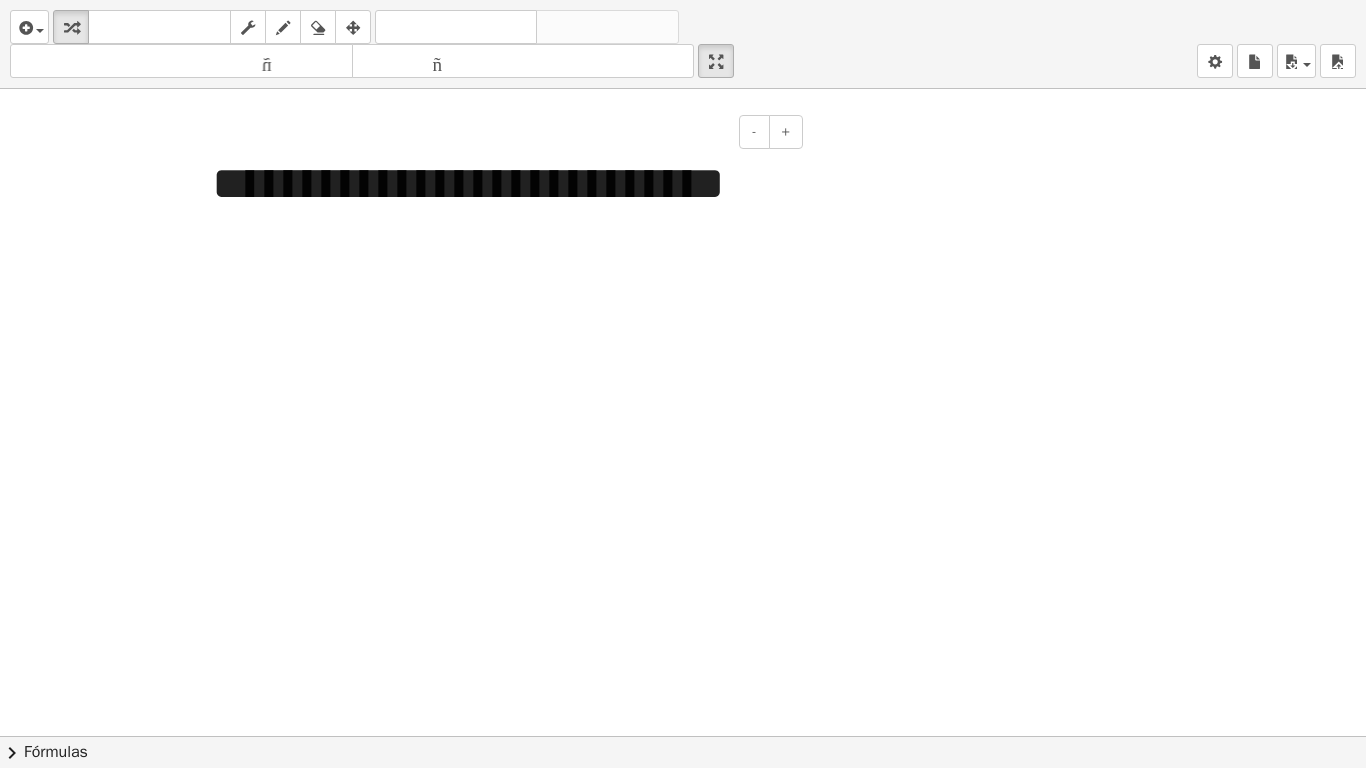 click at bounding box center (683, 736) 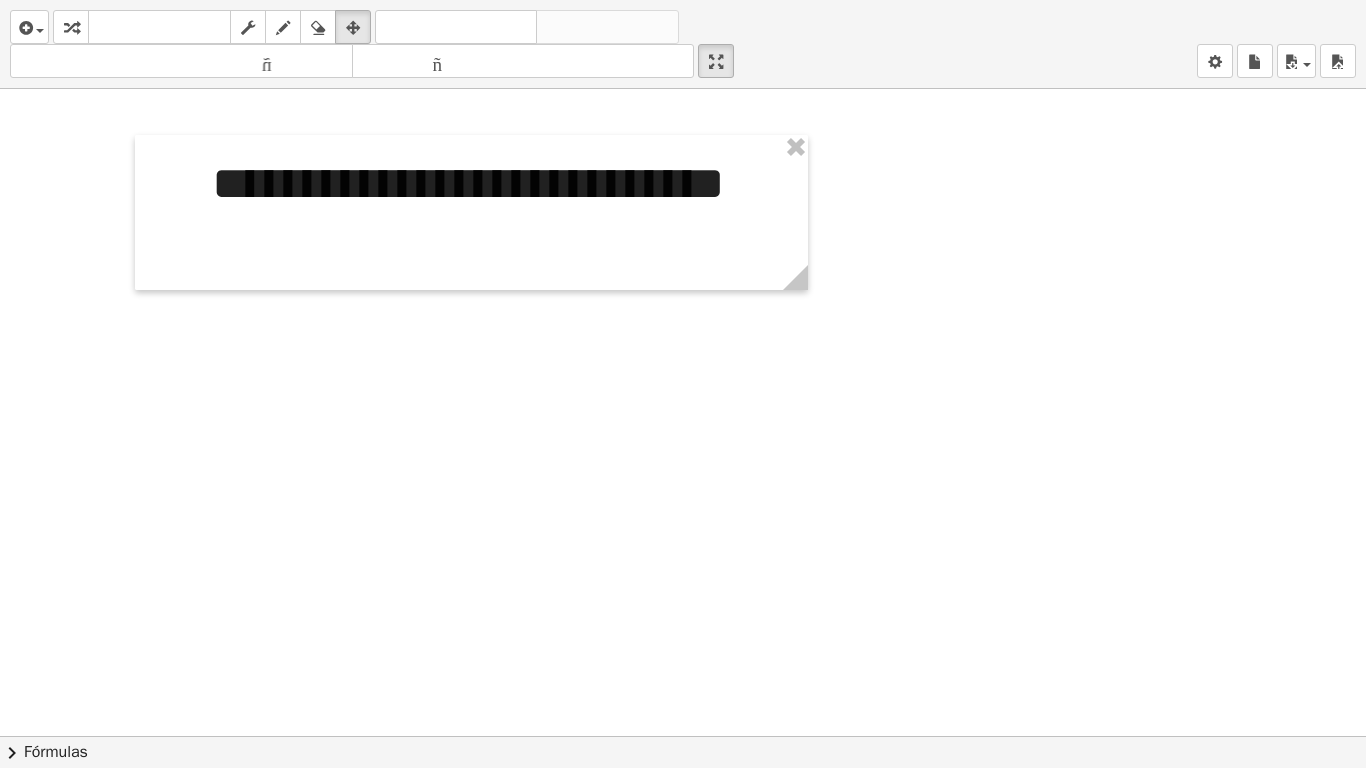 drag, startPoint x: 350, startPoint y: 25, endPoint x: 576, endPoint y: 118, distance: 244.387 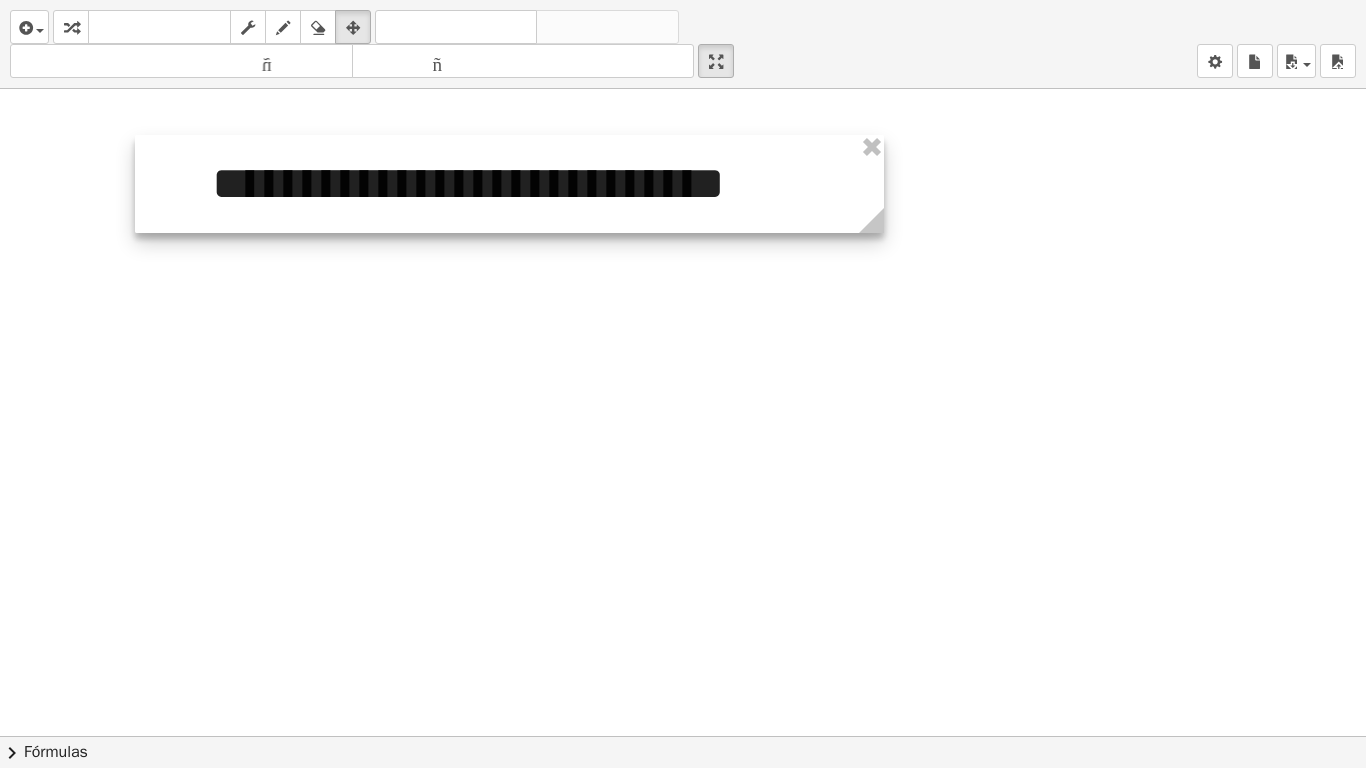 drag, startPoint x: 801, startPoint y: 279, endPoint x: 874, endPoint y: 268, distance: 73.82411 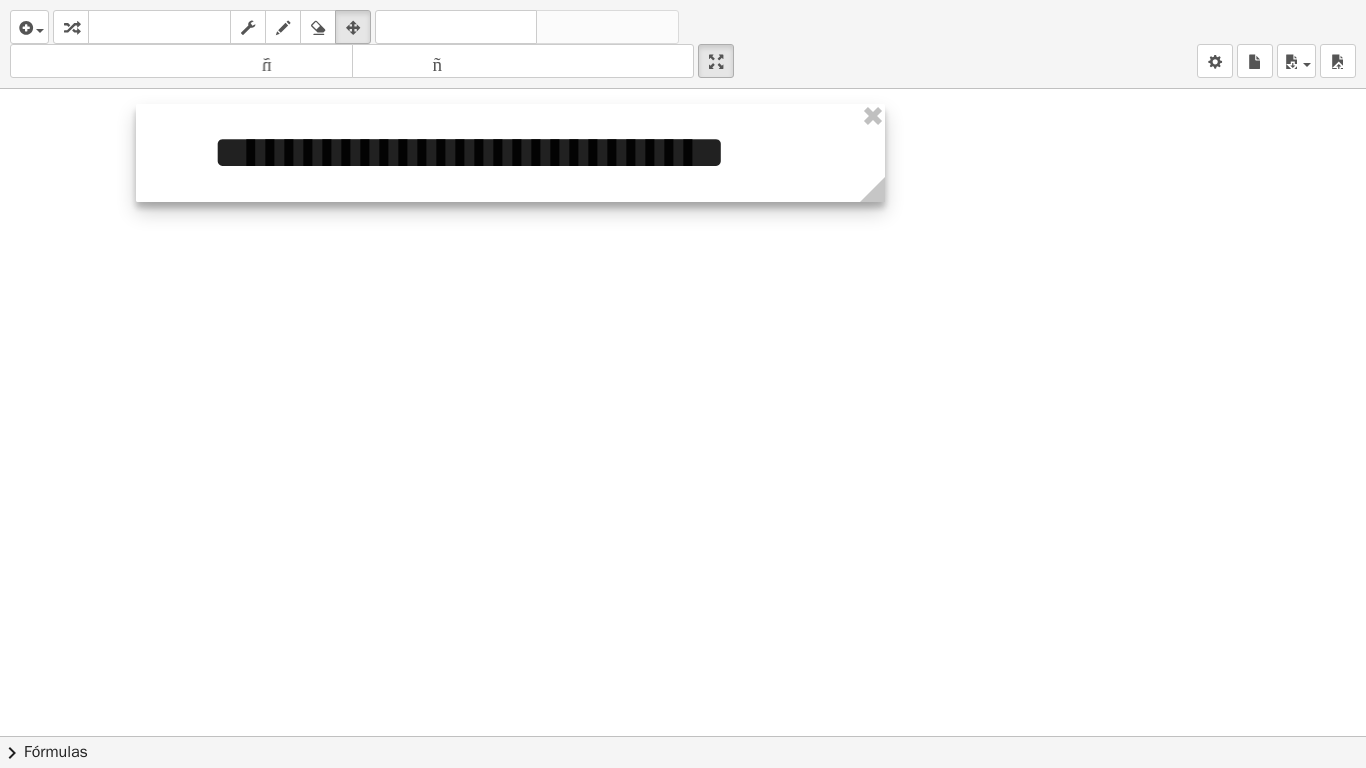 drag, startPoint x: 471, startPoint y: 192, endPoint x: 472, endPoint y: 161, distance: 31.016125 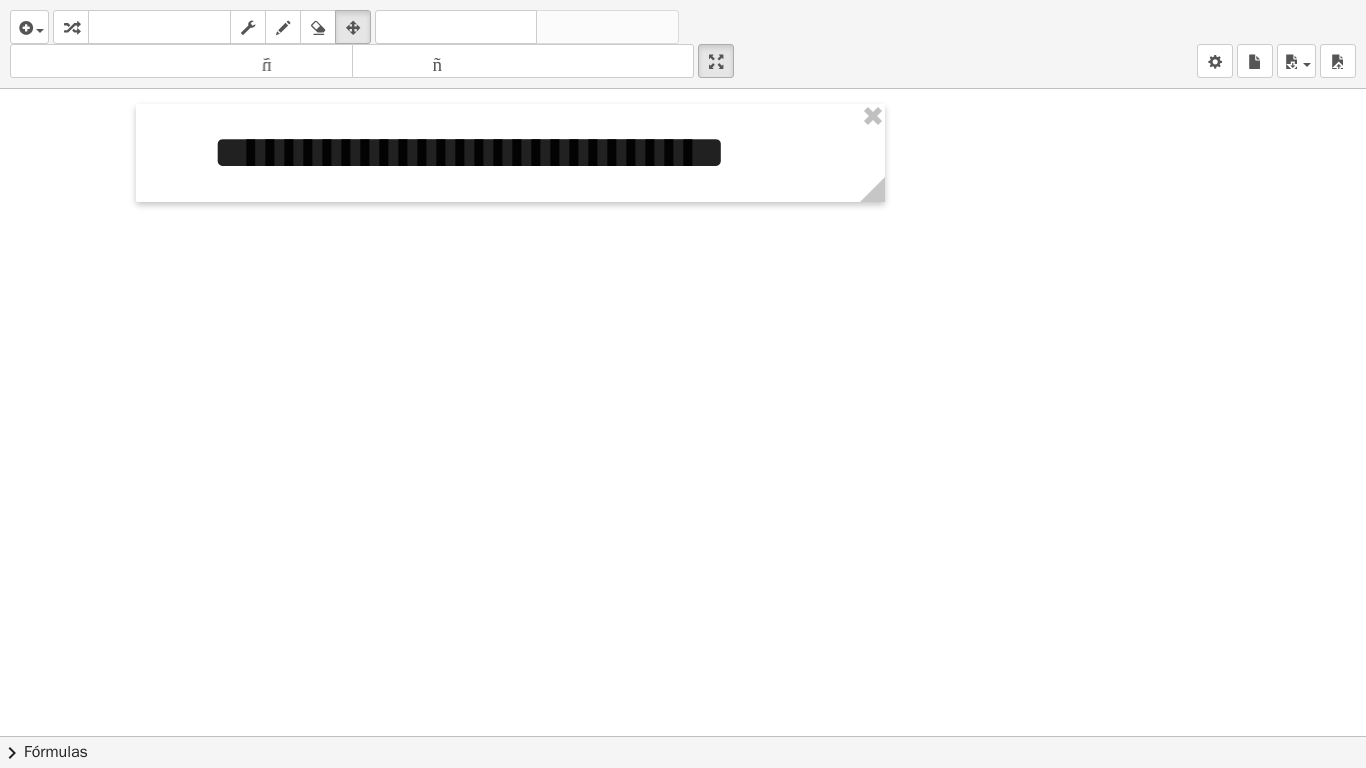 click at bounding box center (683, 736) 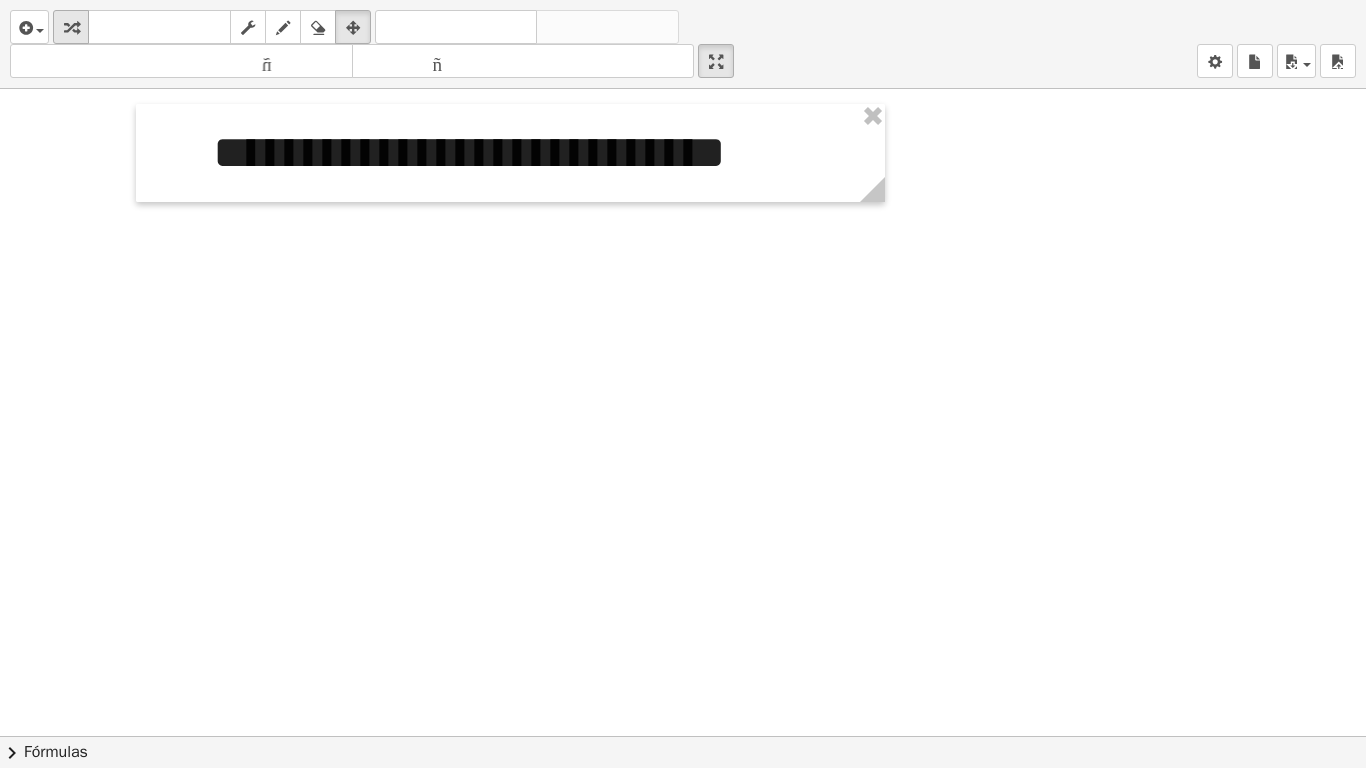 click at bounding box center (71, 27) 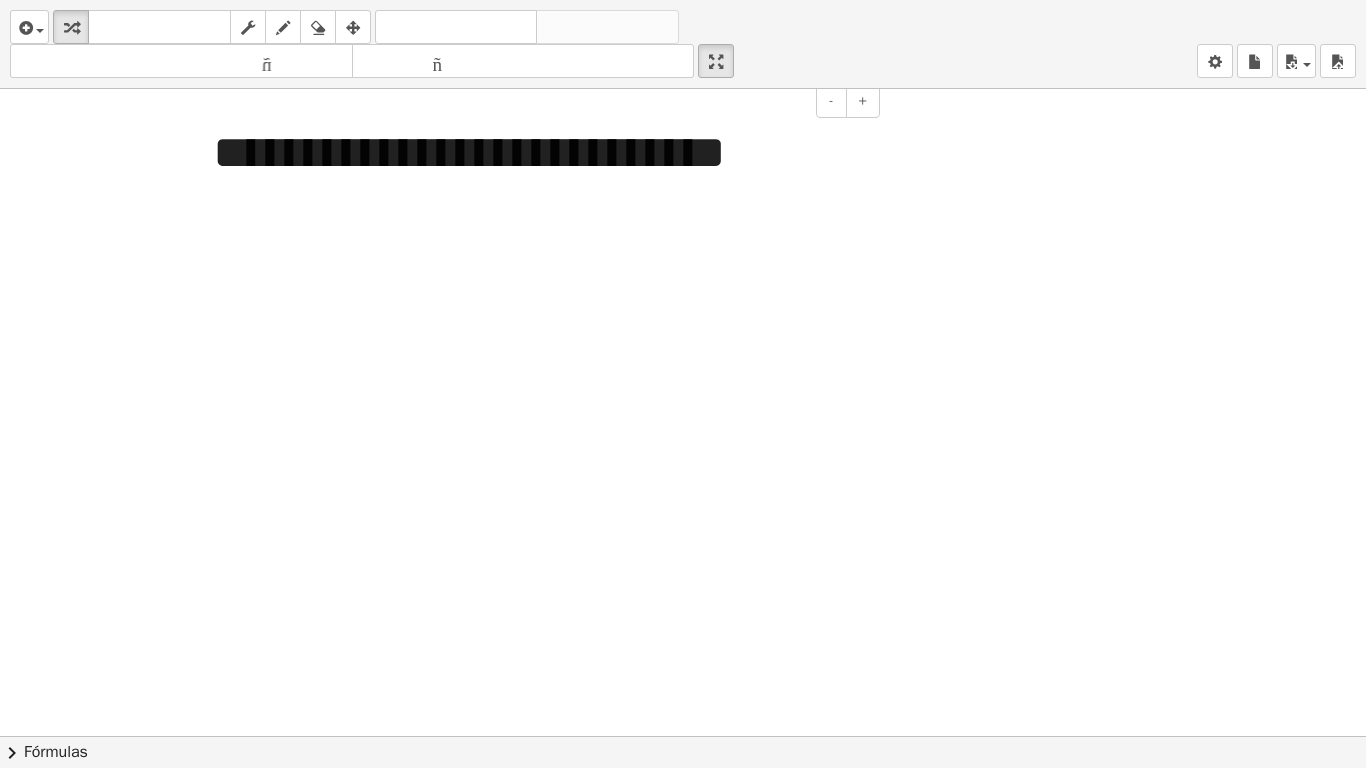 click on "**********" at bounding box center [469, 152] 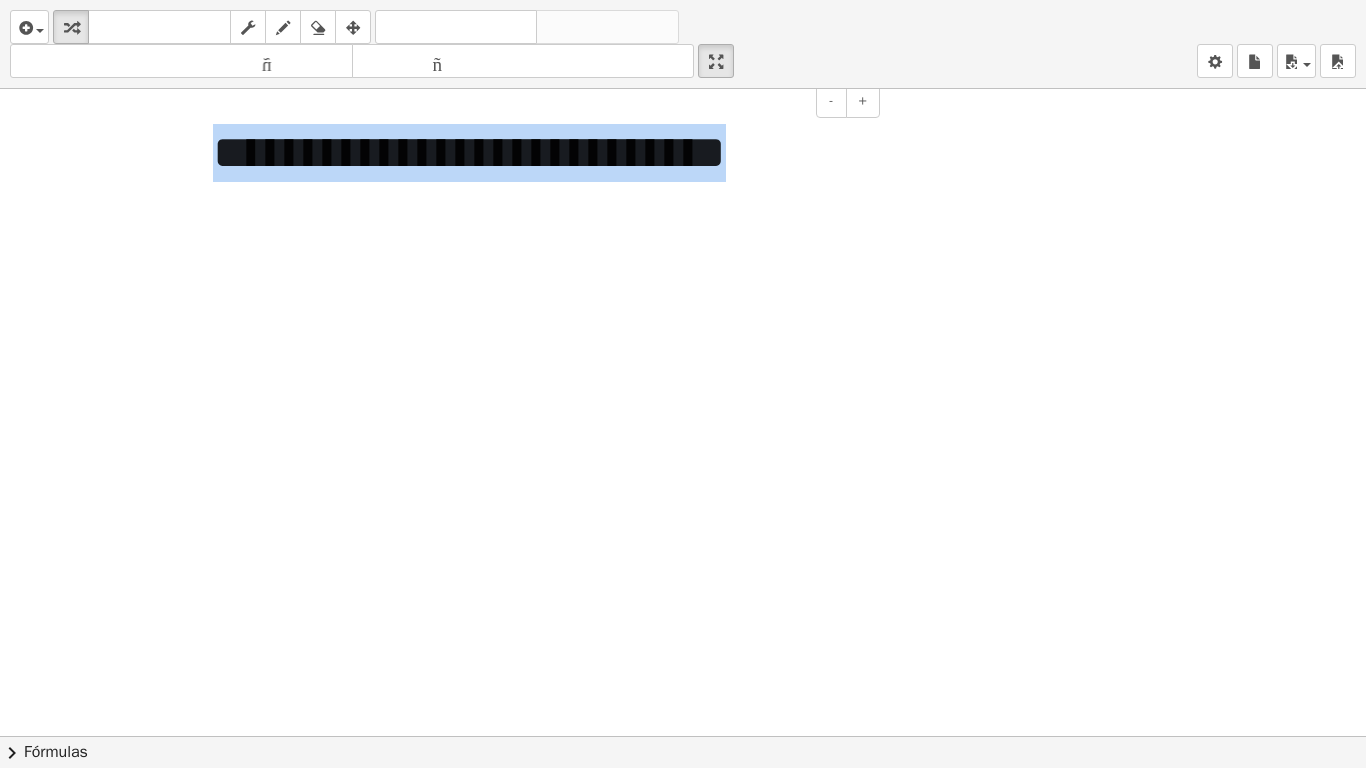drag, startPoint x: 828, startPoint y: 167, endPoint x: 269, endPoint y: 169, distance: 559.0036 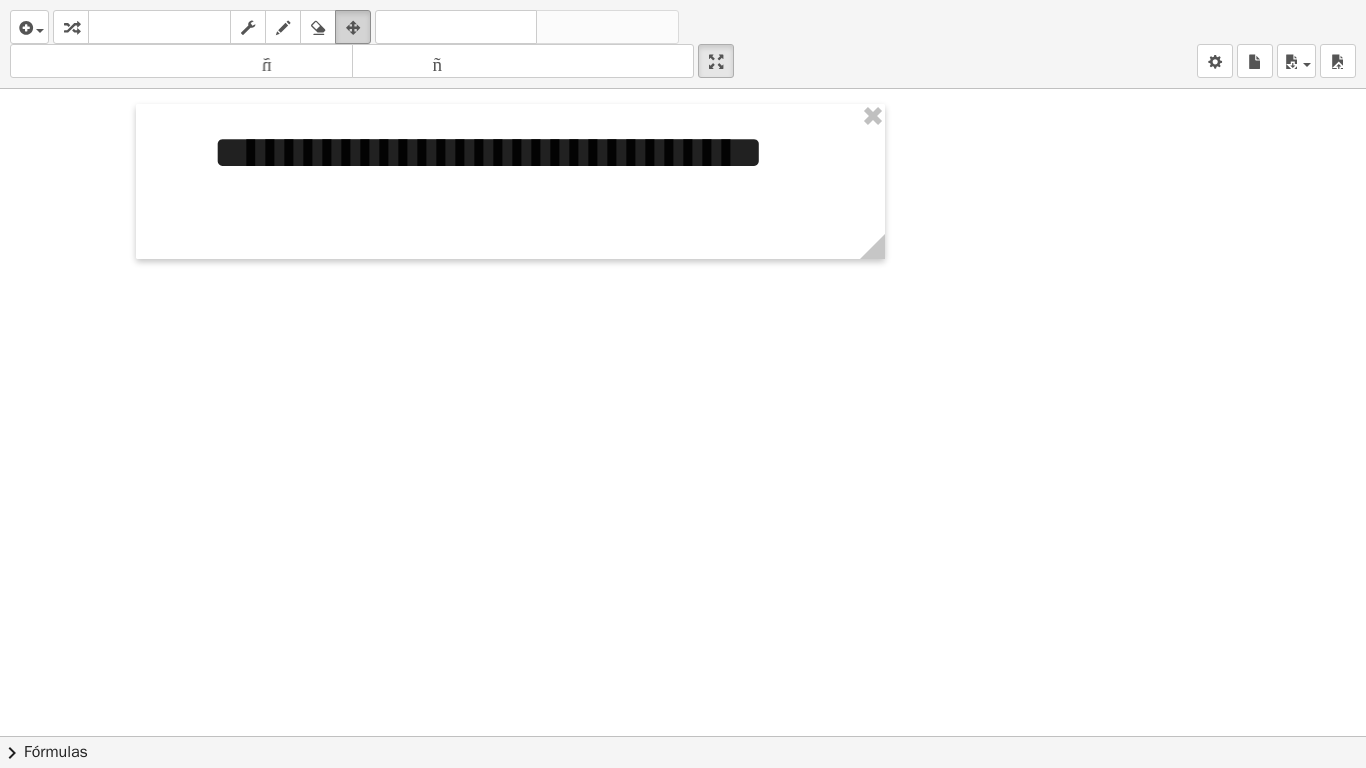 click at bounding box center (353, 28) 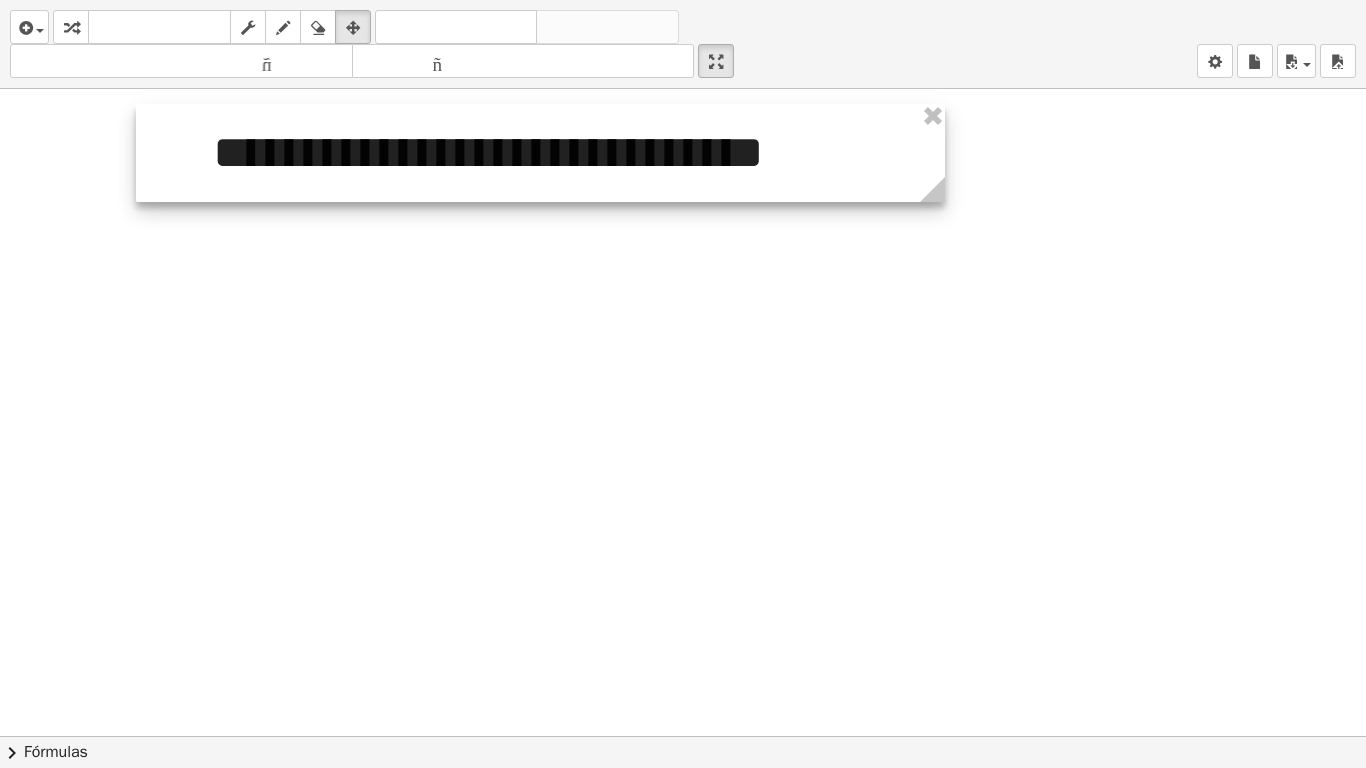 drag, startPoint x: 886, startPoint y: 246, endPoint x: 946, endPoint y: 239, distance: 60.40695 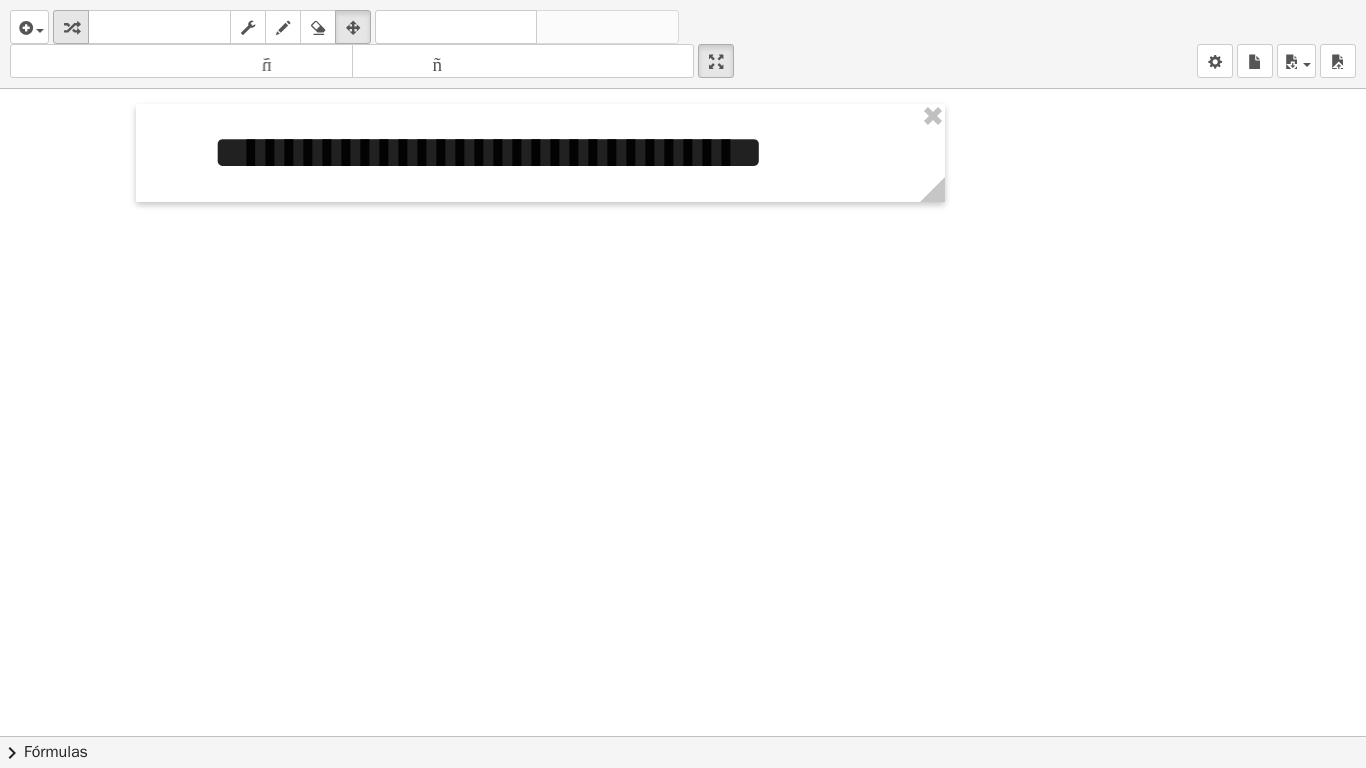 click at bounding box center (71, 28) 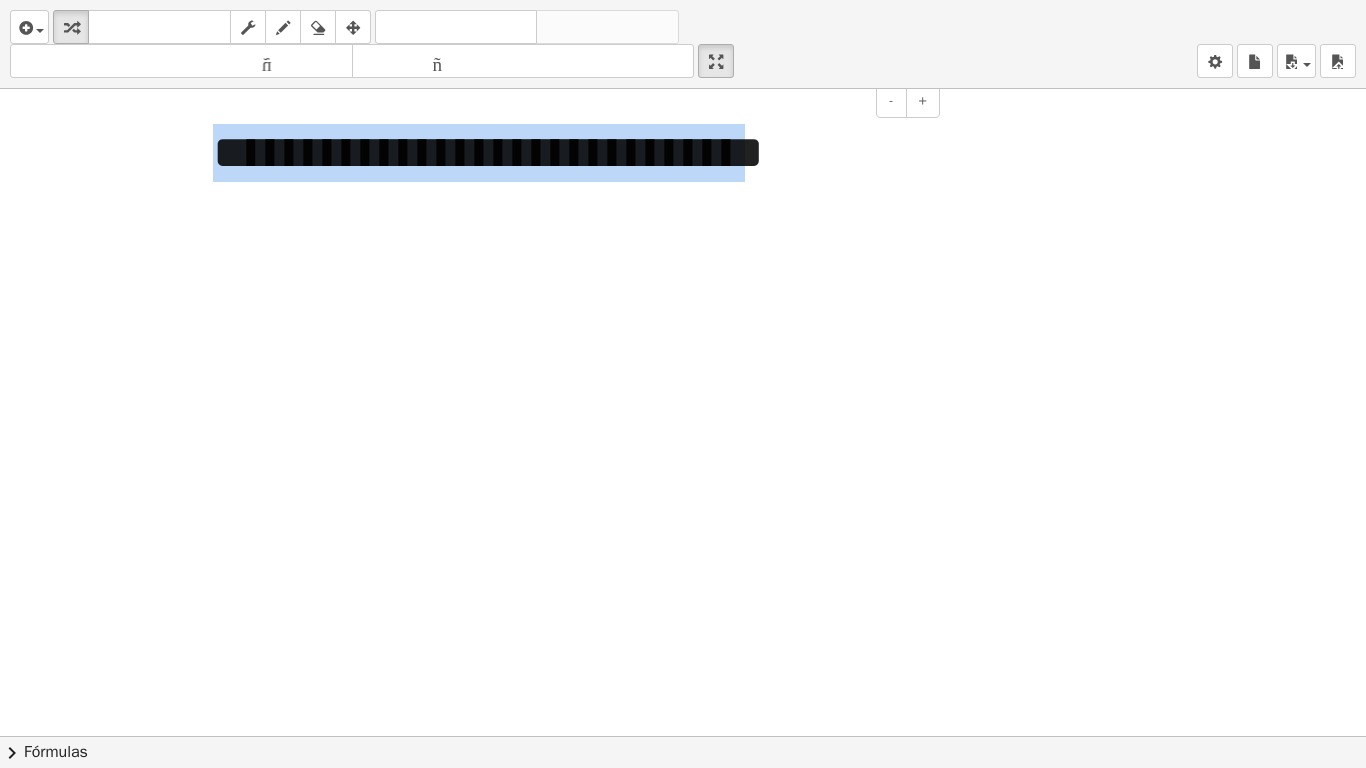 drag, startPoint x: 845, startPoint y: 155, endPoint x: 207, endPoint y: 130, distance: 638.4896 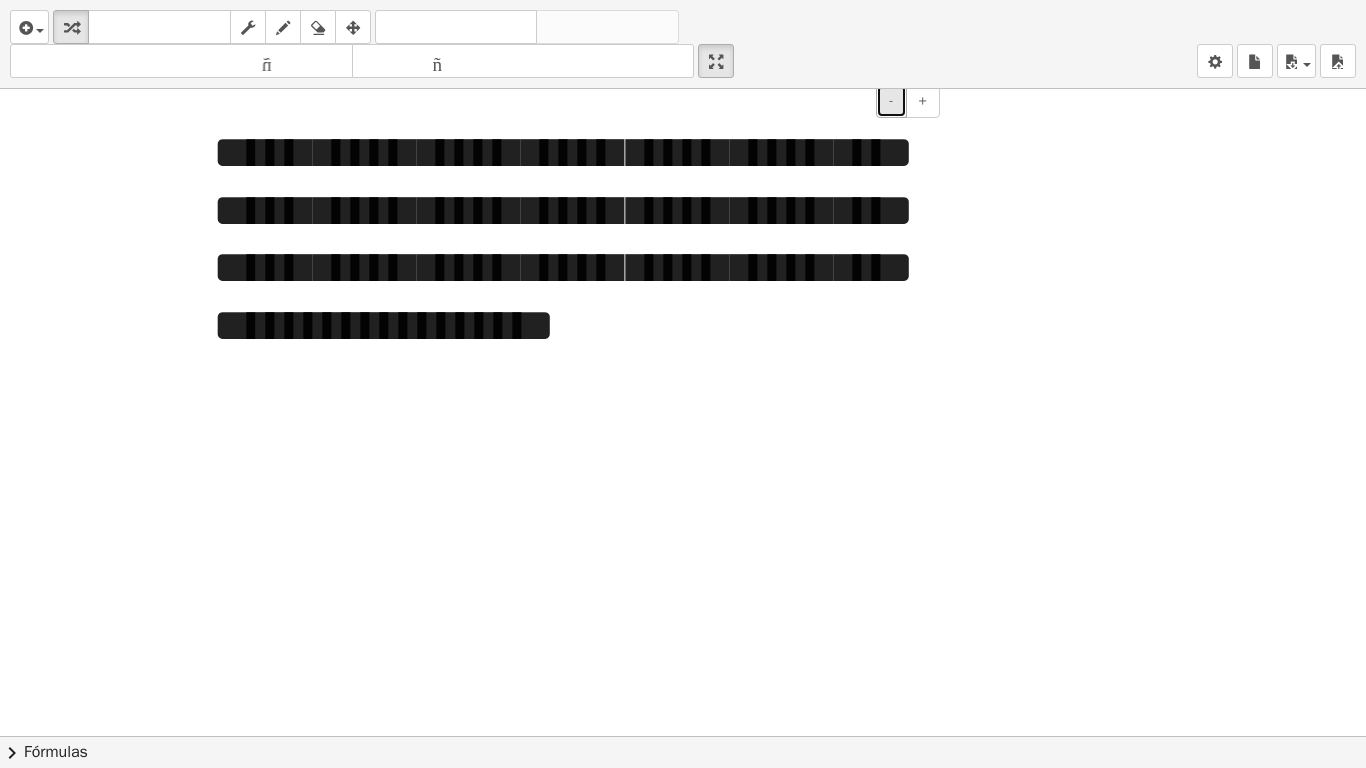 click on "-" at bounding box center [891, 101] 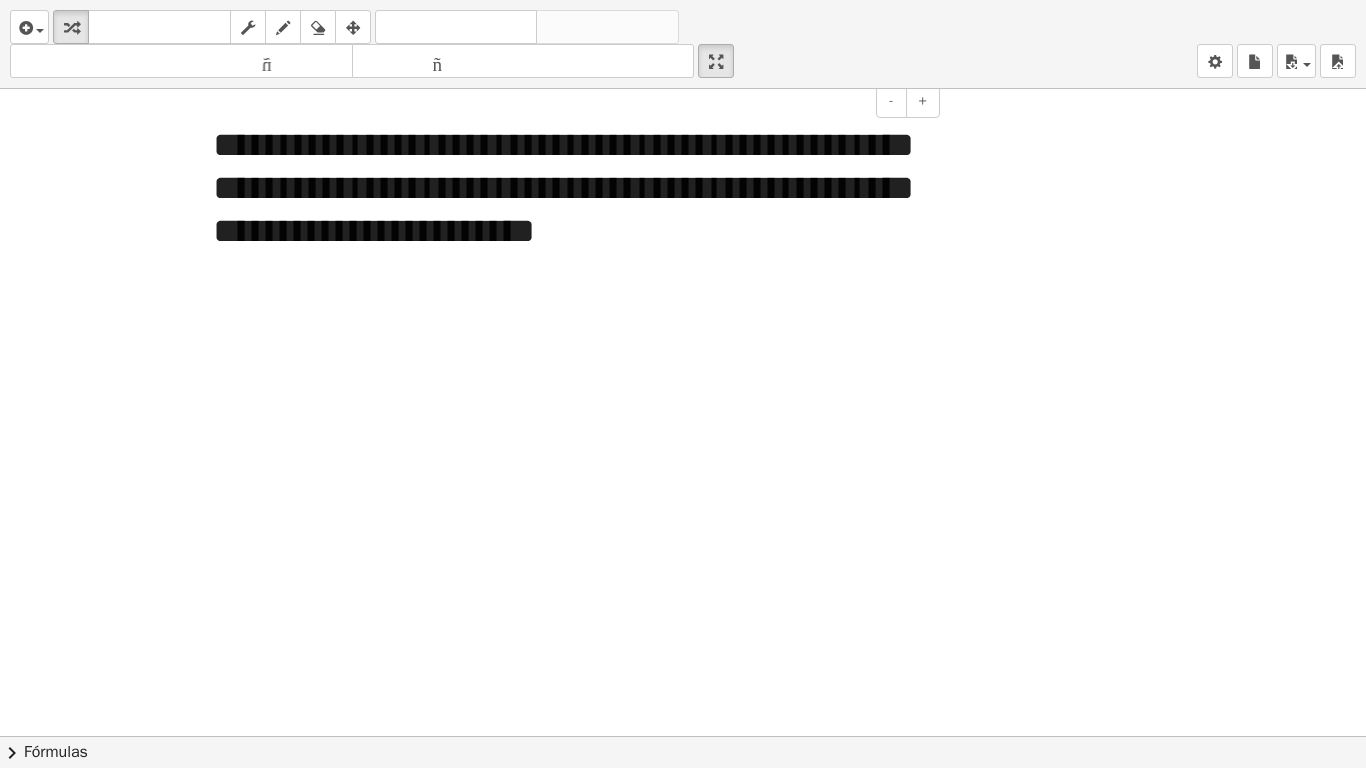 click on "**********" at bounding box center (563, 188) 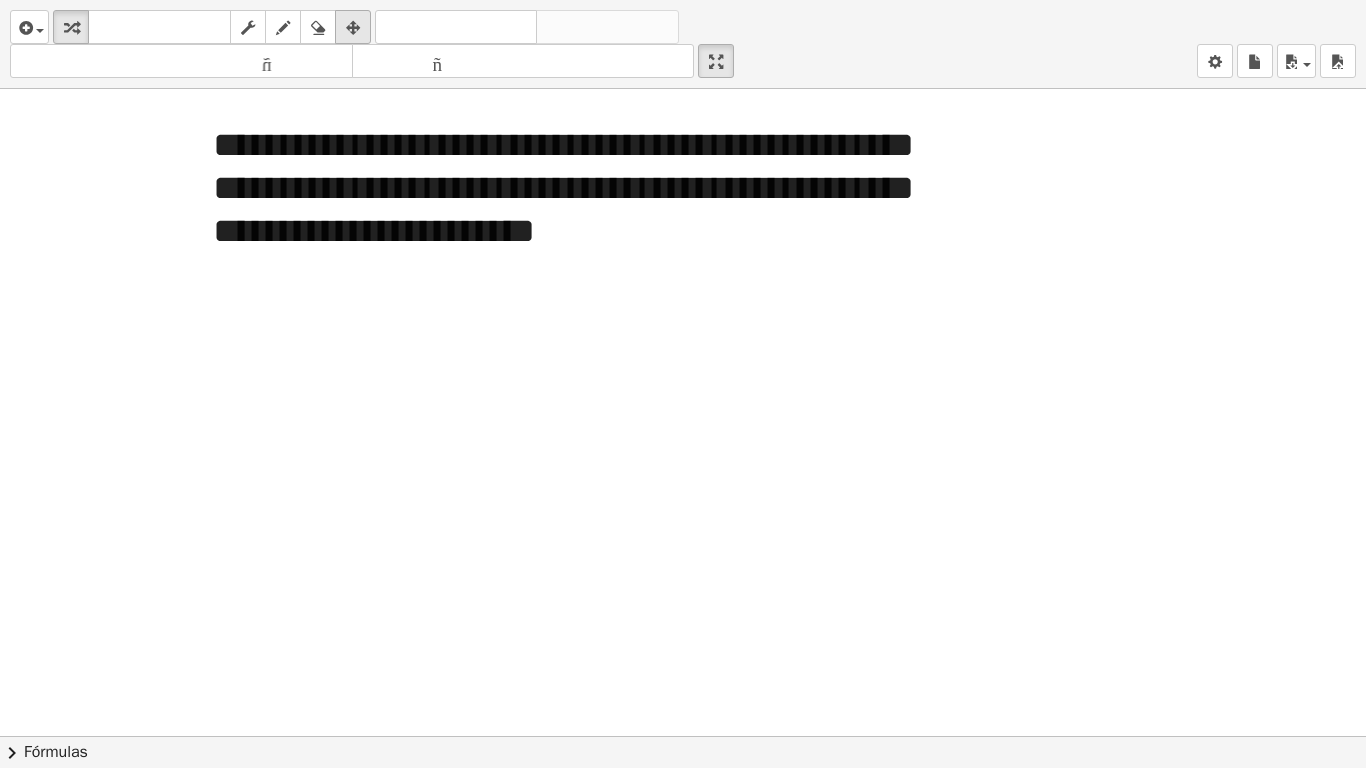click at bounding box center (353, 27) 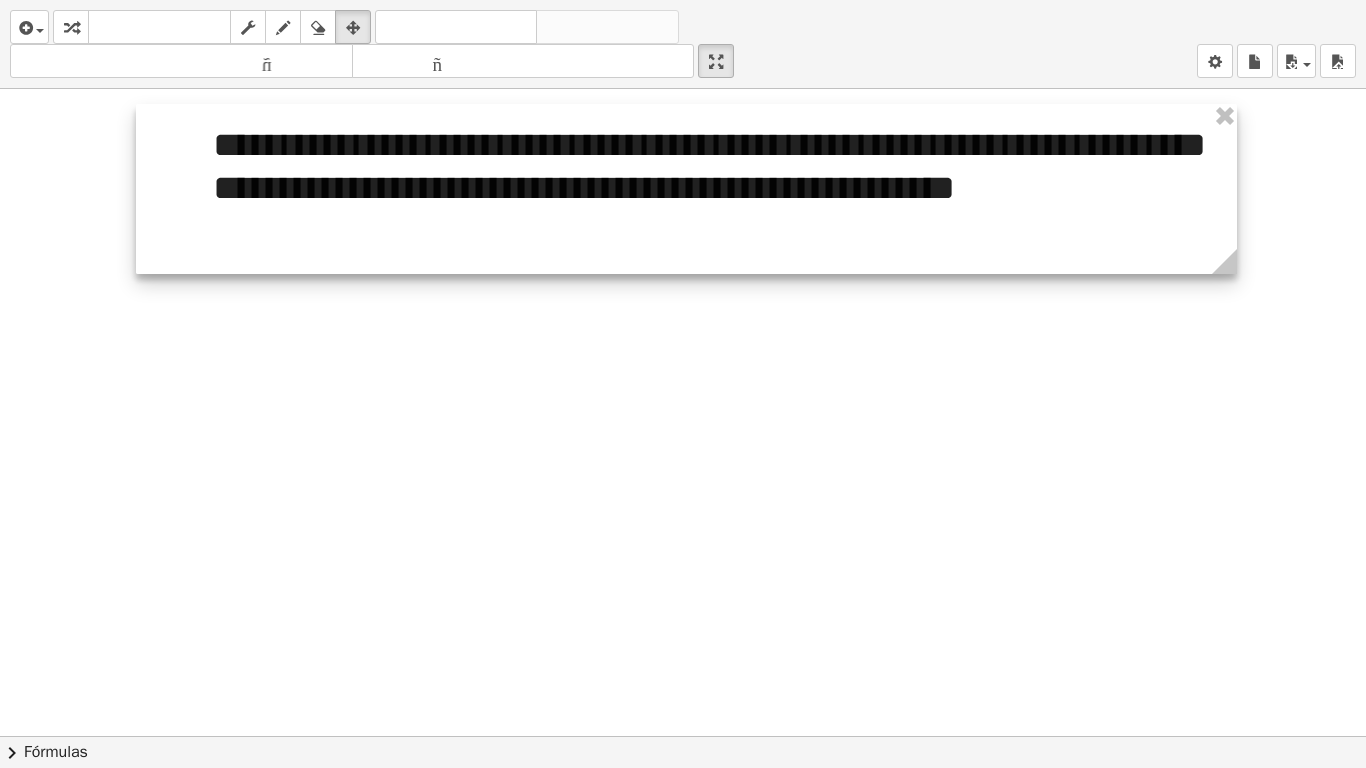 drag, startPoint x: 942, startPoint y: 269, endPoint x: 1234, endPoint y: 224, distance: 295.4471 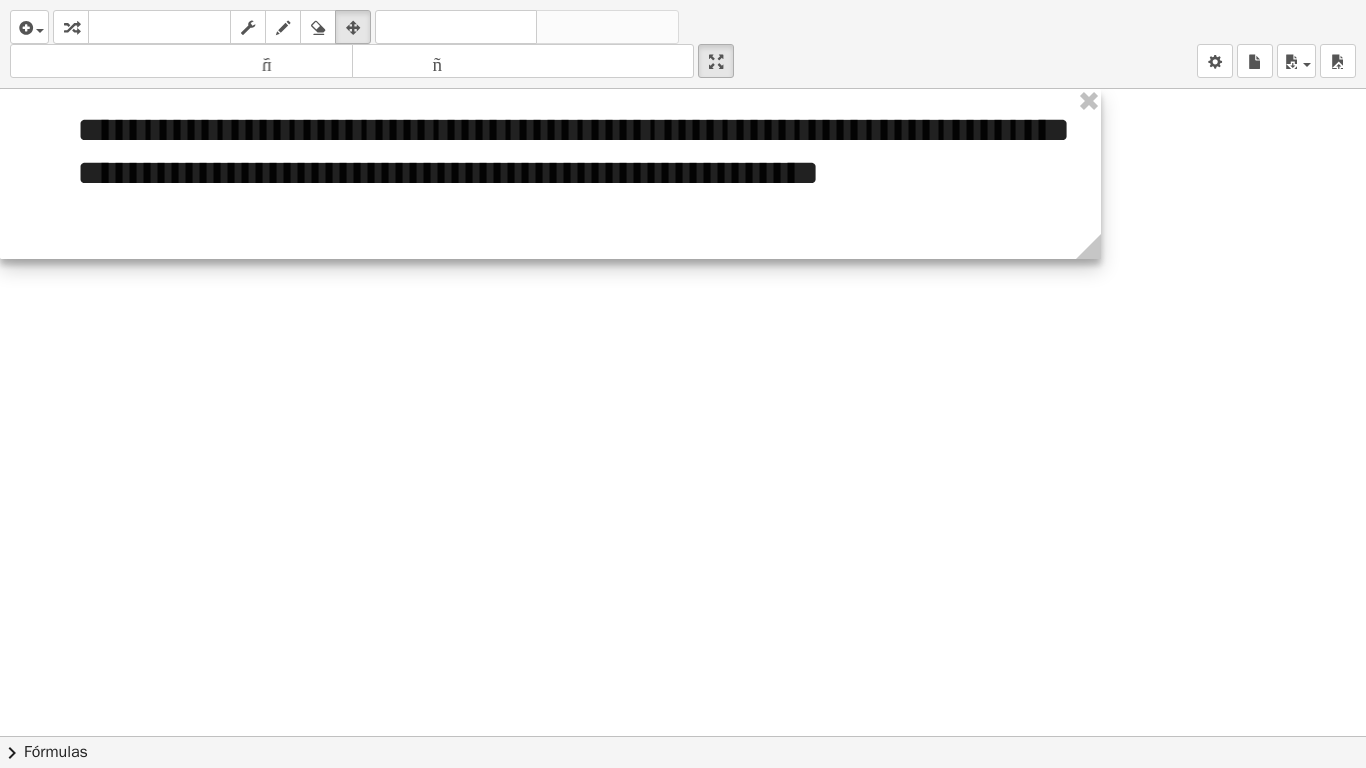 drag, startPoint x: 903, startPoint y: 208, endPoint x: 575, endPoint y: 173, distance: 329.8621 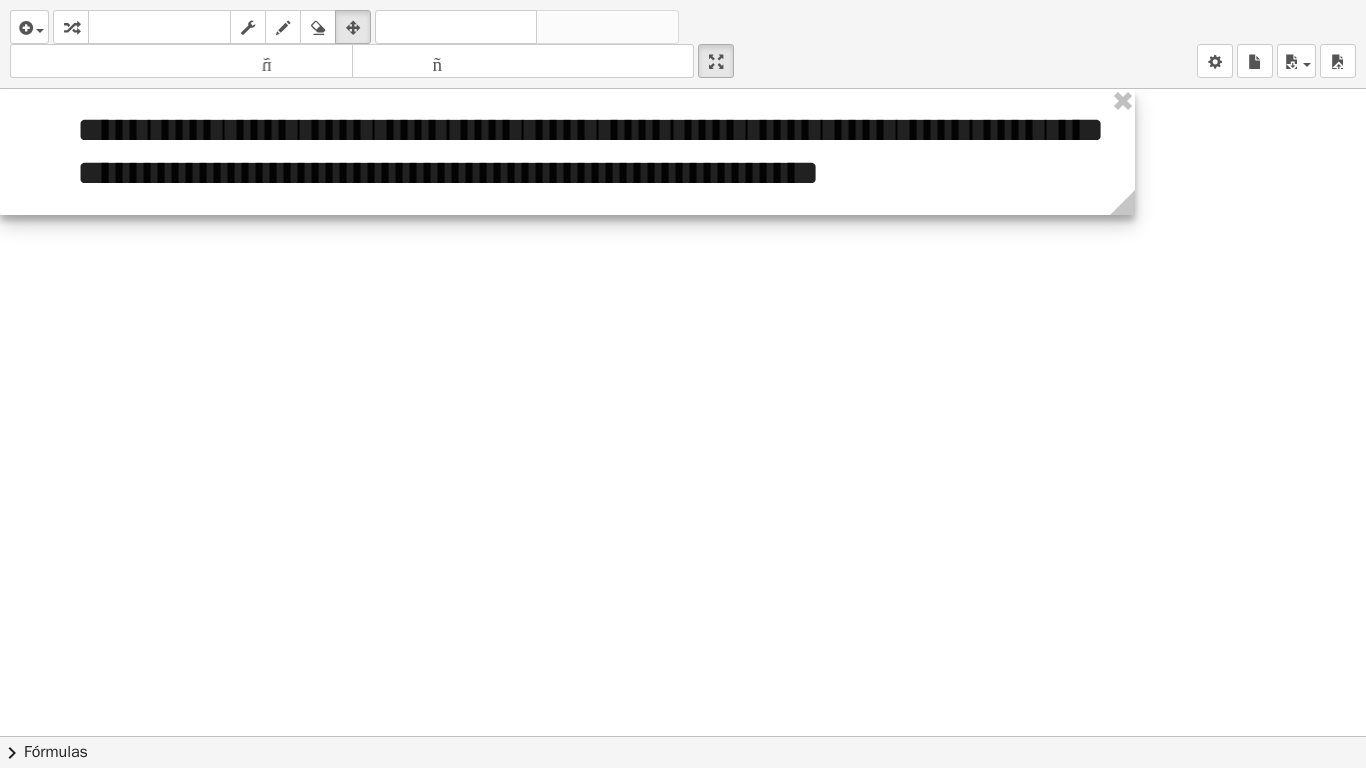 drag, startPoint x: 1099, startPoint y: 241, endPoint x: 1133, endPoint y: 232, distance: 35.17101 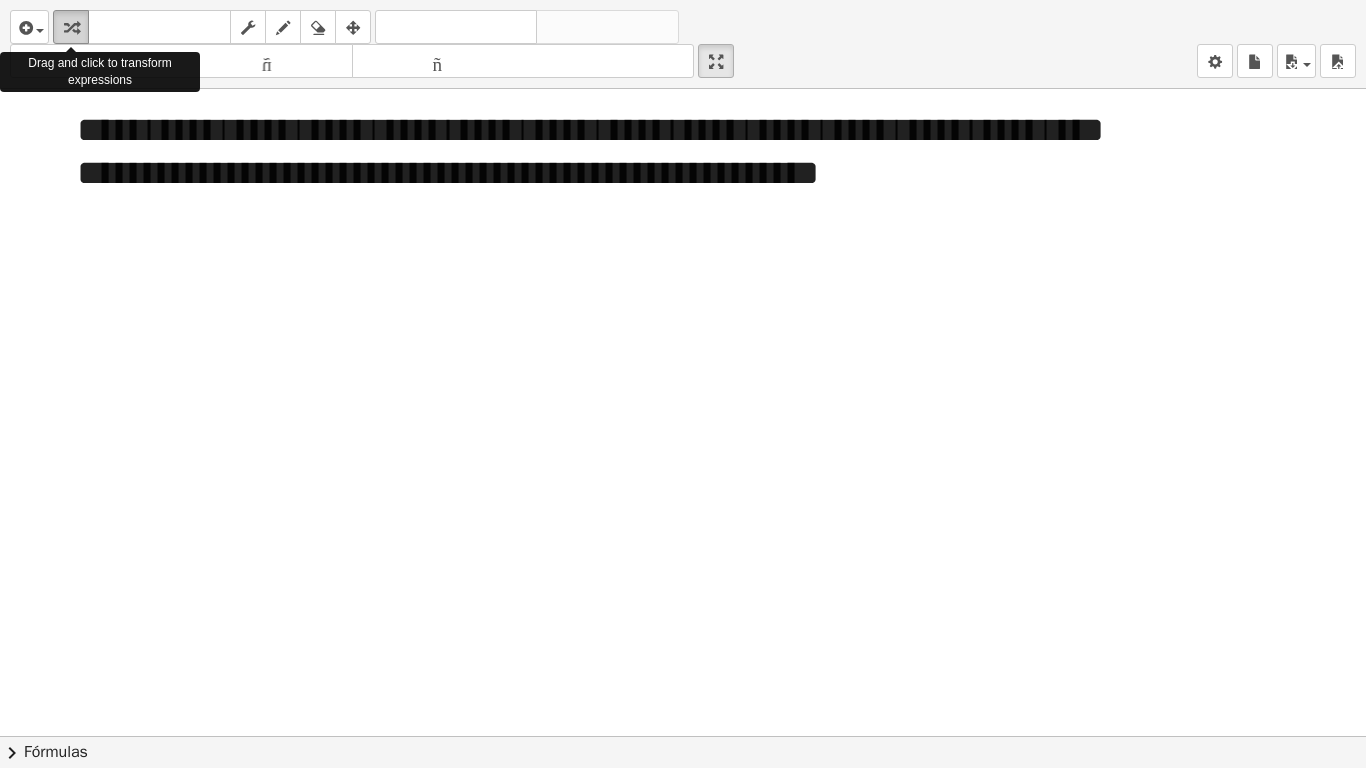 click at bounding box center [71, 28] 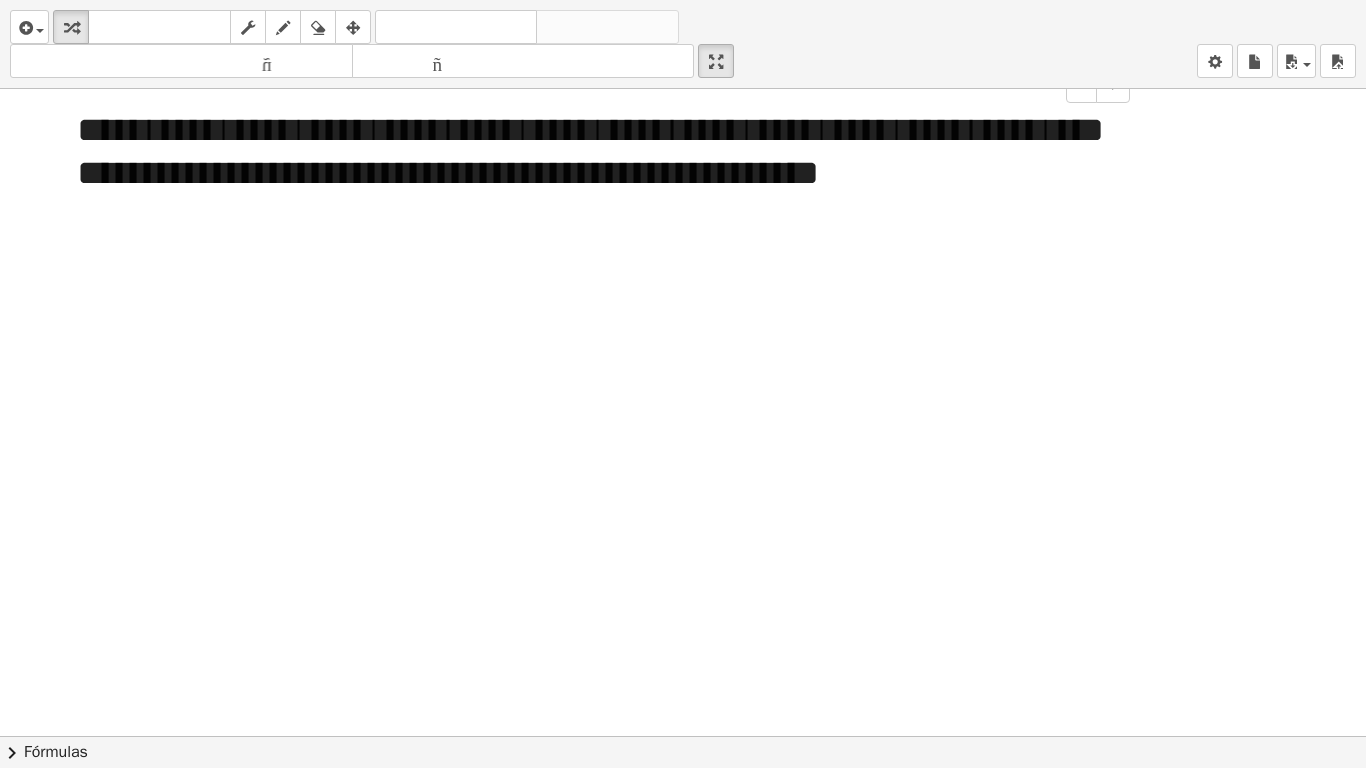 click on "**********" at bounding box center [590, 152] 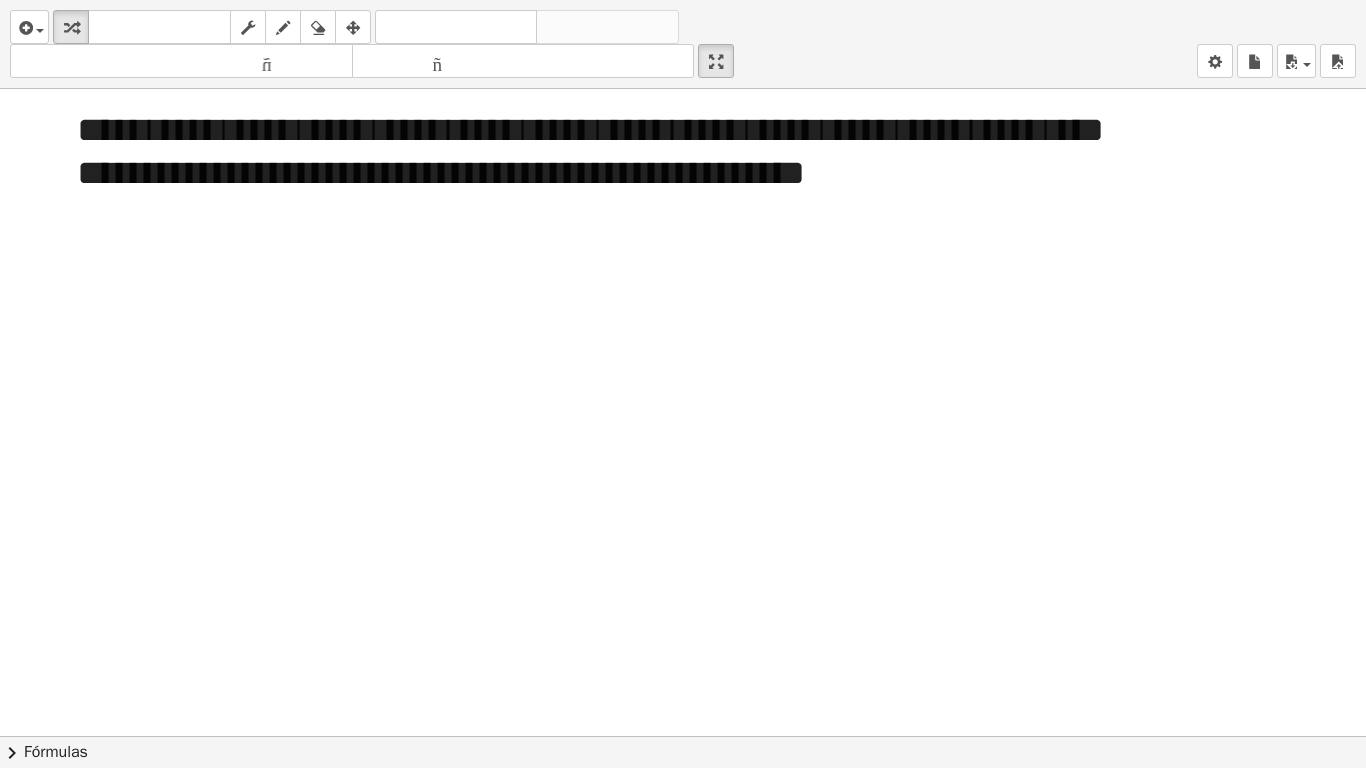 click at bounding box center [683, 736] 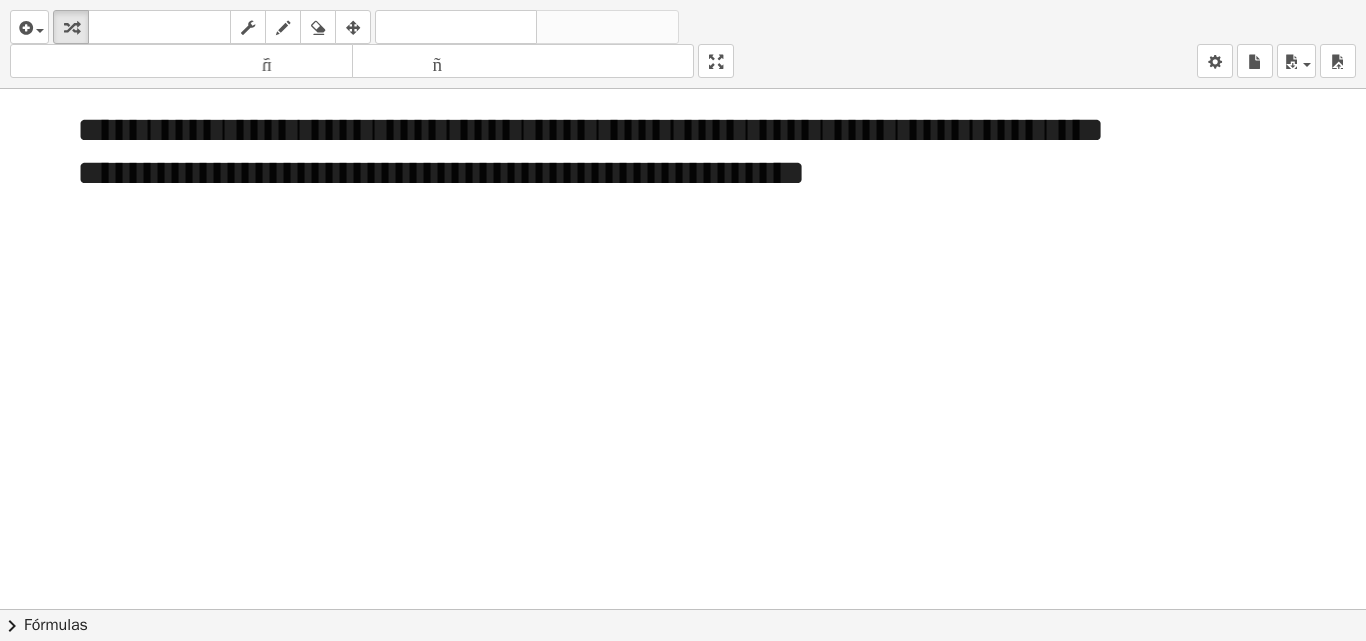 click on "**********" at bounding box center [683, 320] 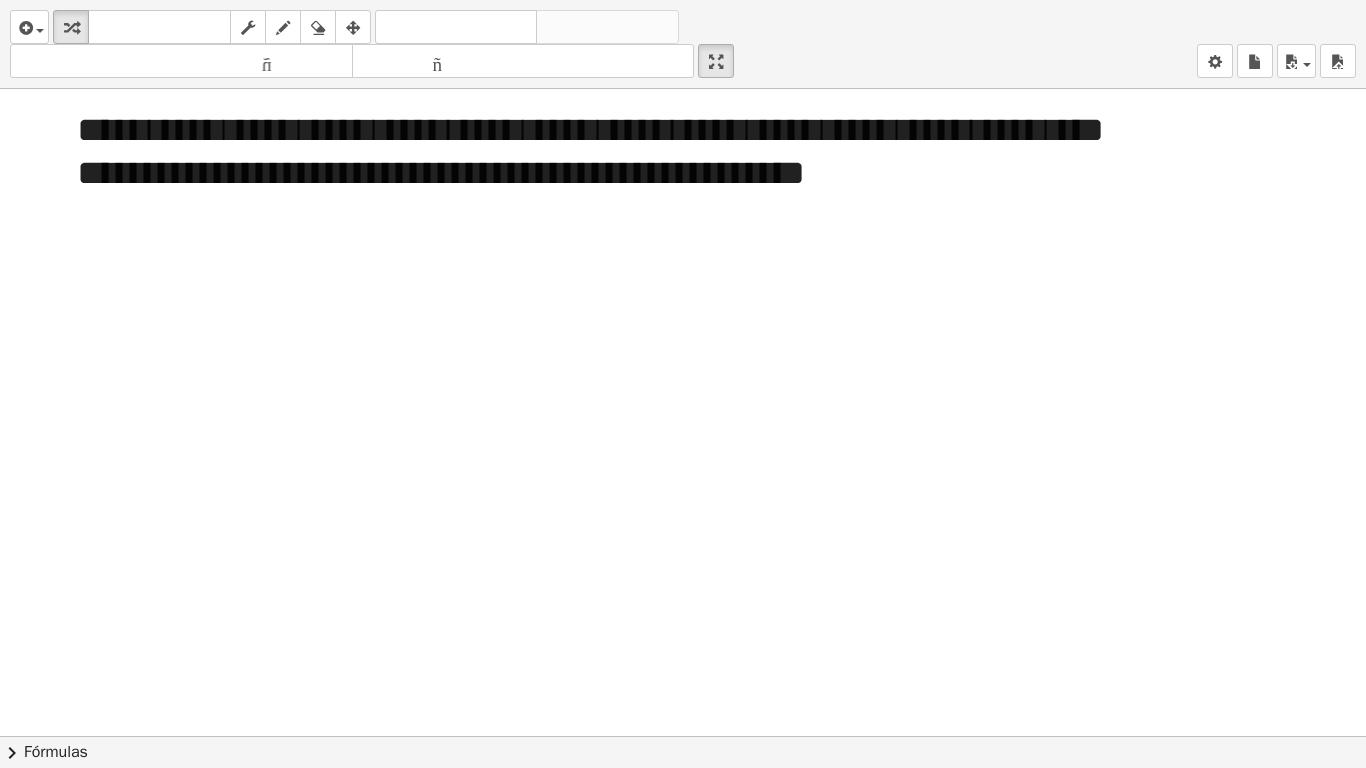 drag, startPoint x: 731, startPoint y: 62, endPoint x: 731, endPoint y: -25, distance: 87 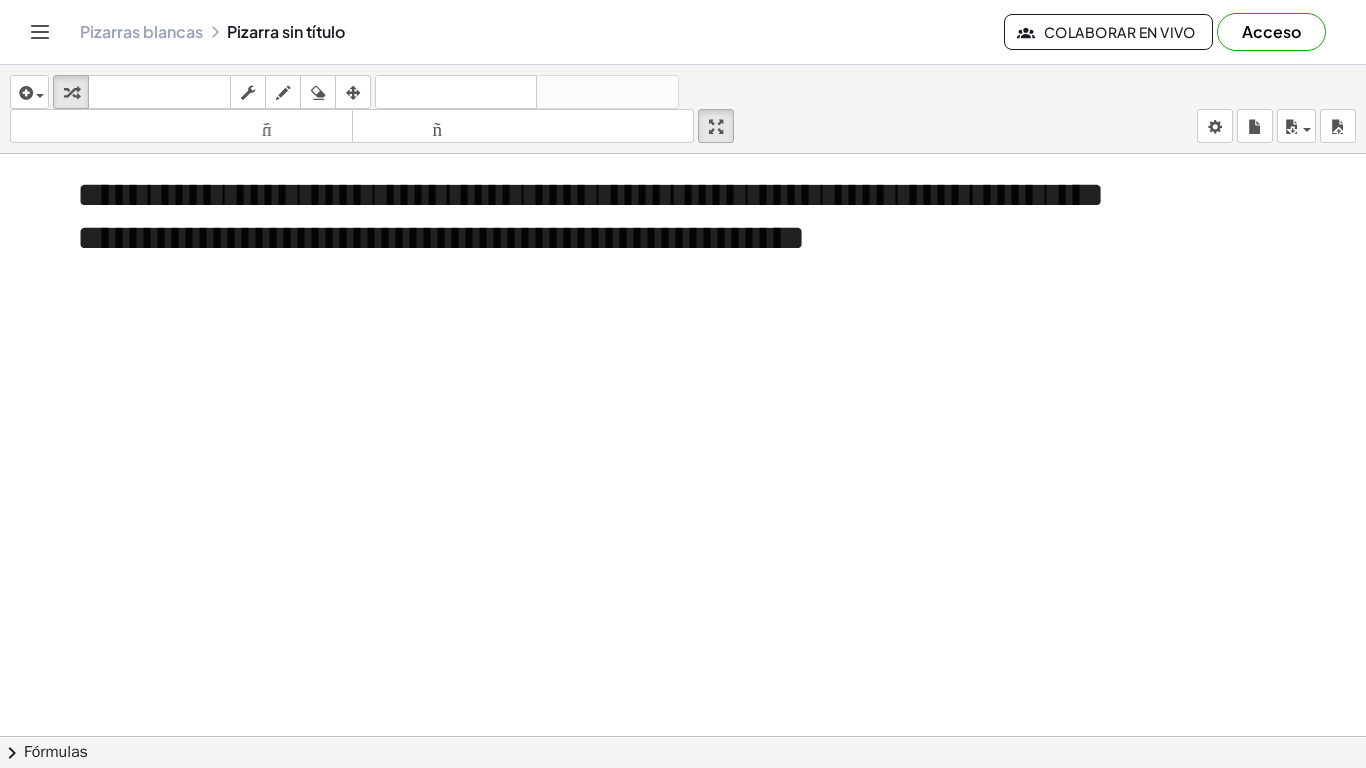 click on "**********" at bounding box center [683, 384] 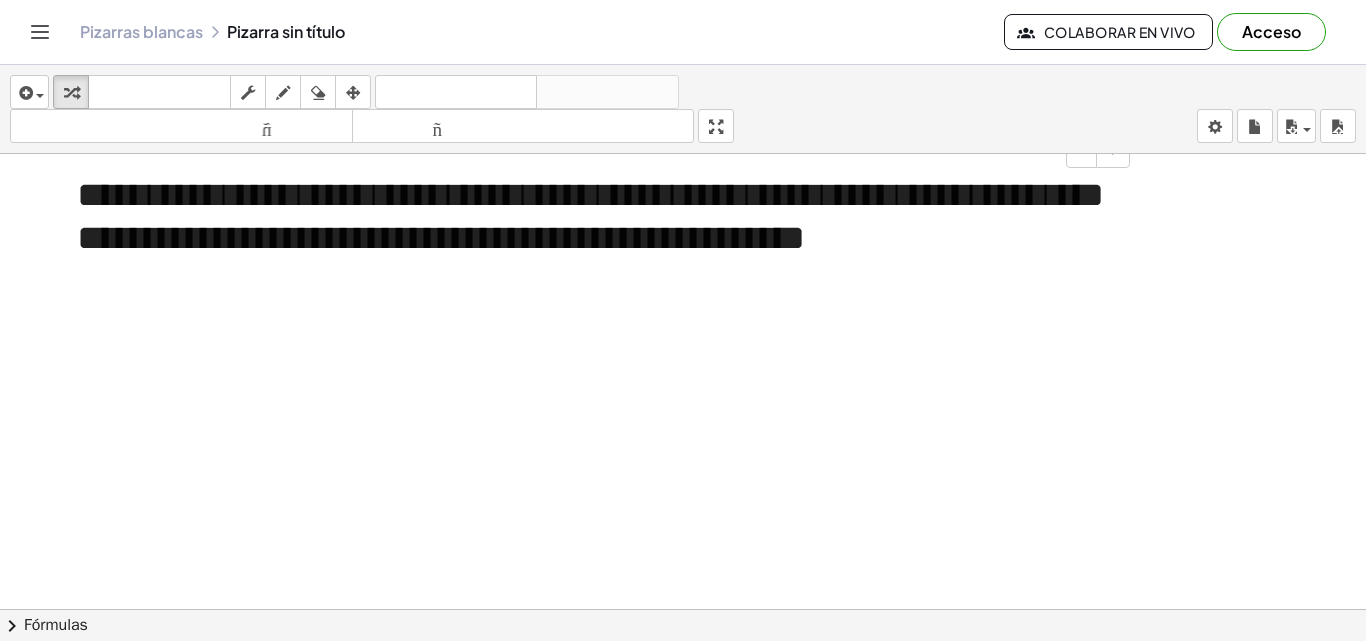 click on "**********" at bounding box center [590, 216] 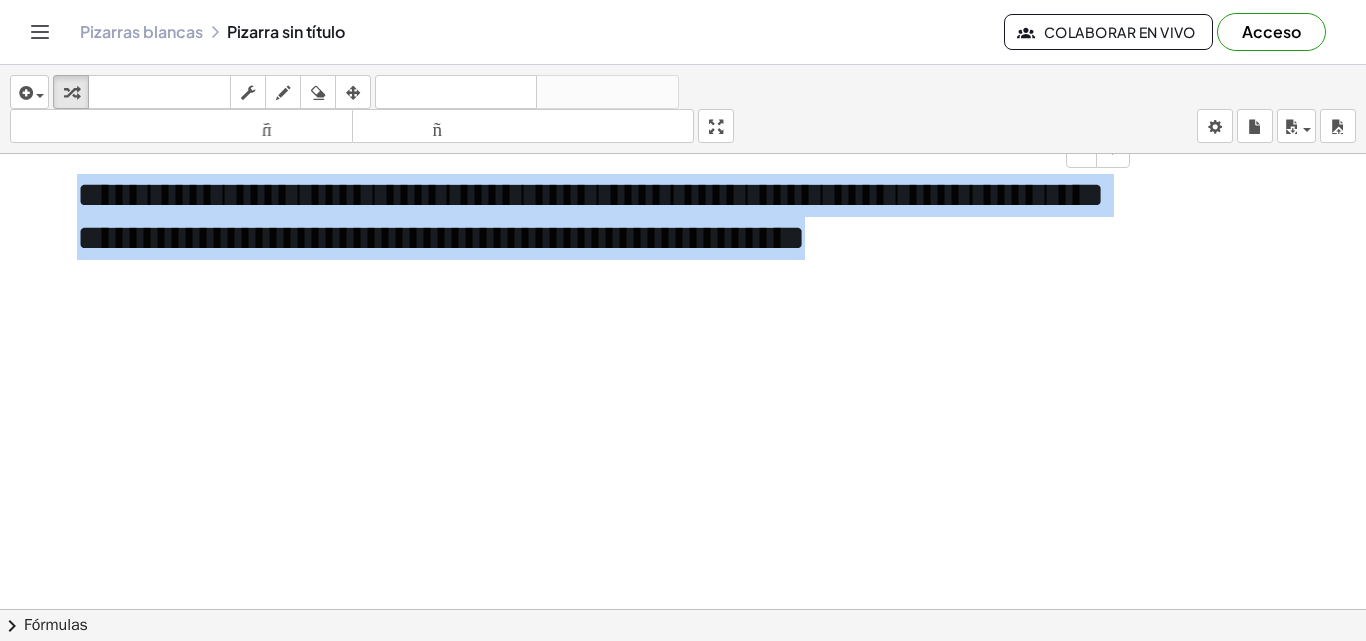 drag, startPoint x: 1011, startPoint y: 237, endPoint x: 74, endPoint y: 186, distance: 938.3869 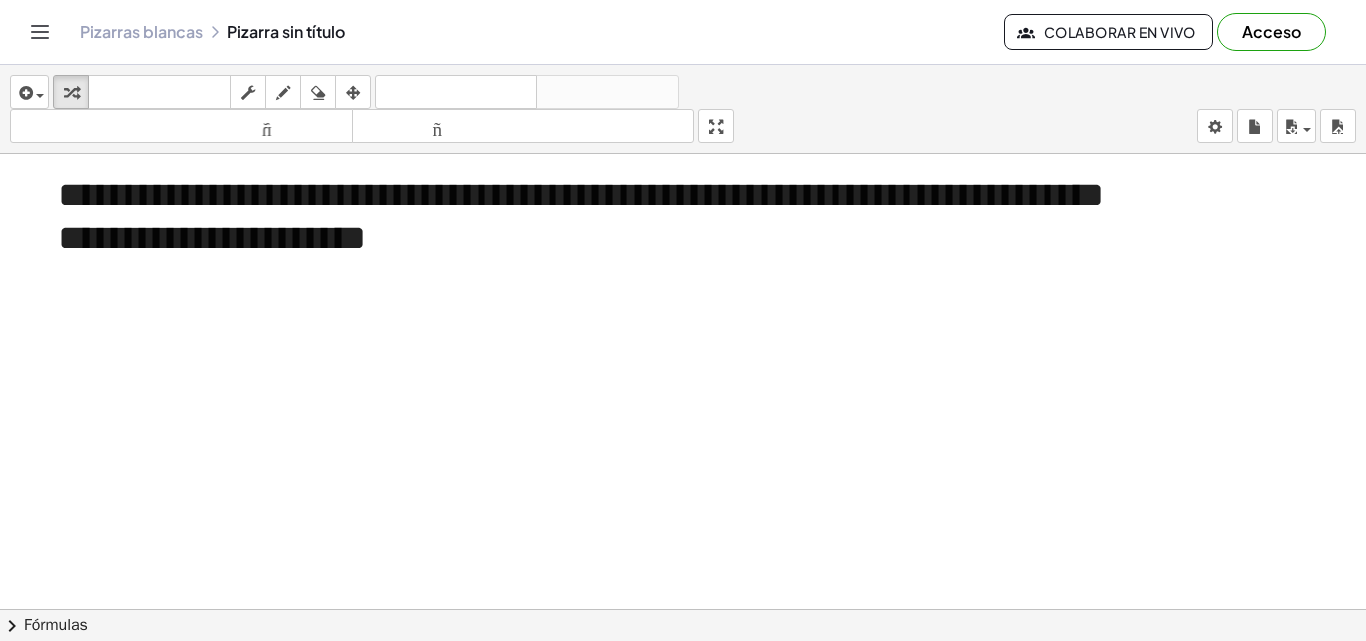 drag, startPoint x: 727, startPoint y: 123, endPoint x: 727, endPoint y: 210, distance: 87 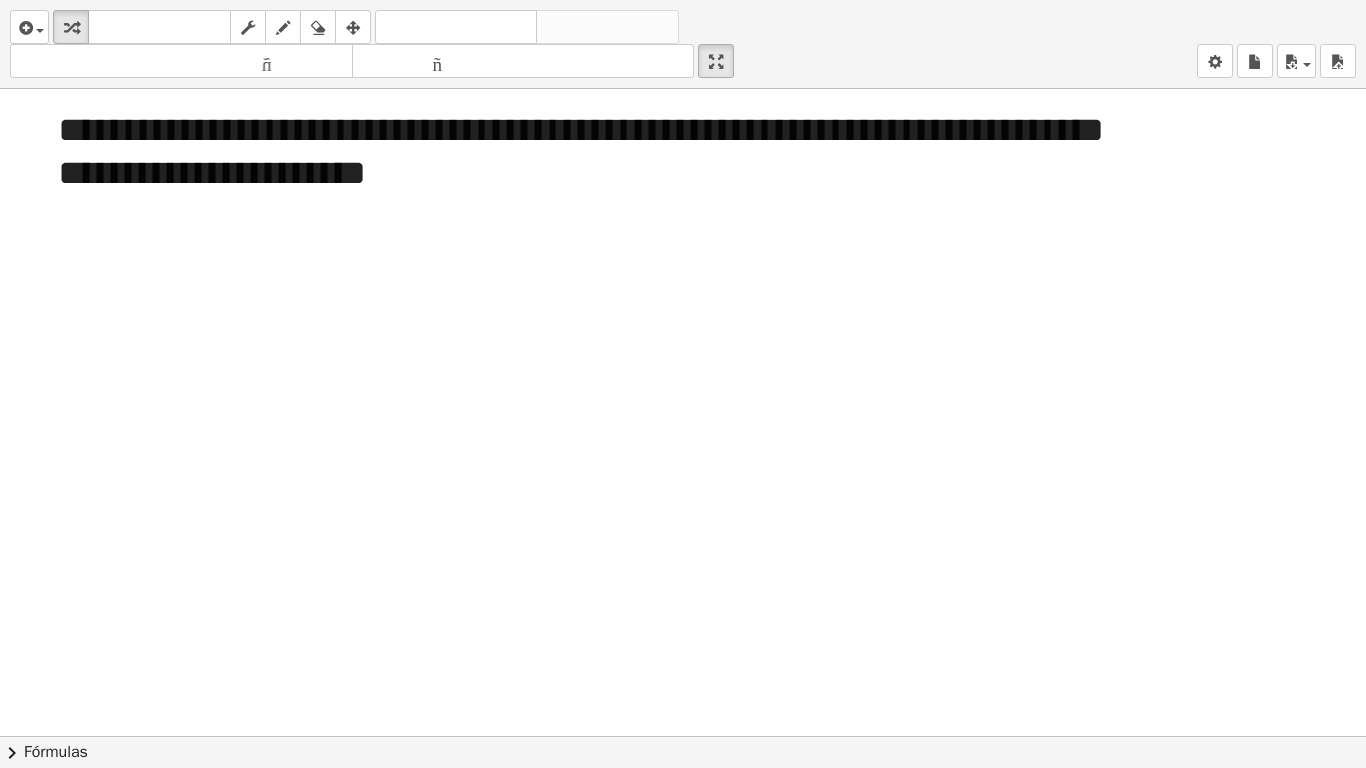 click at bounding box center (683, 736) 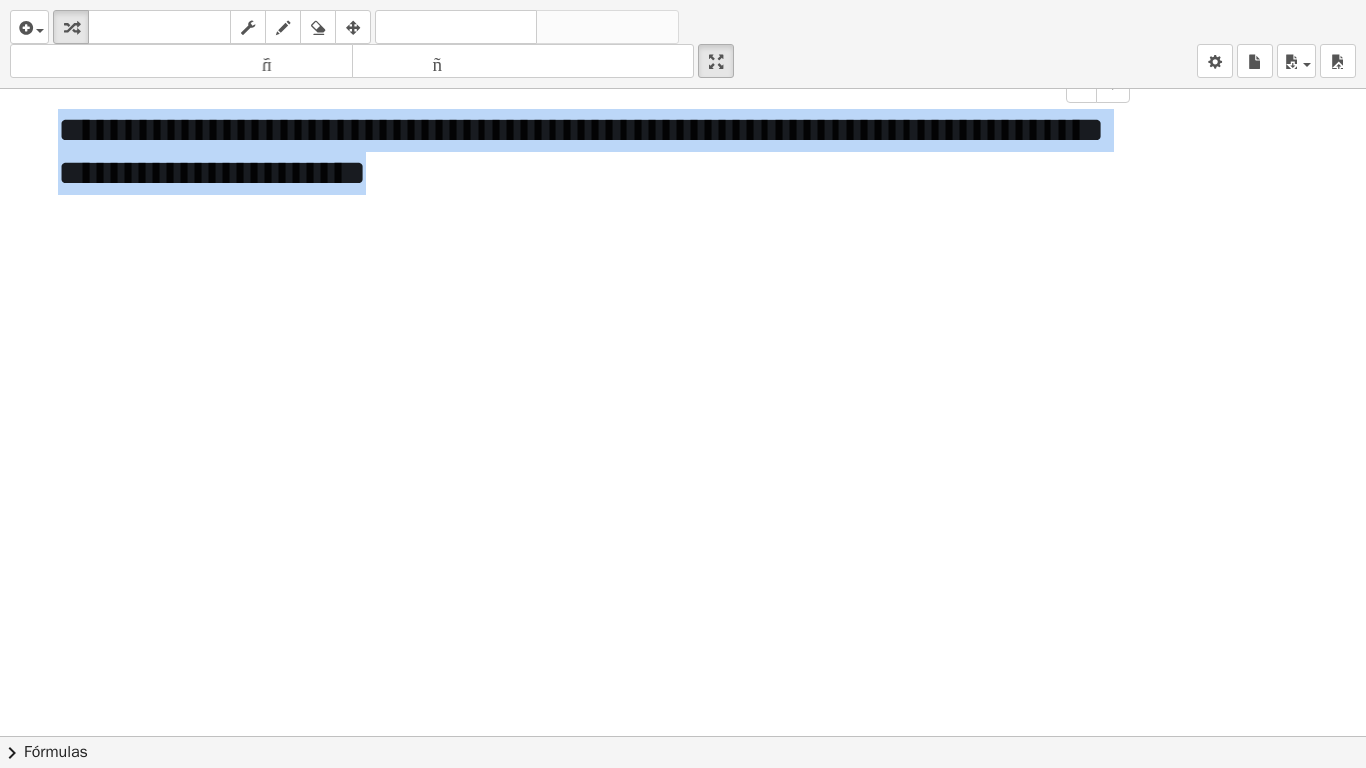 drag, startPoint x: 659, startPoint y: 178, endPoint x: 82, endPoint y: 133, distance: 578.75214 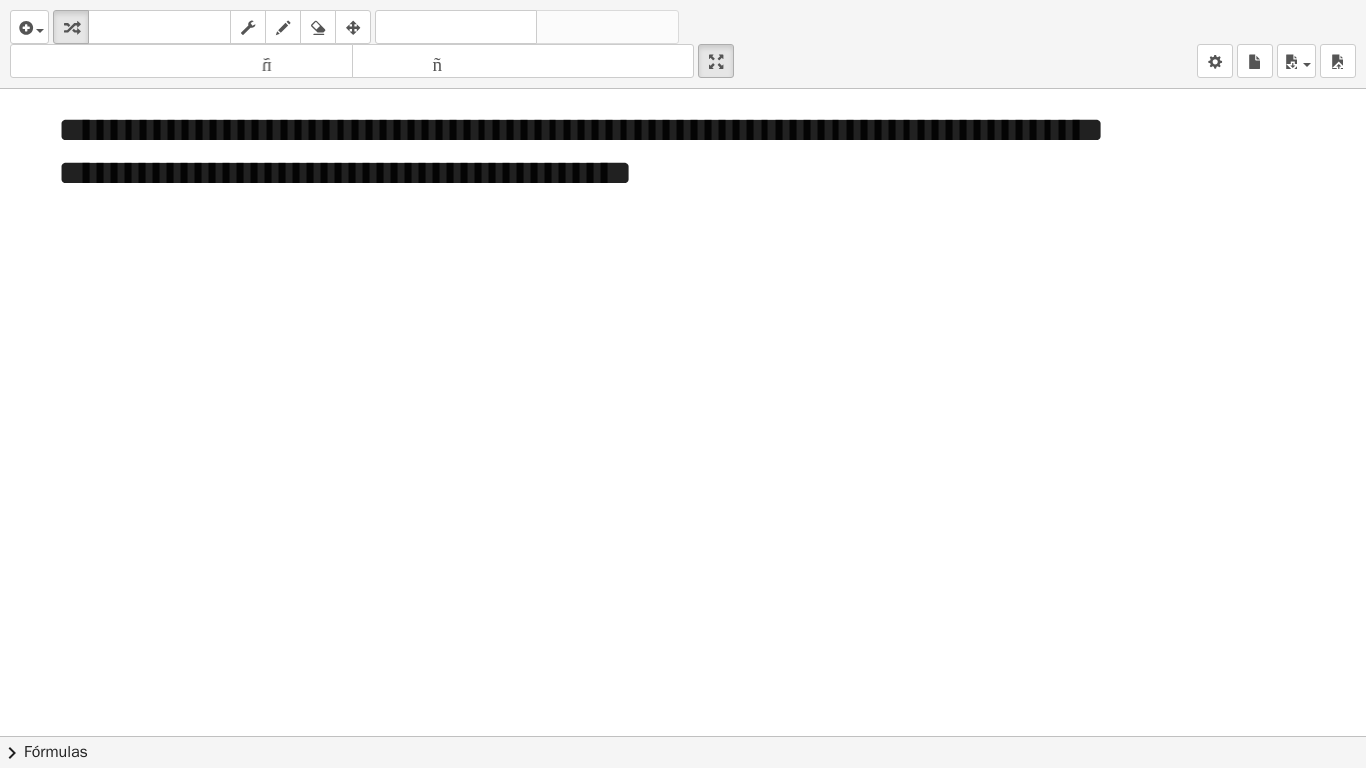 click at bounding box center [683, 736] 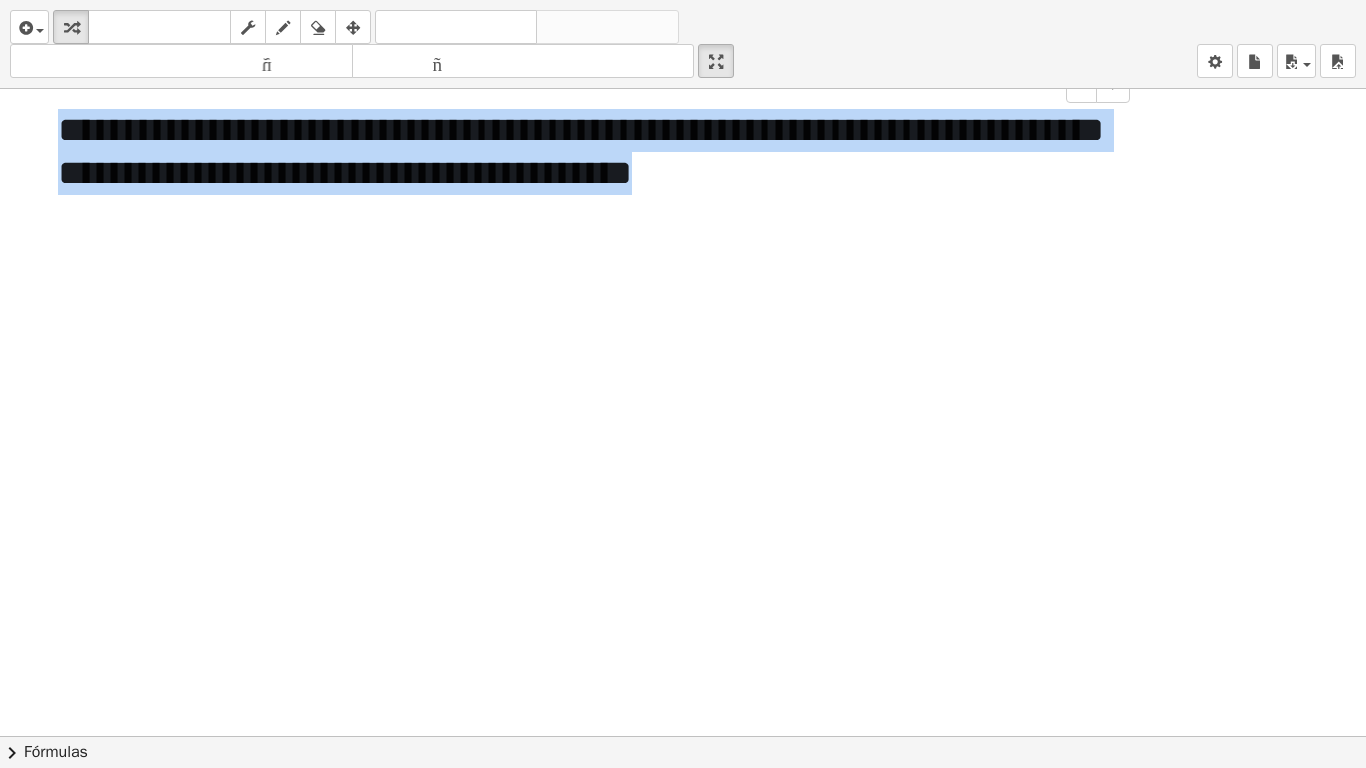drag, startPoint x: 974, startPoint y: 177, endPoint x: 11, endPoint y: 152, distance: 963.32446 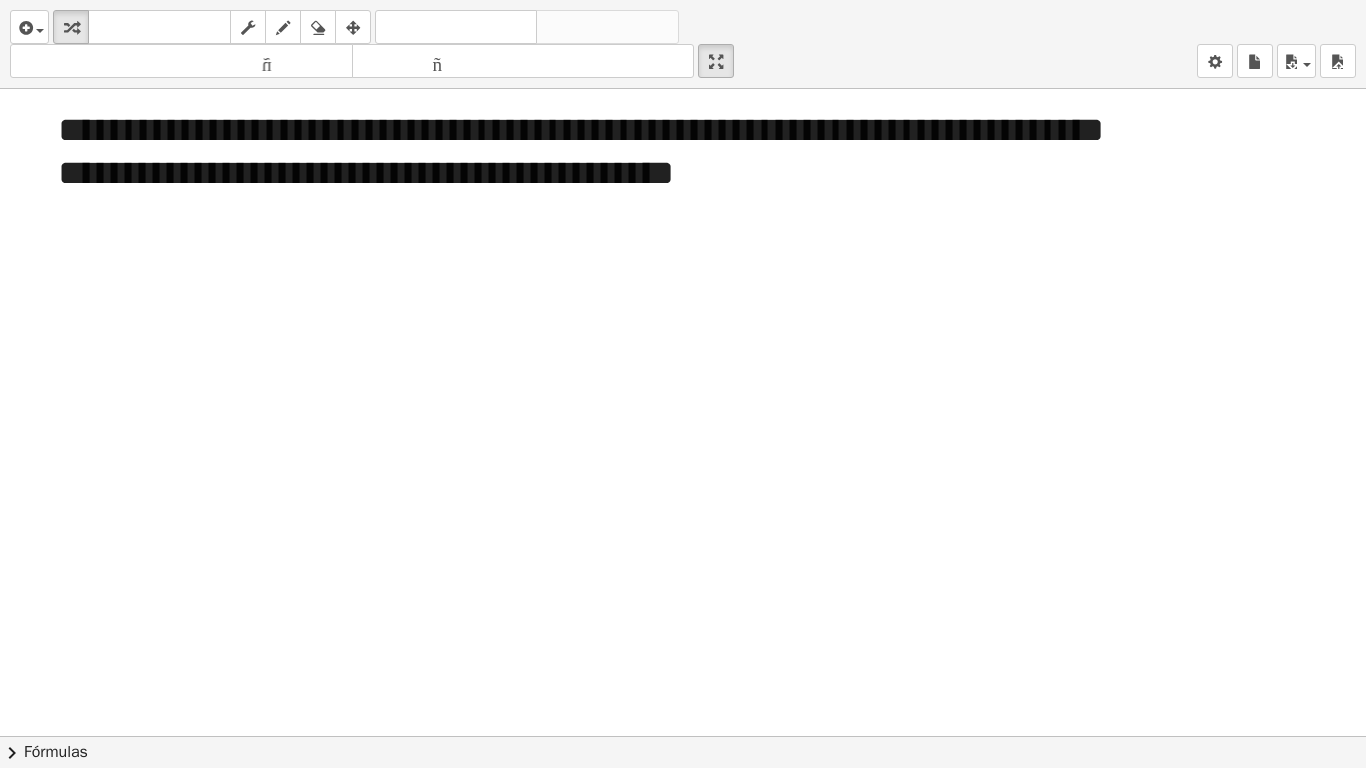 click at bounding box center (683, 736) 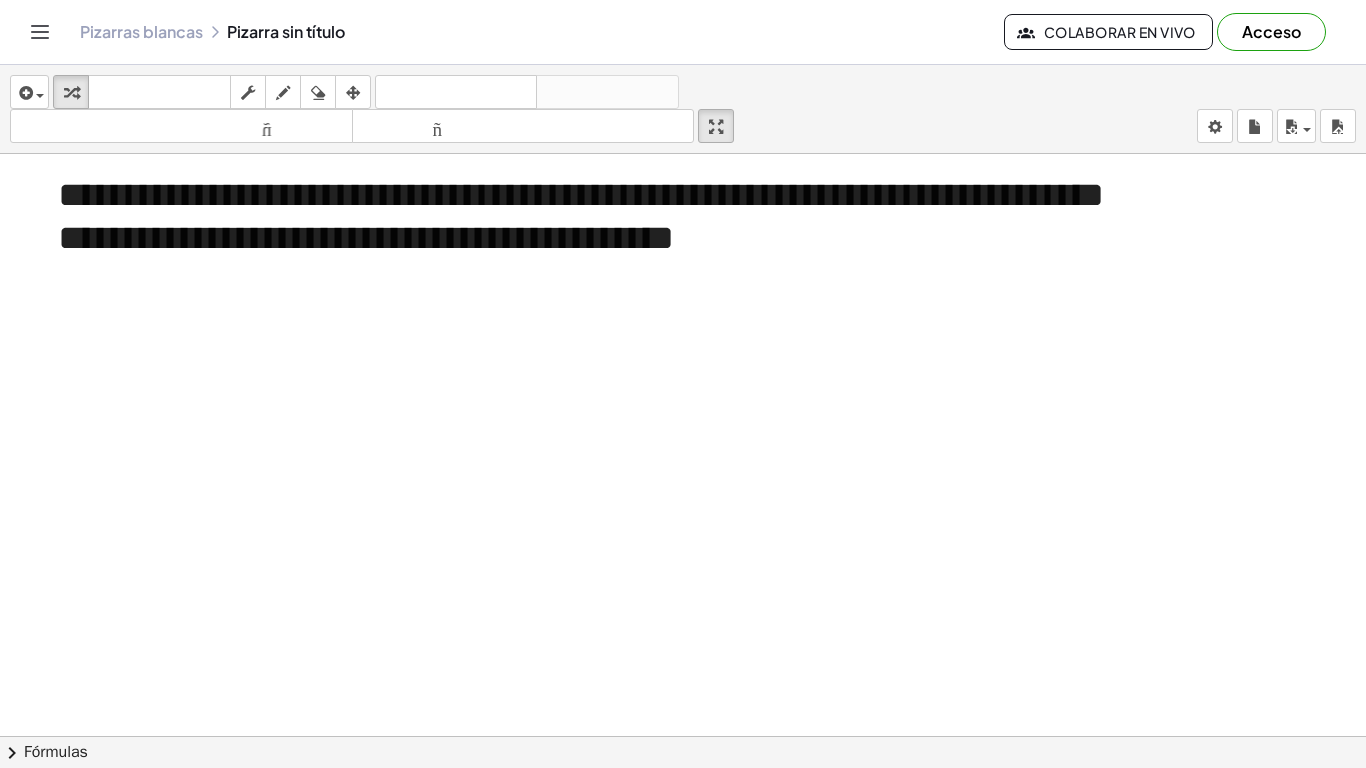 click on "**********" at bounding box center (683, 384) 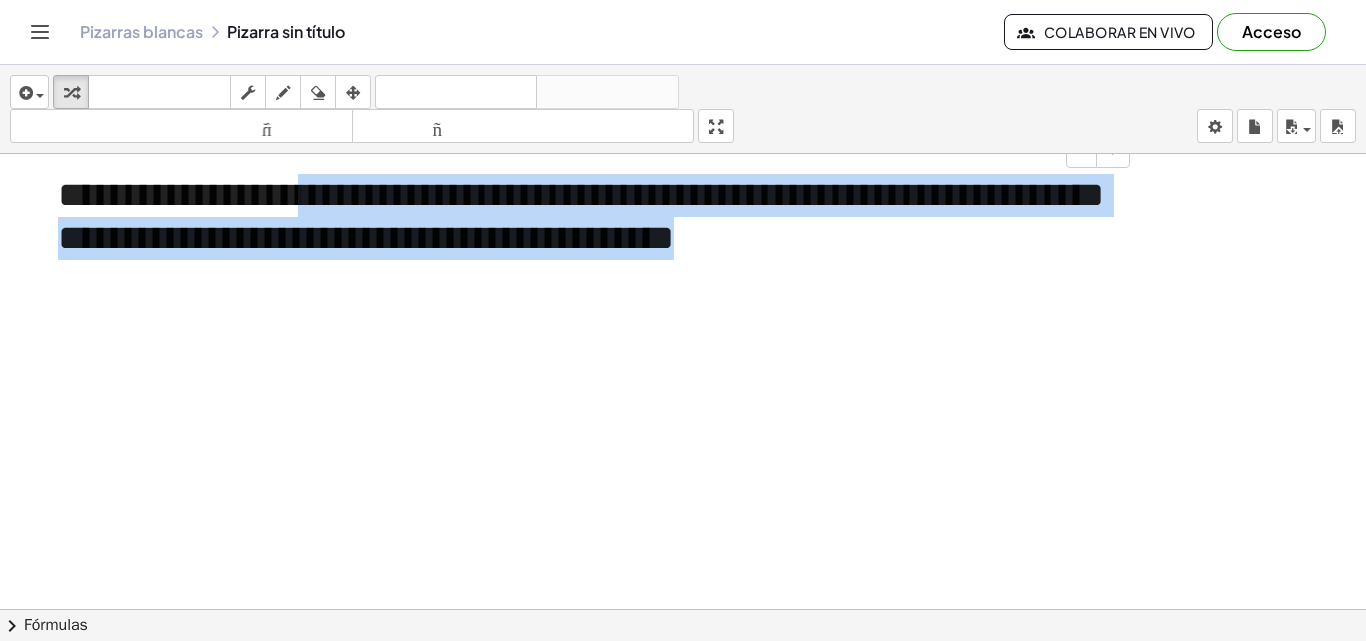 drag, startPoint x: 916, startPoint y: 242, endPoint x: 148, endPoint y: 216, distance: 768.44 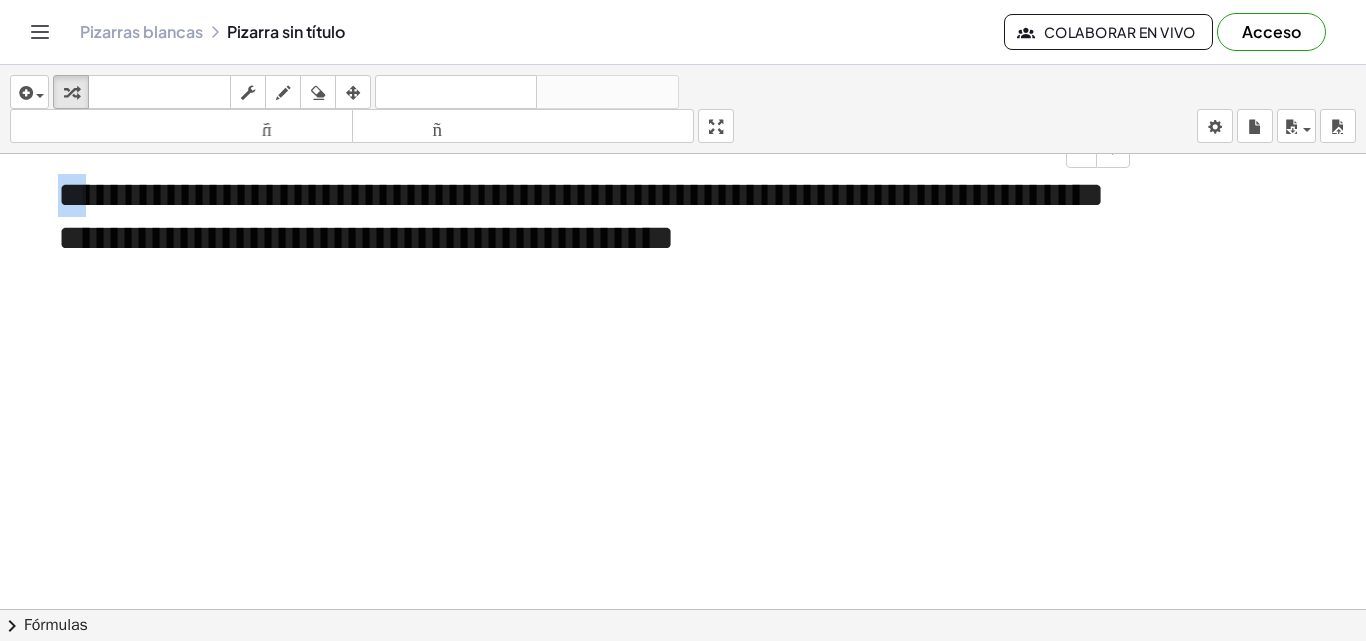 drag, startPoint x: 66, startPoint y: 216, endPoint x: 24, endPoint y: 216, distance: 42 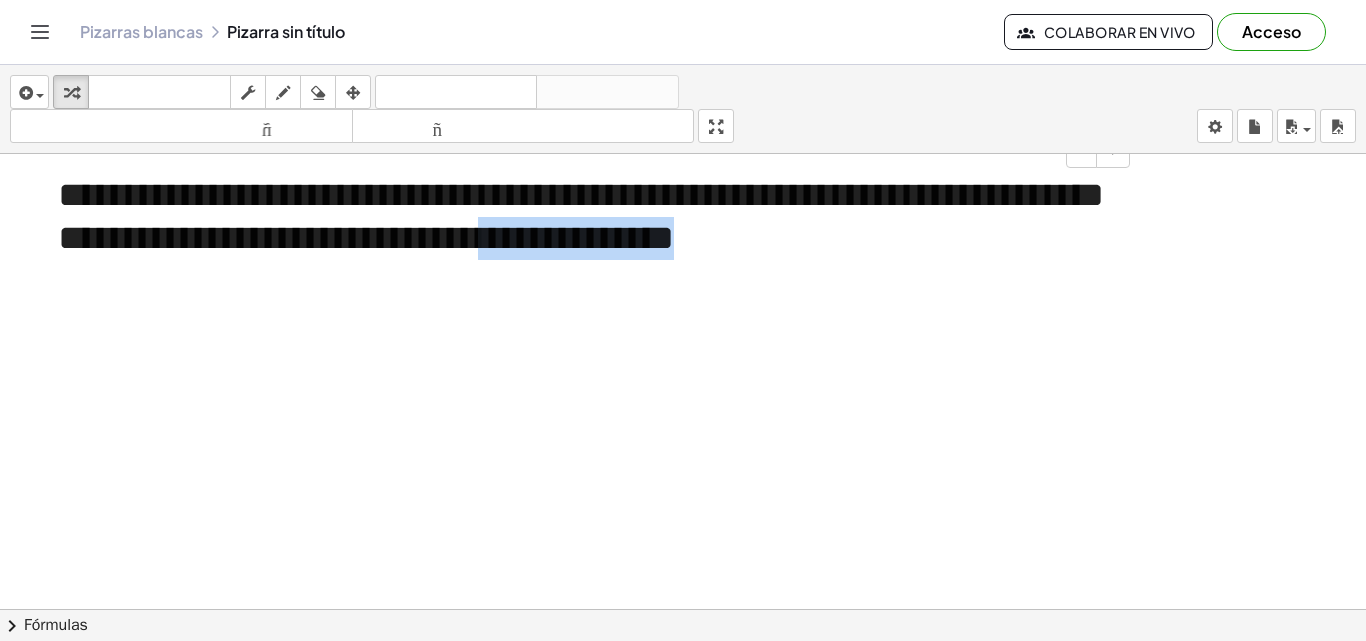 drag, startPoint x: 915, startPoint y: 247, endPoint x: 527, endPoint y: 248, distance: 388.00128 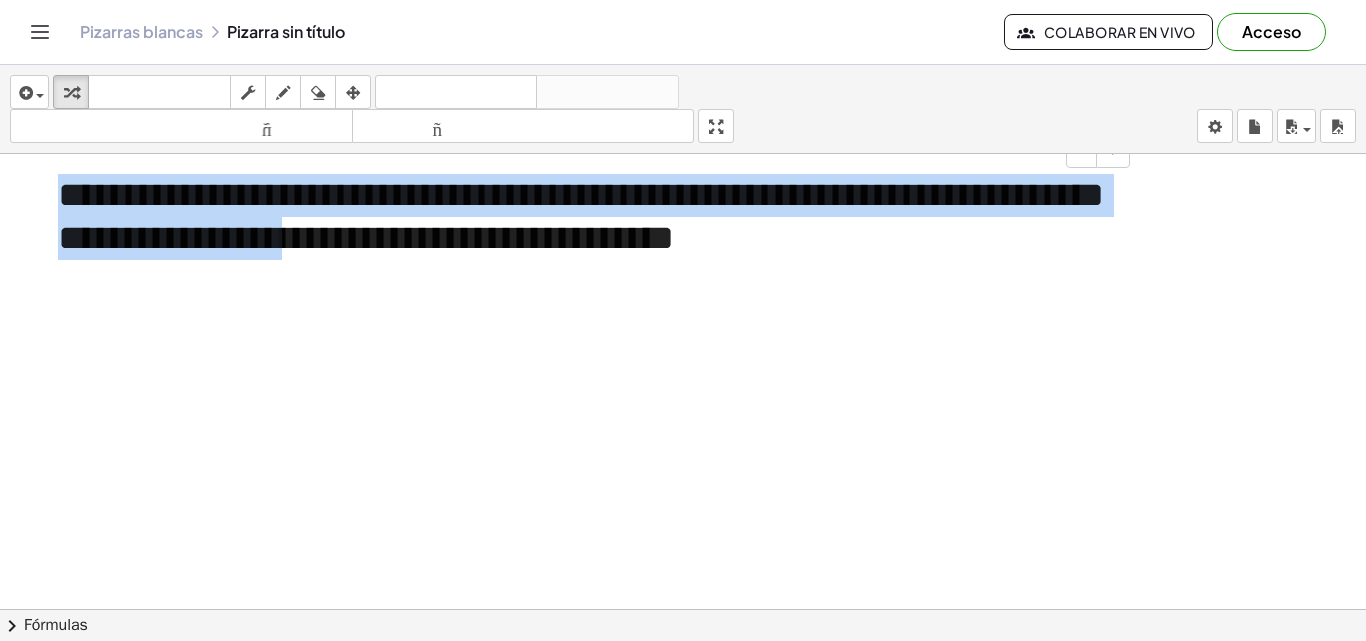 drag, startPoint x: 335, startPoint y: 238, endPoint x: 51, endPoint y: 205, distance: 285.91083 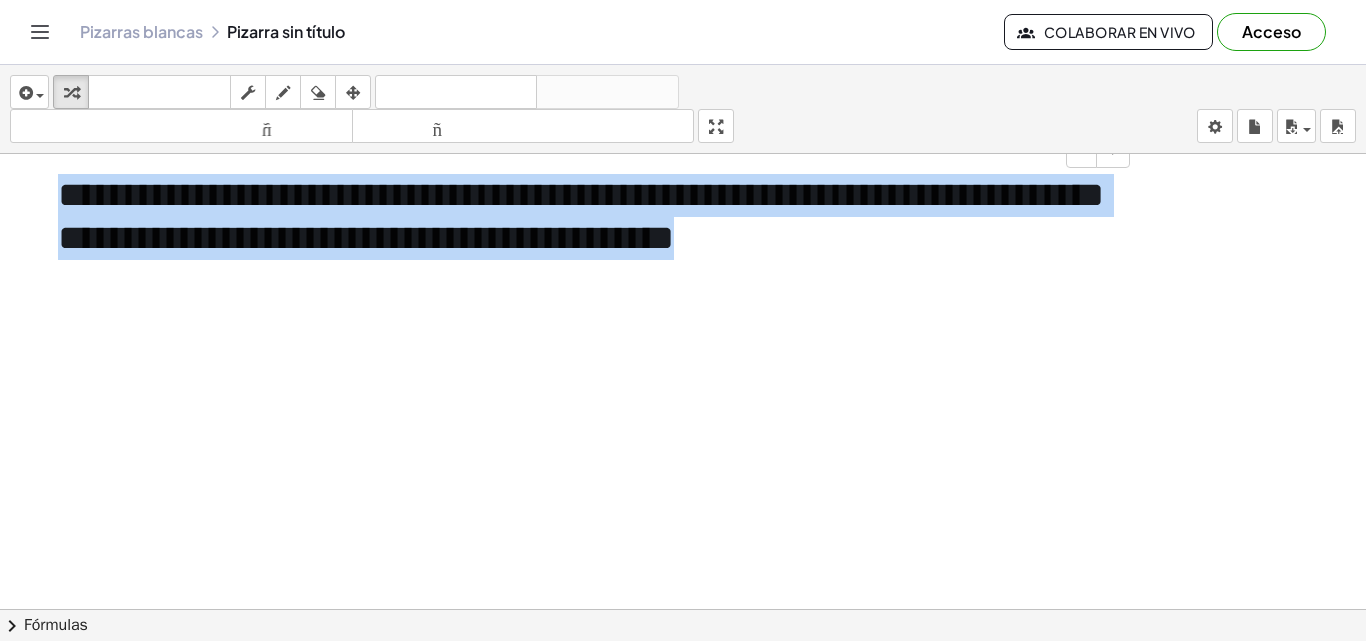 drag, startPoint x: 51, startPoint y: 189, endPoint x: 959, endPoint y: 254, distance: 910.32355 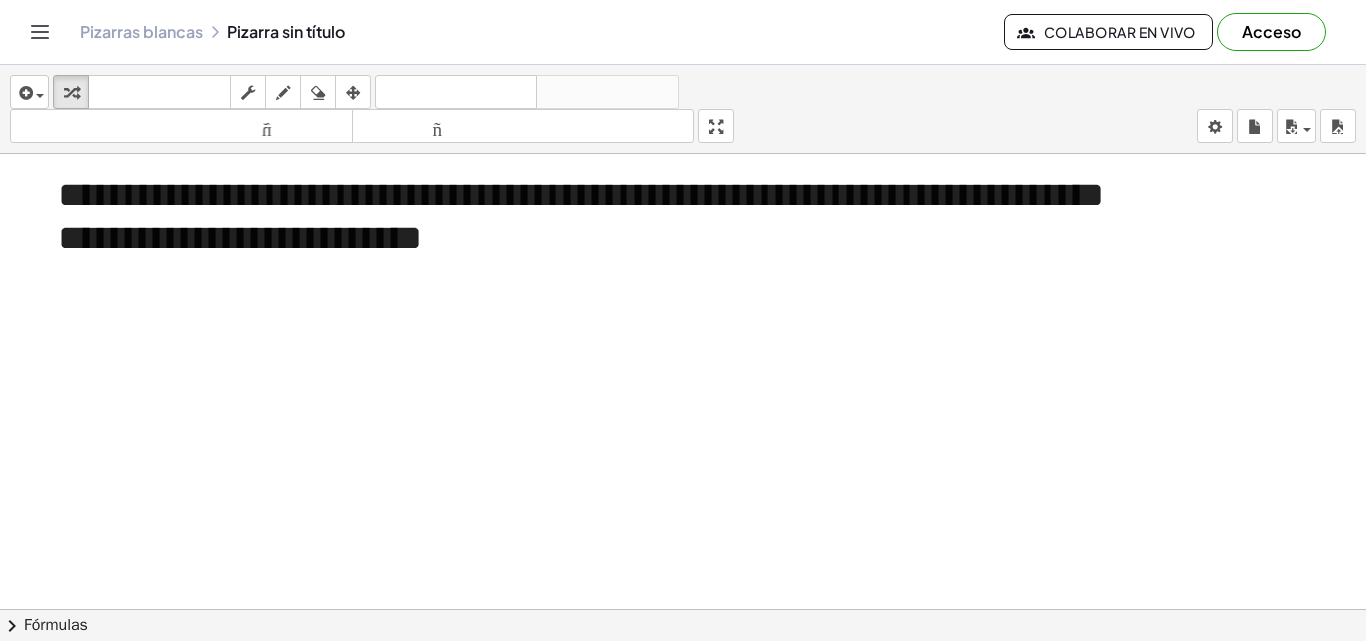 click at bounding box center (683, 623) 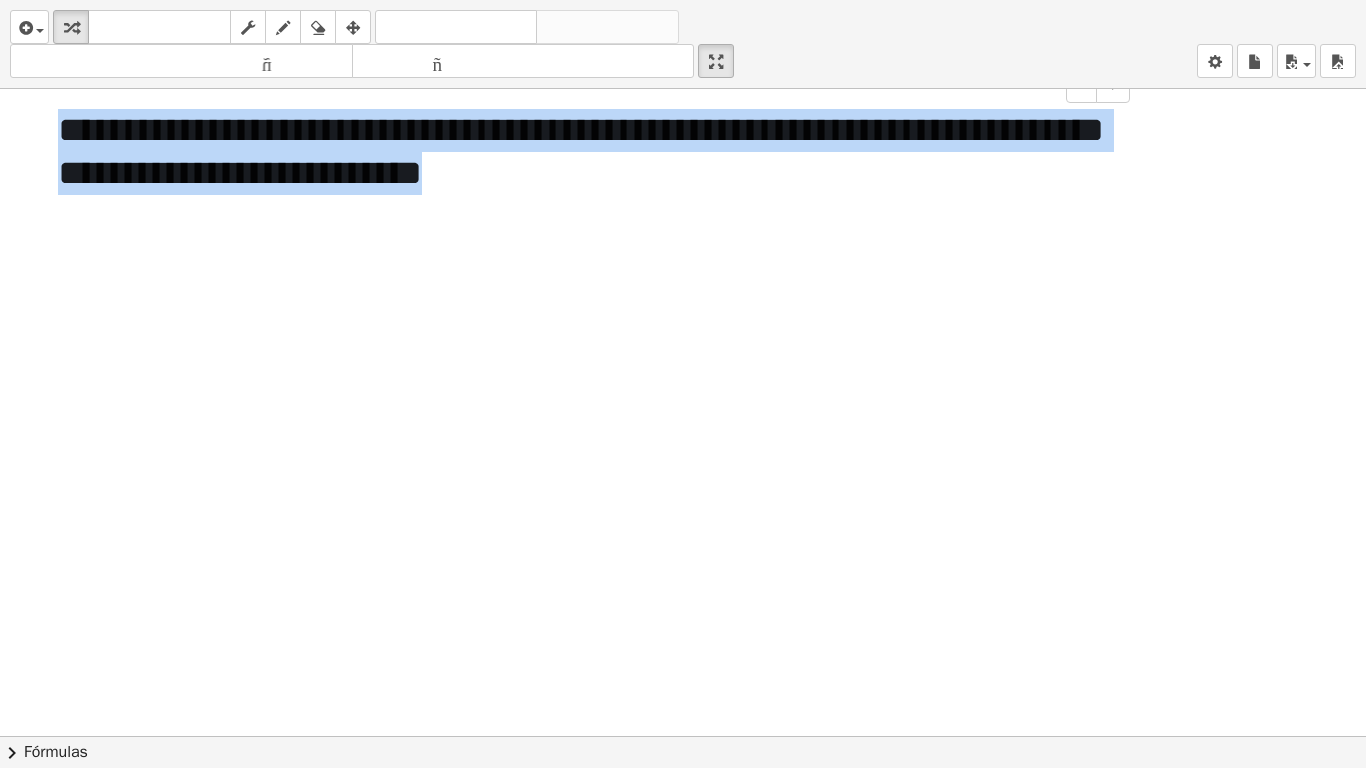 drag, startPoint x: 44, startPoint y: 121, endPoint x: 696, endPoint y: 174, distance: 654.1506 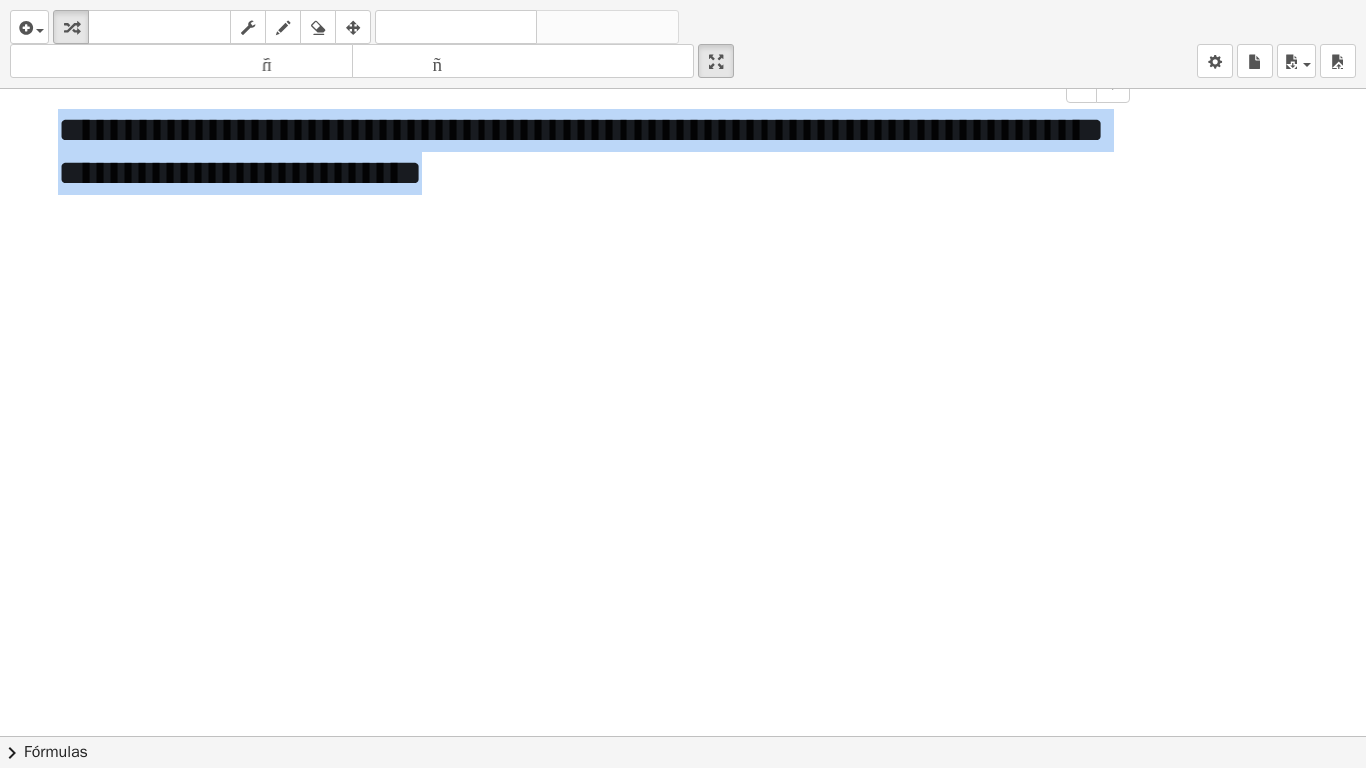 drag, startPoint x: 56, startPoint y: 129, endPoint x: 721, endPoint y: 186, distance: 667.4384 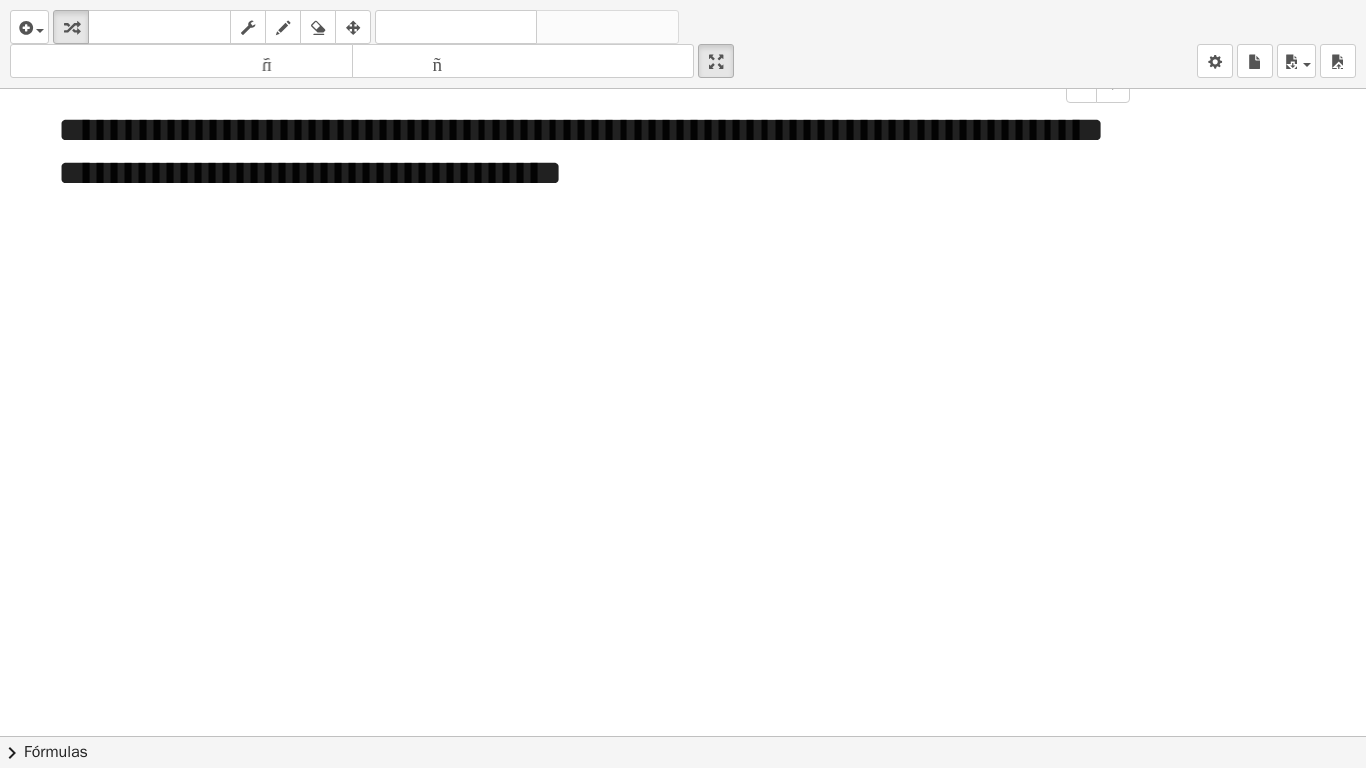 click at bounding box center (683, 736) 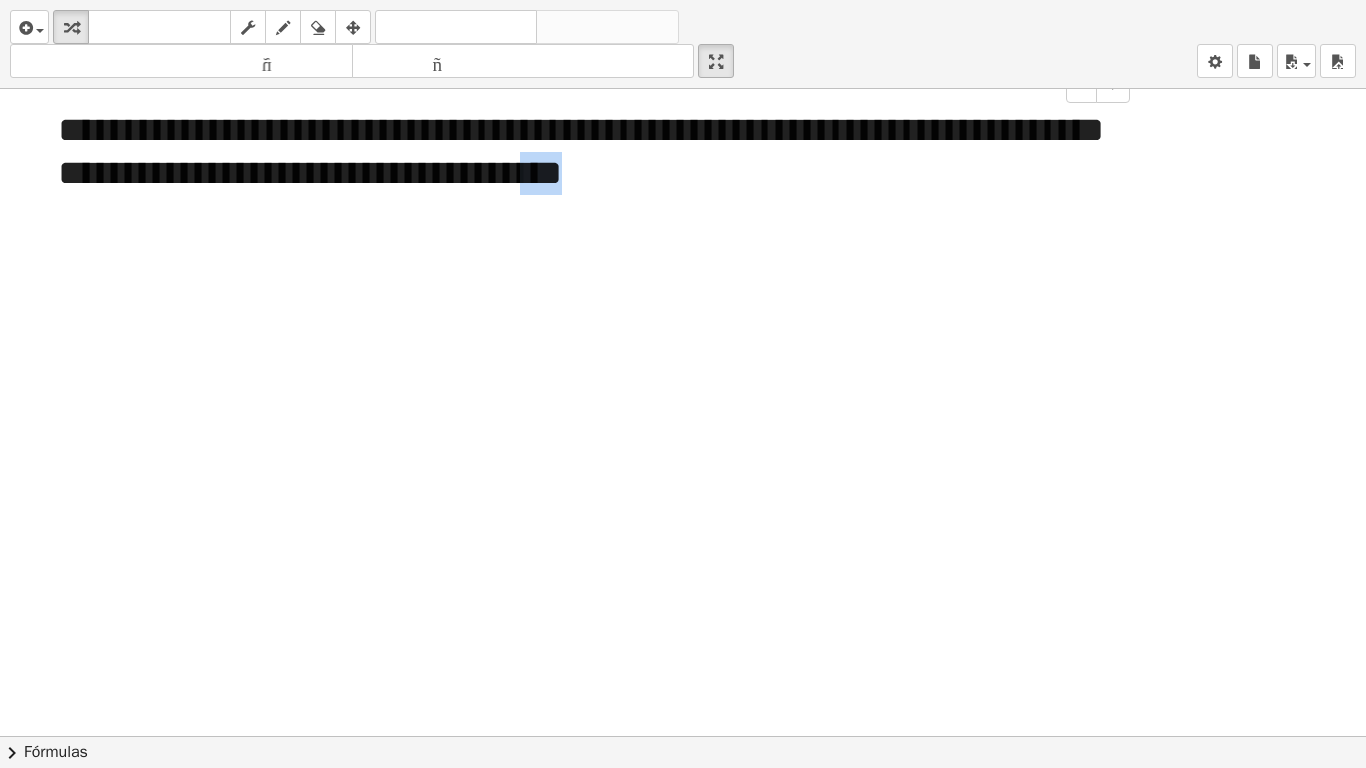 drag, startPoint x: 886, startPoint y: 175, endPoint x: 806, endPoint y: 171, distance: 80.09994 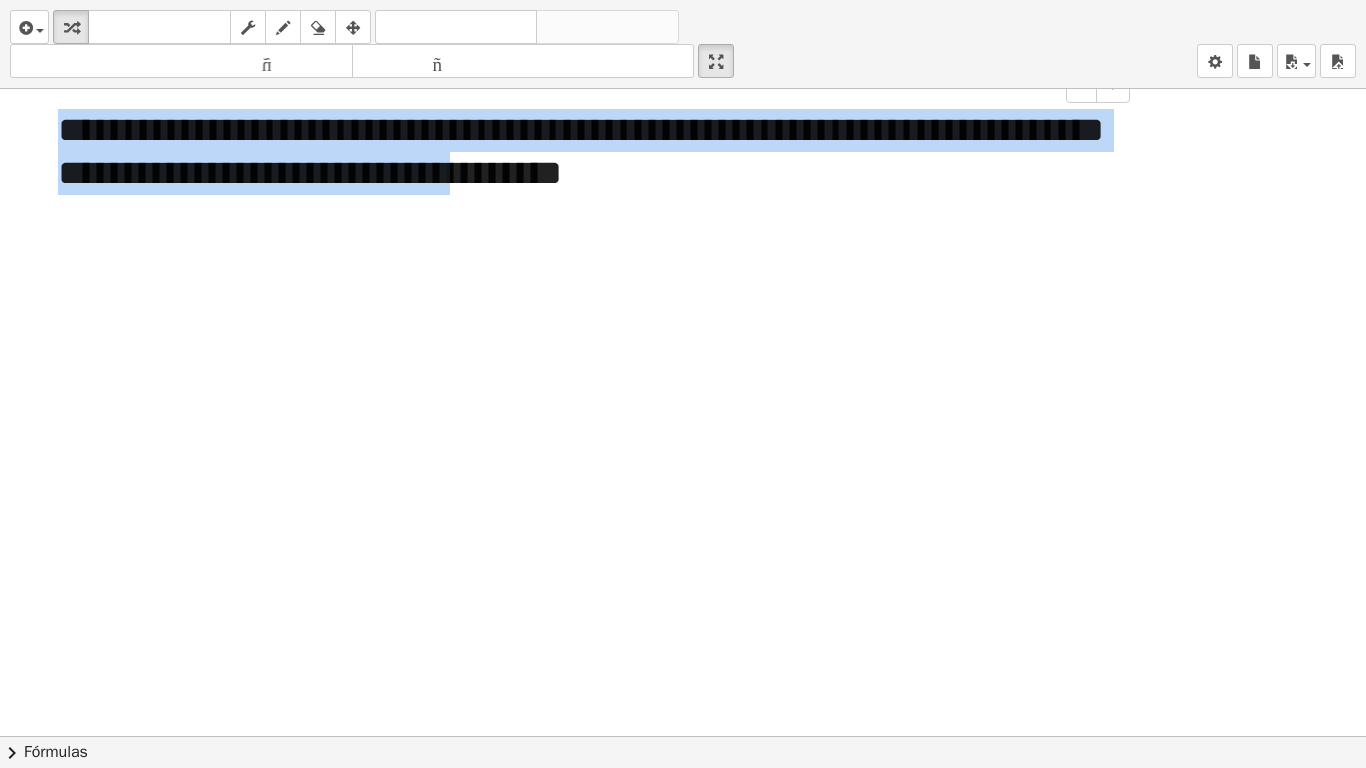 drag, startPoint x: 664, startPoint y: 155, endPoint x: 47, endPoint y: 118, distance: 618.1084 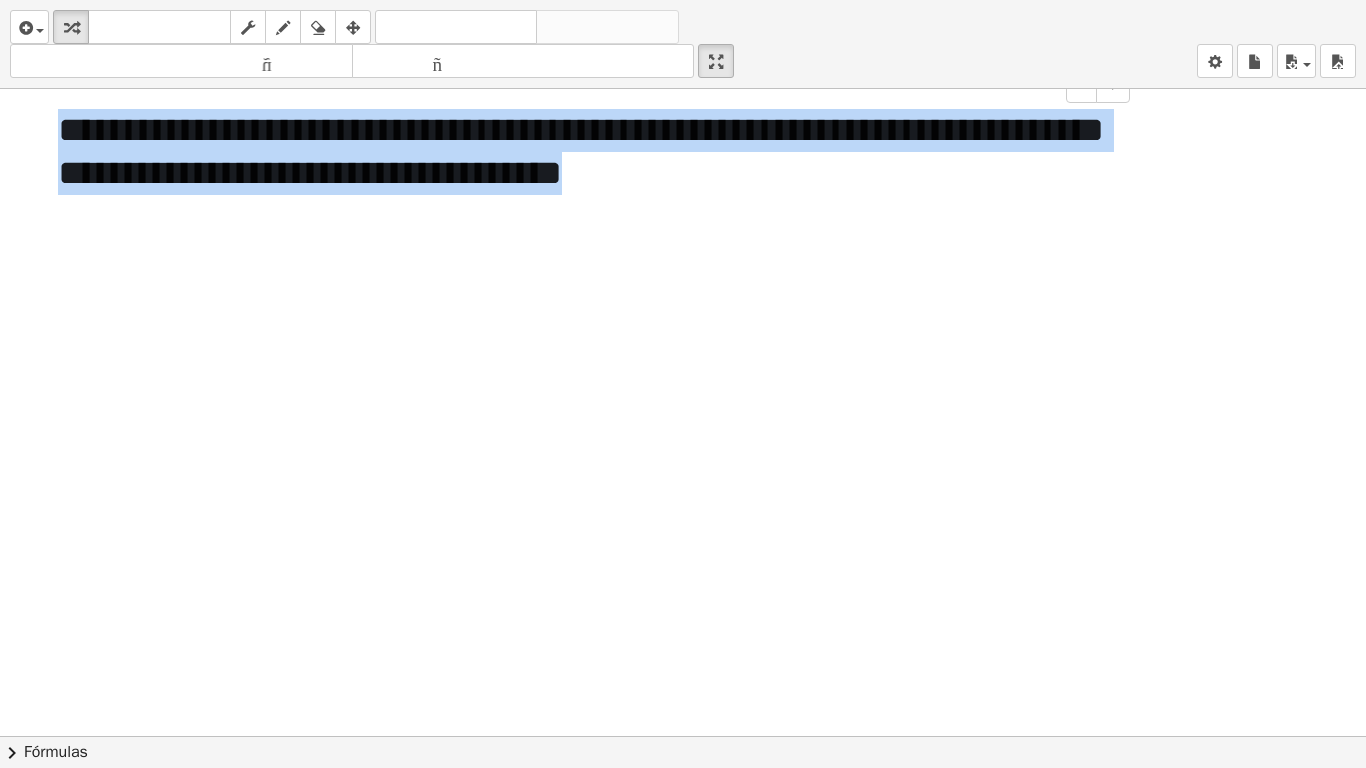 drag, startPoint x: 737, startPoint y: 169, endPoint x: 52, endPoint y: 123, distance: 686.5428 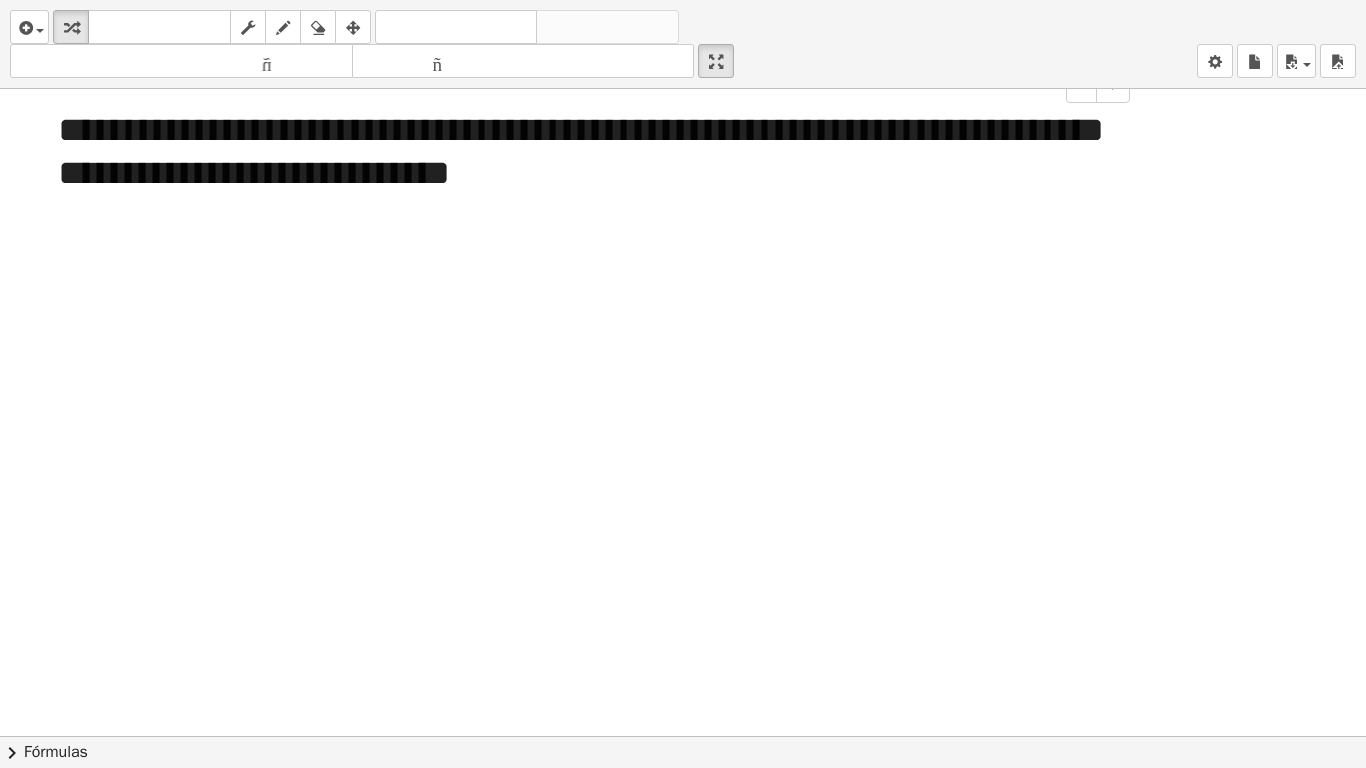 click at bounding box center (683, 736) 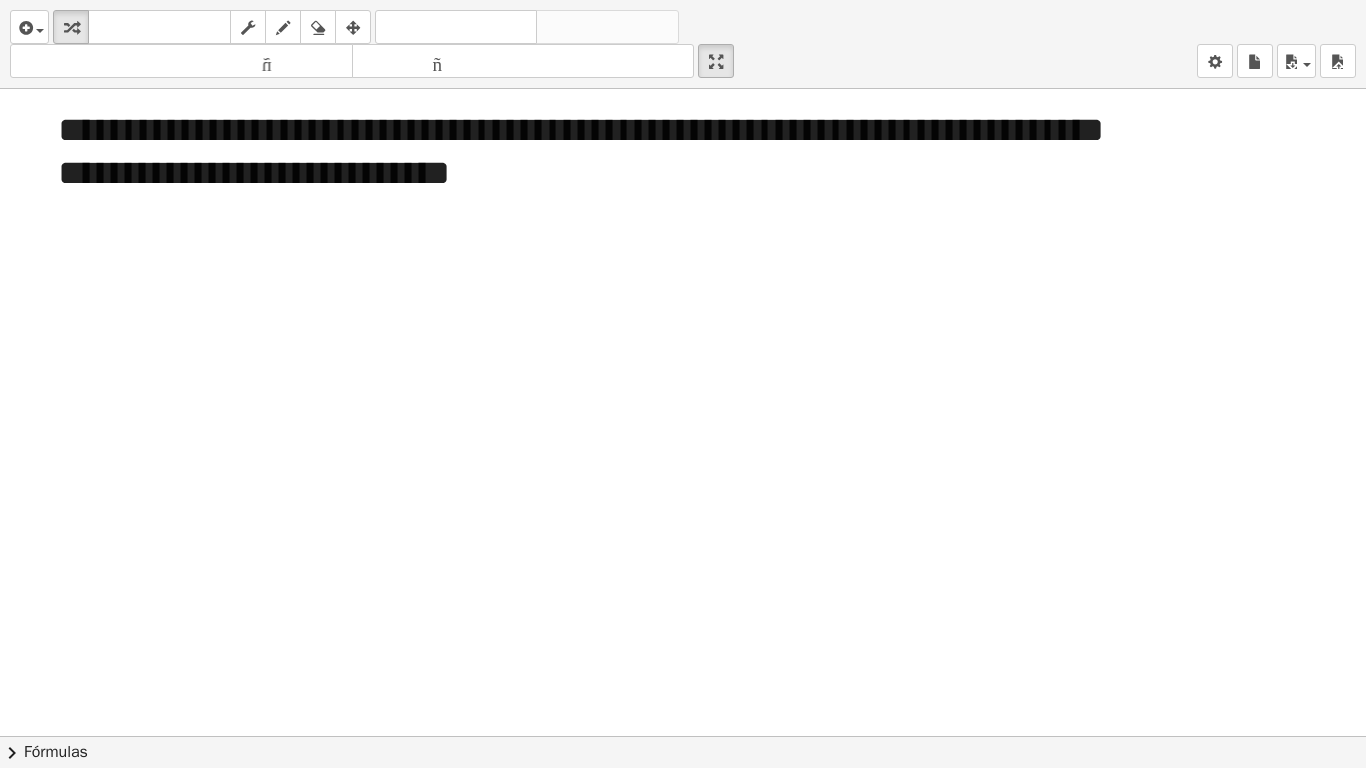 click at bounding box center (683, 736) 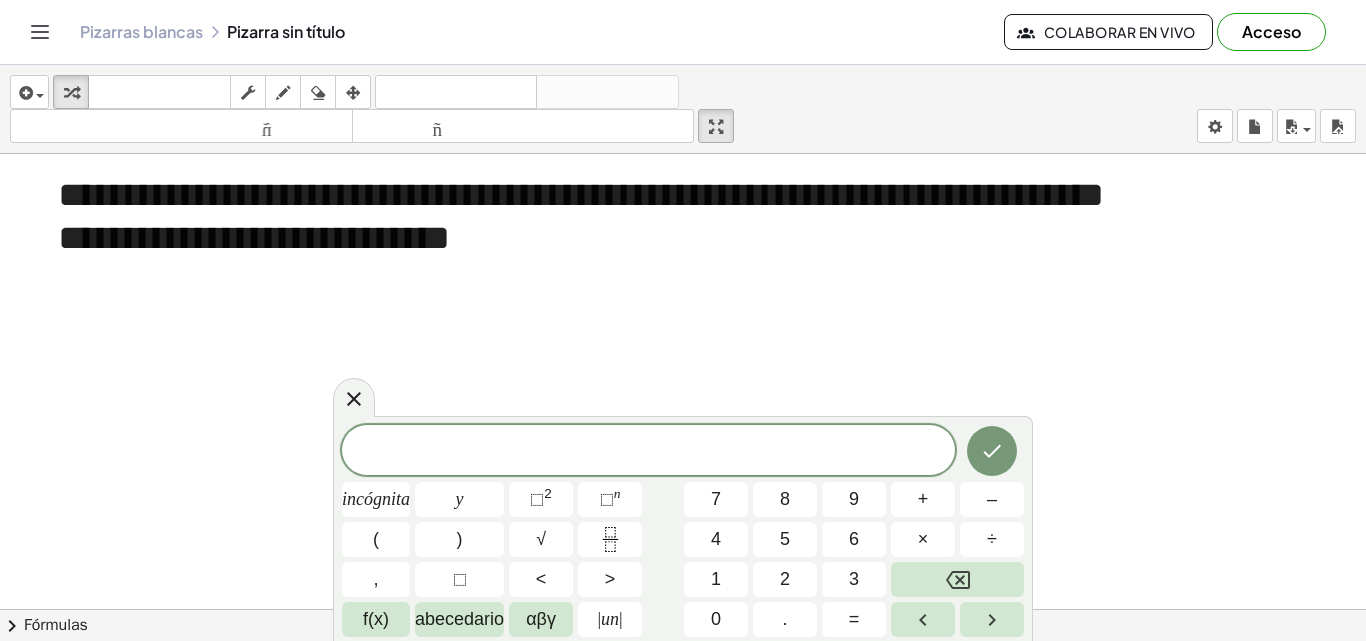 click on "**********" at bounding box center [683, 320] 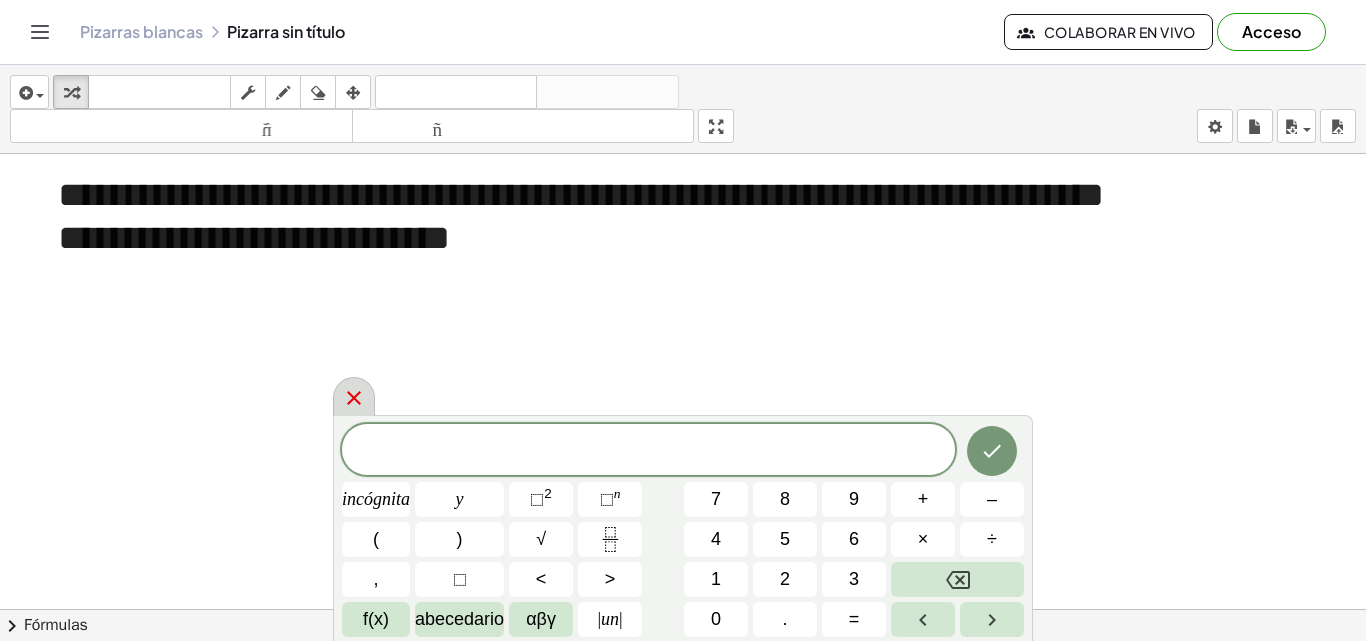 click 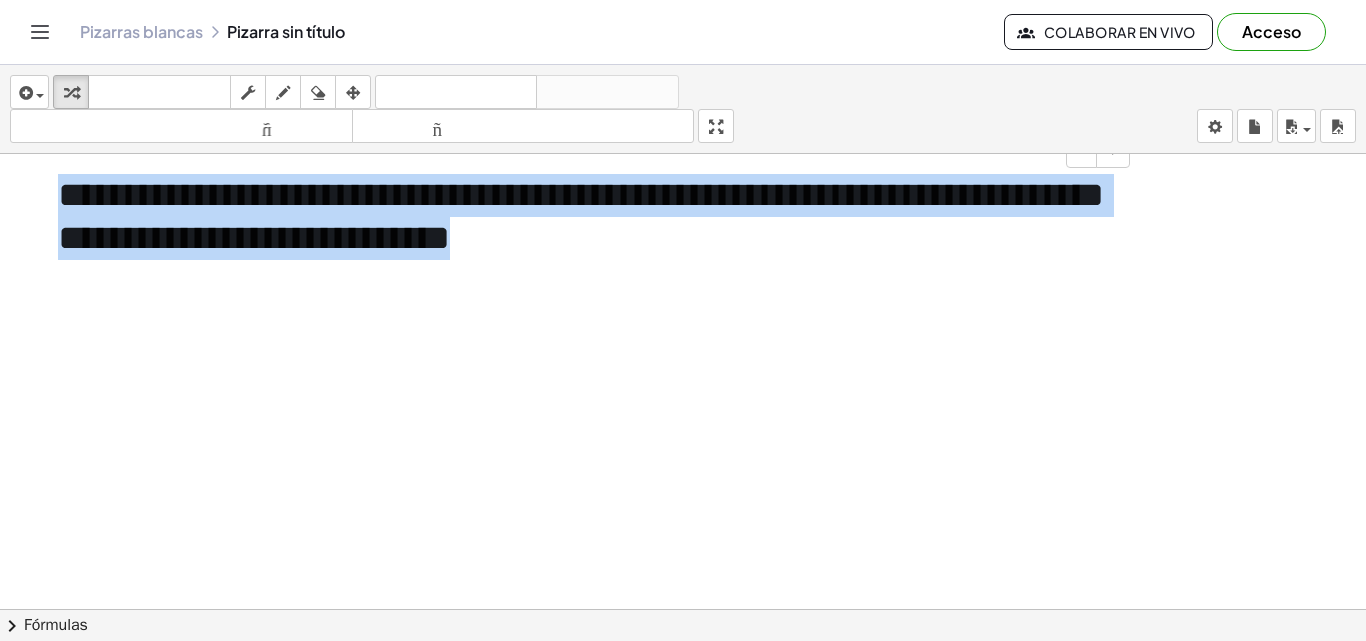 drag, startPoint x: 698, startPoint y: 241, endPoint x: 57, endPoint y: 181, distance: 643.802 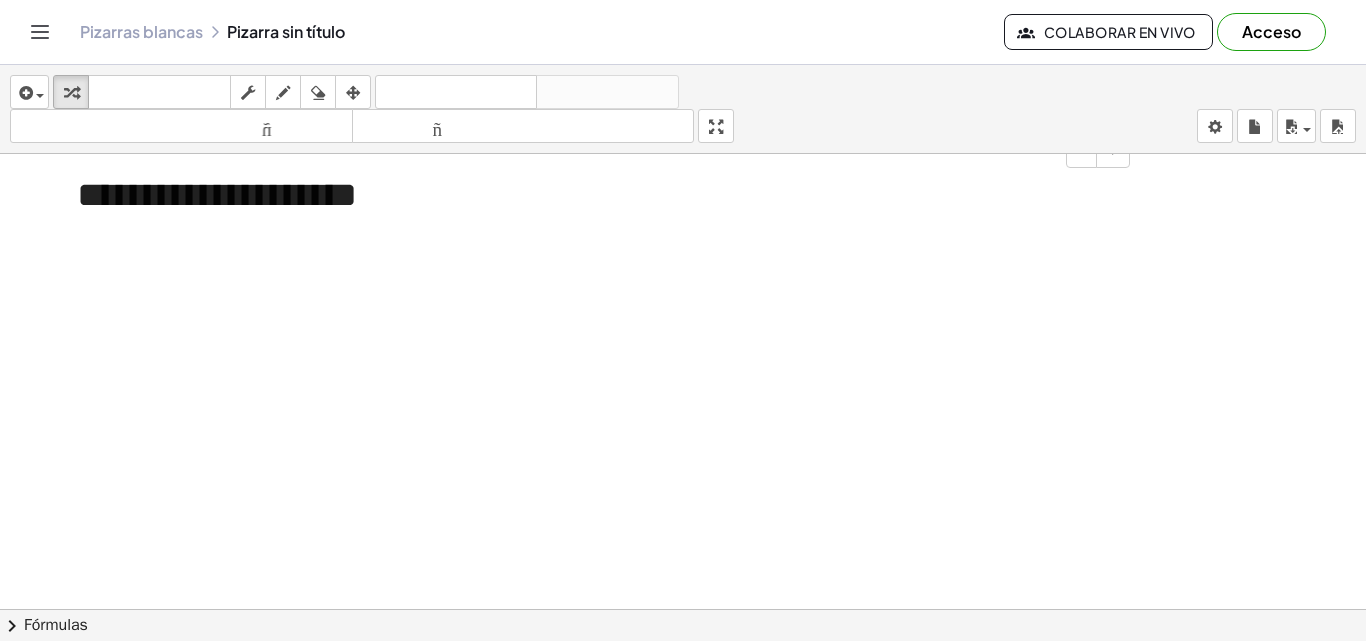 click at bounding box center [683, 623] 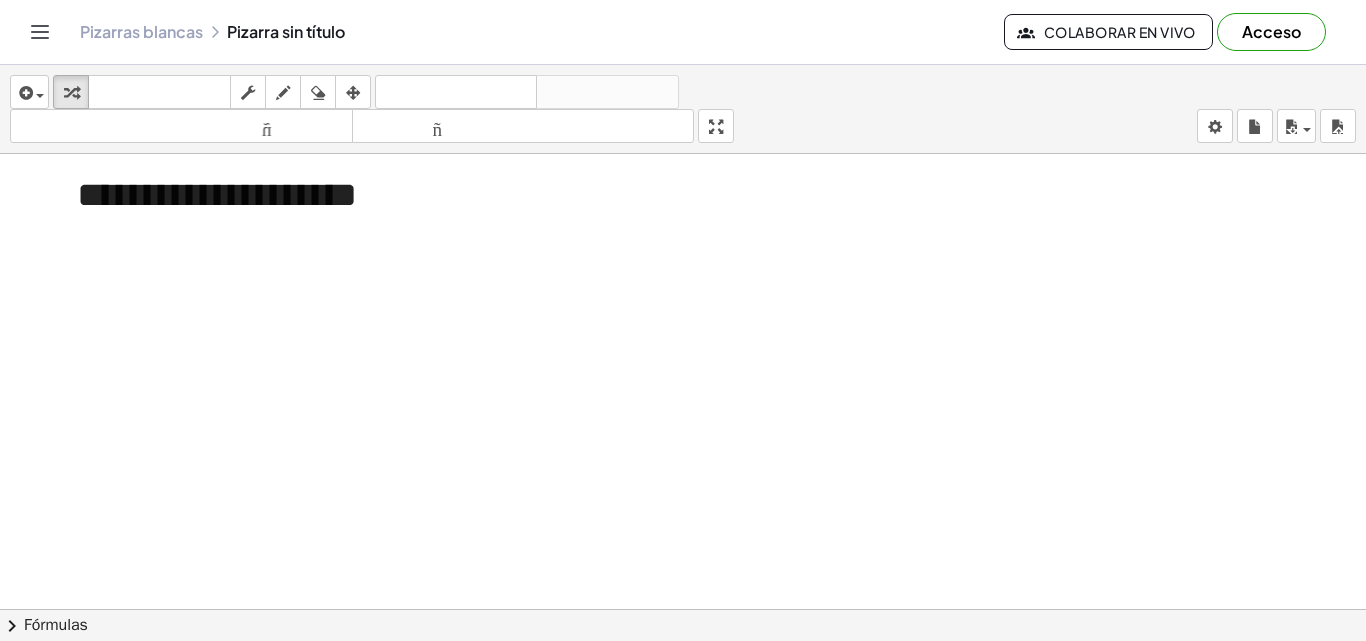 drag, startPoint x: 725, startPoint y: 127, endPoint x: 725, endPoint y: 214, distance: 87 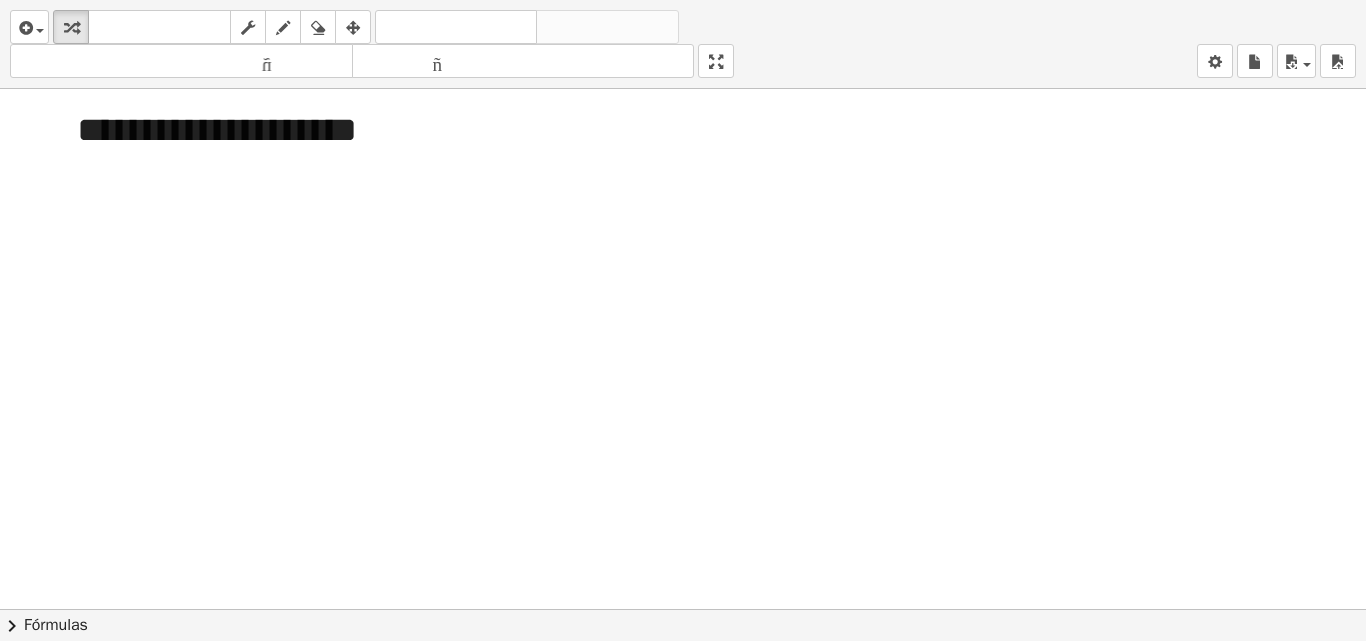 click on "**********" at bounding box center [683, 320] 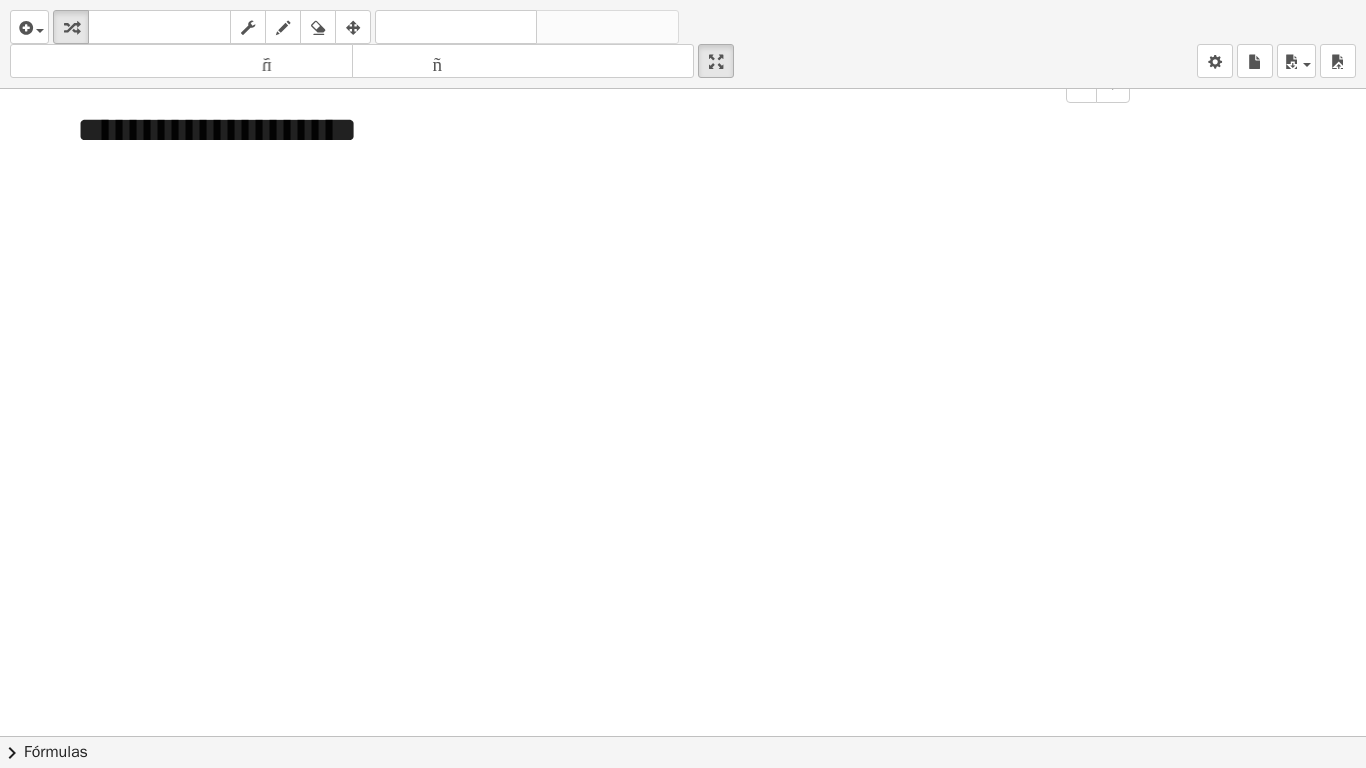 click on "**********" at bounding box center [590, 130] 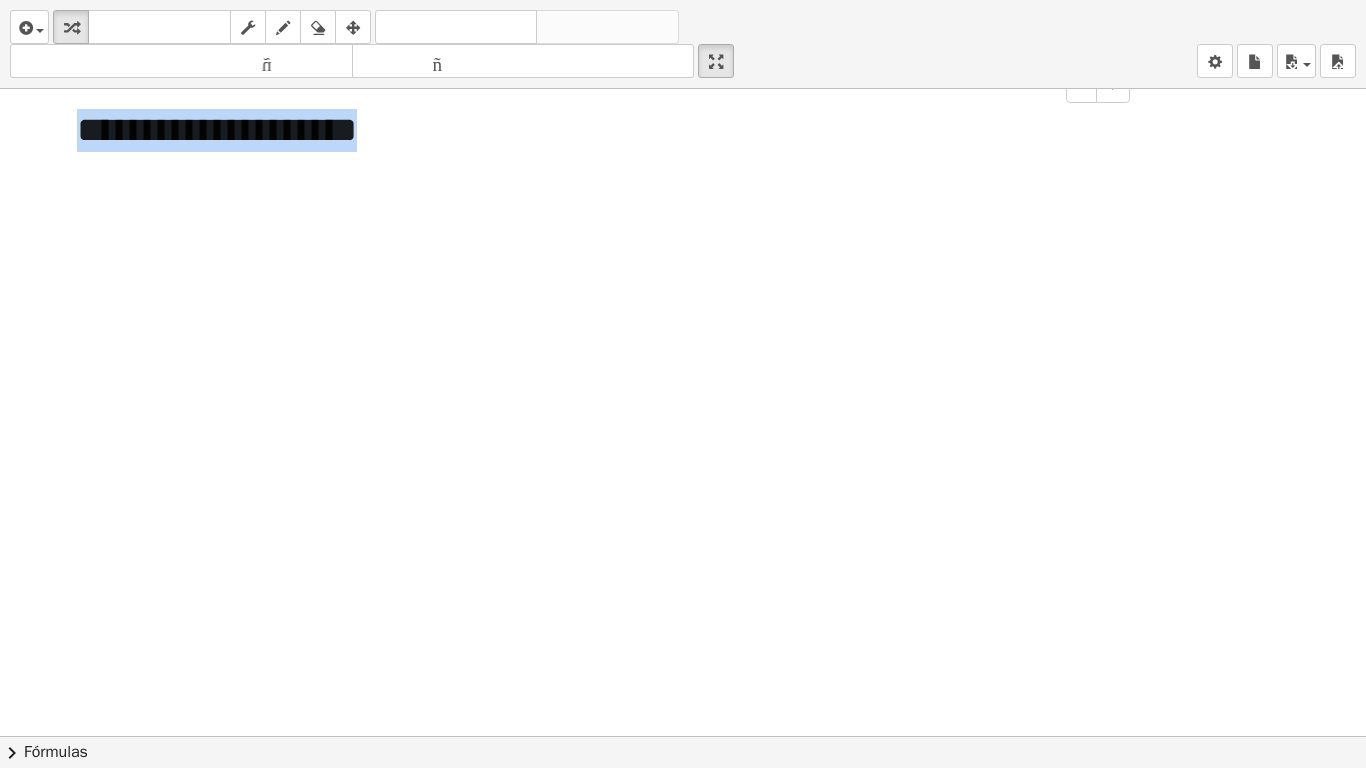 drag, startPoint x: 414, startPoint y: 132, endPoint x: 80, endPoint y: 135, distance: 334.01346 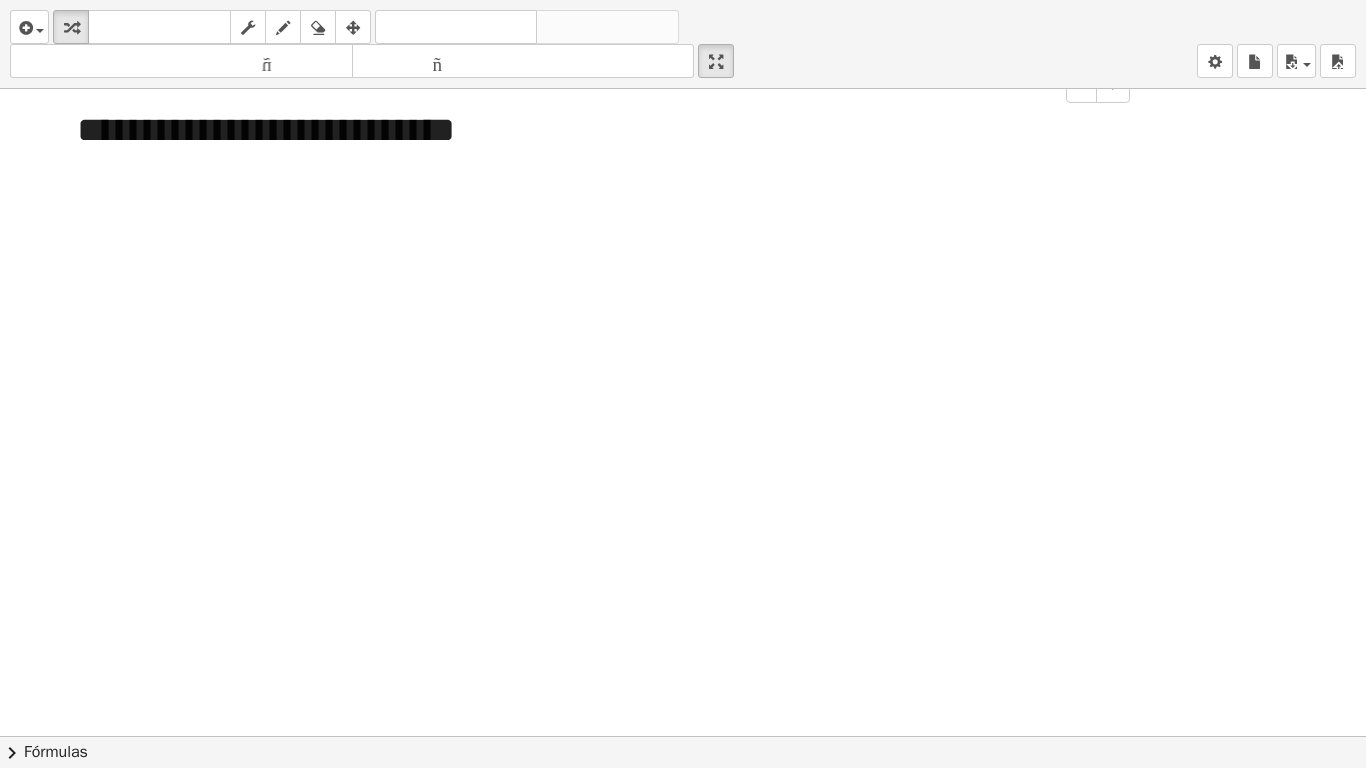 click at bounding box center [683, 736] 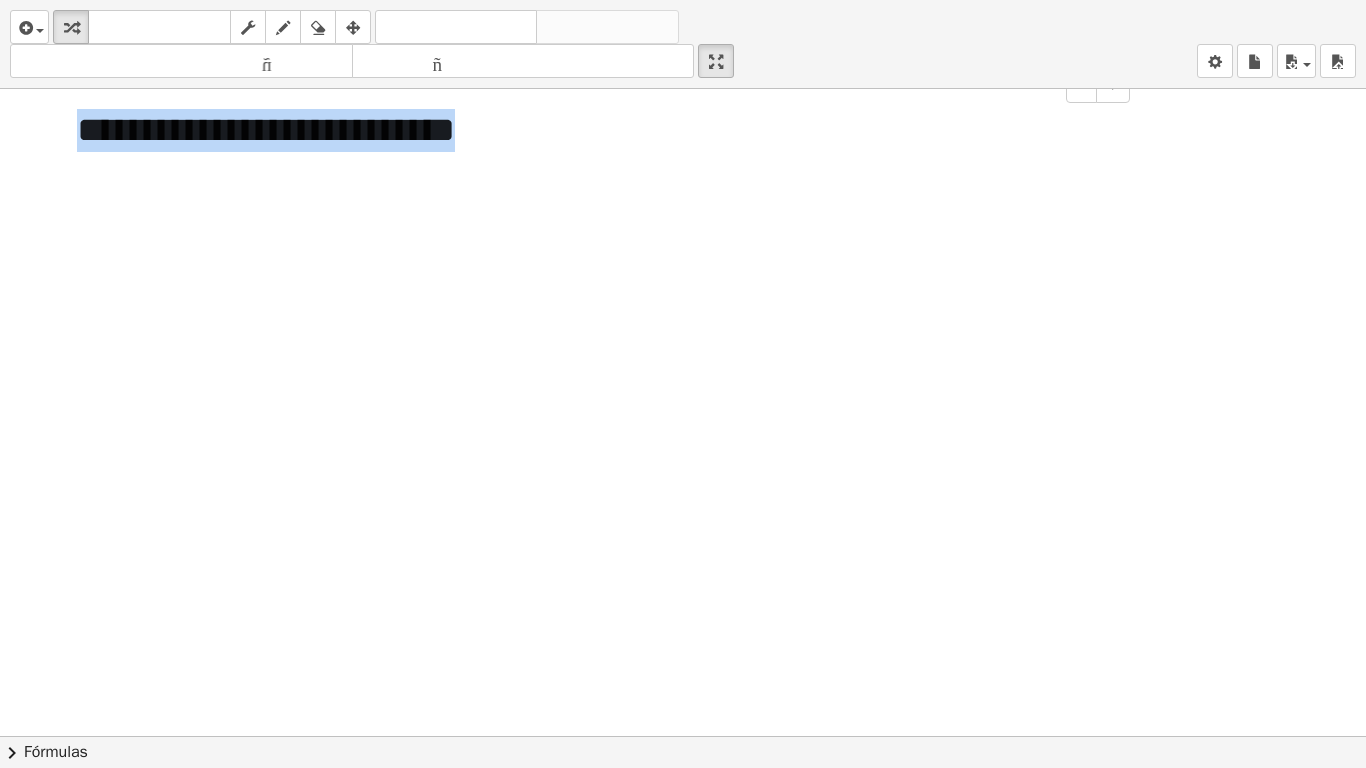 drag, startPoint x: 548, startPoint y: 142, endPoint x: 81, endPoint y: 135, distance: 467.05246 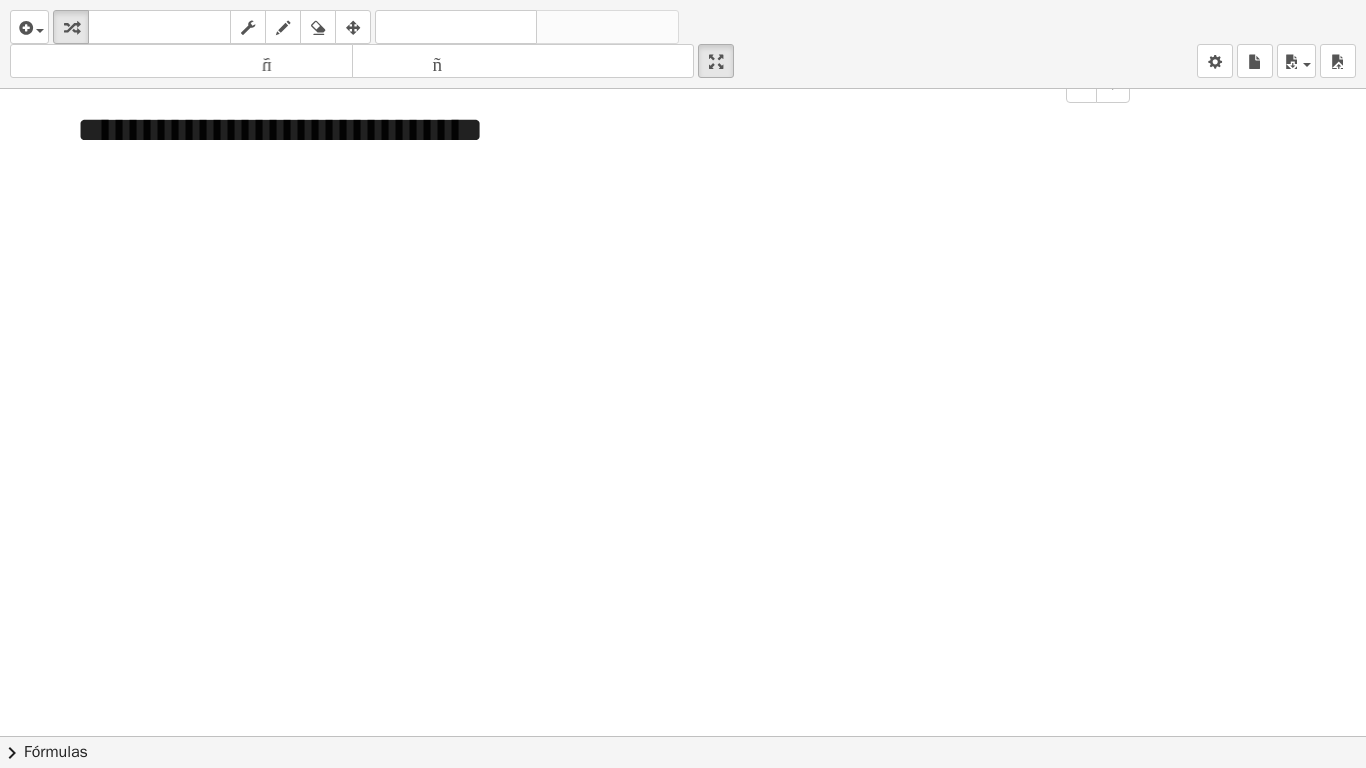 click at bounding box center (683, 736) 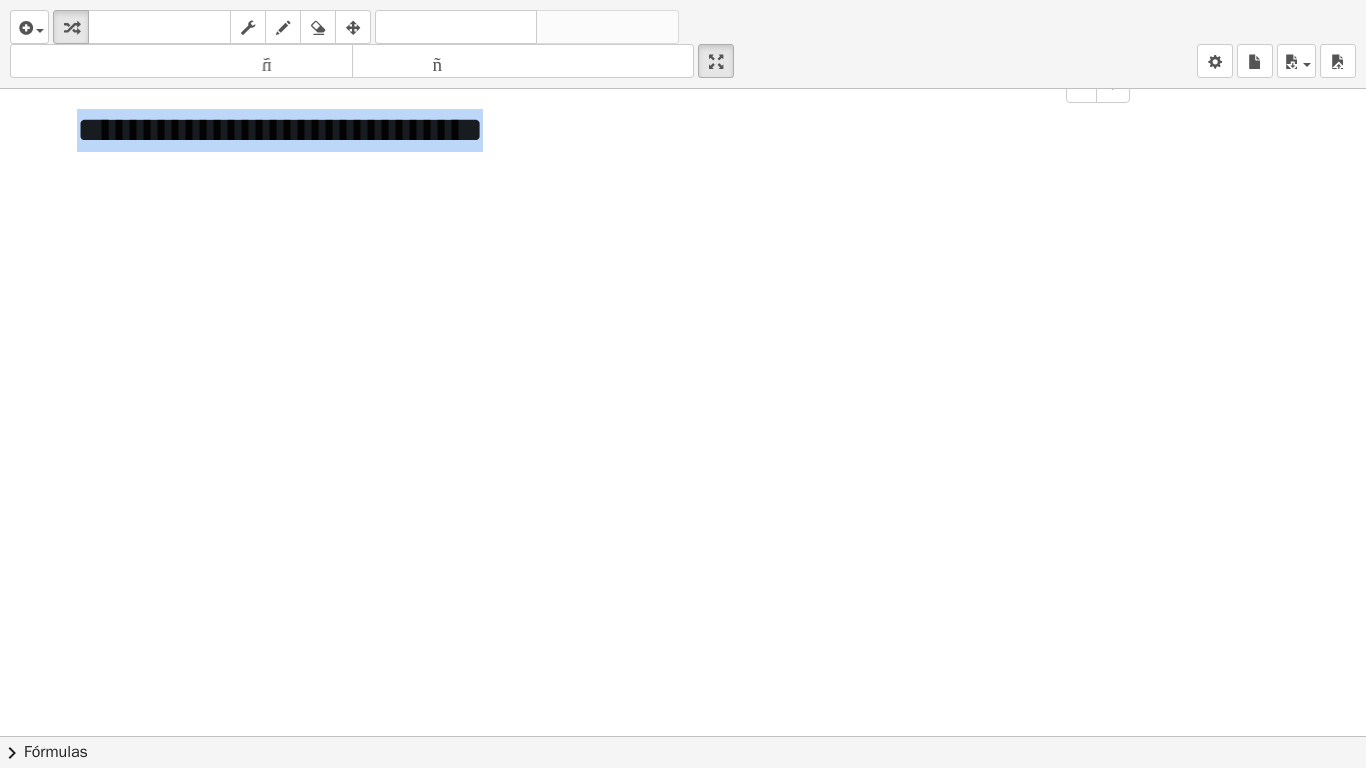 drag, startPoint x: 608, startPoint y: 124, endPoint x: 60, endPoint y: 160, distance: 549.1812 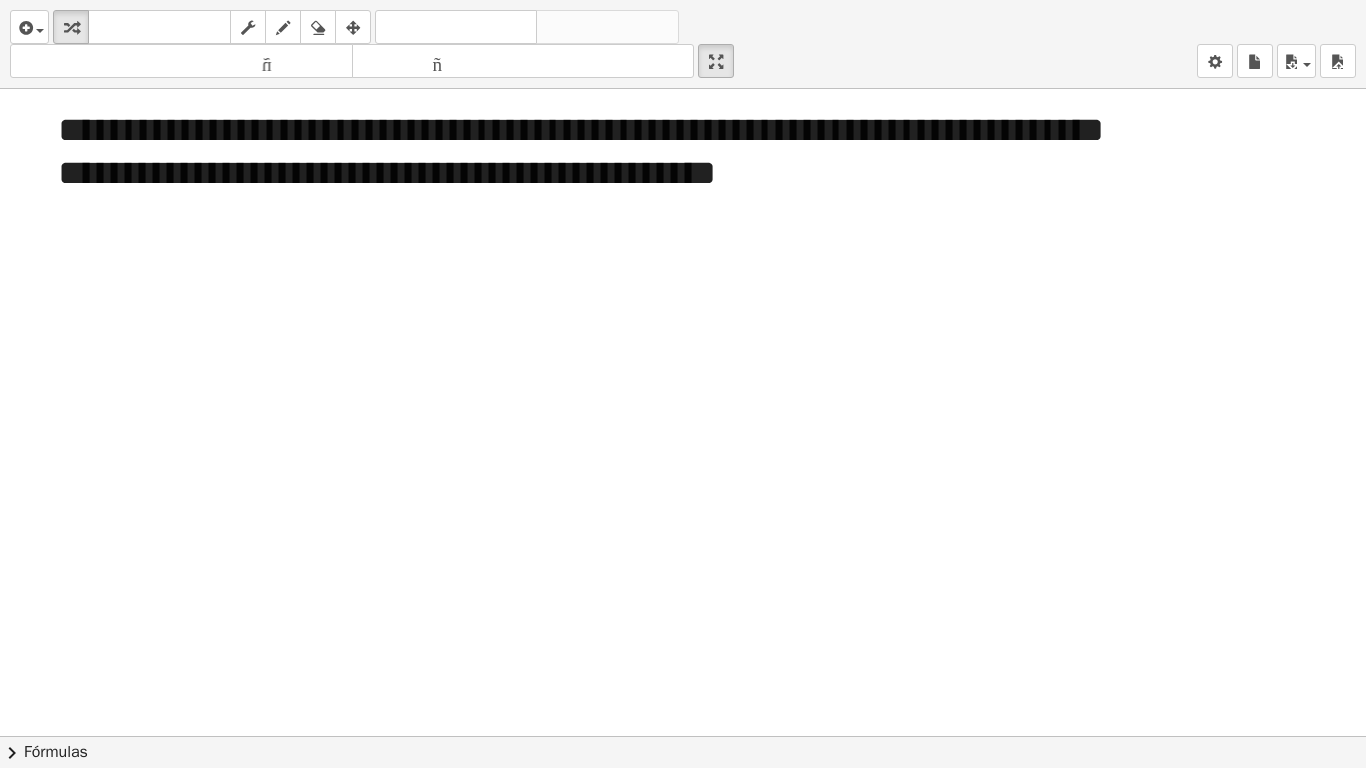 click at bounding box center (683, 736) 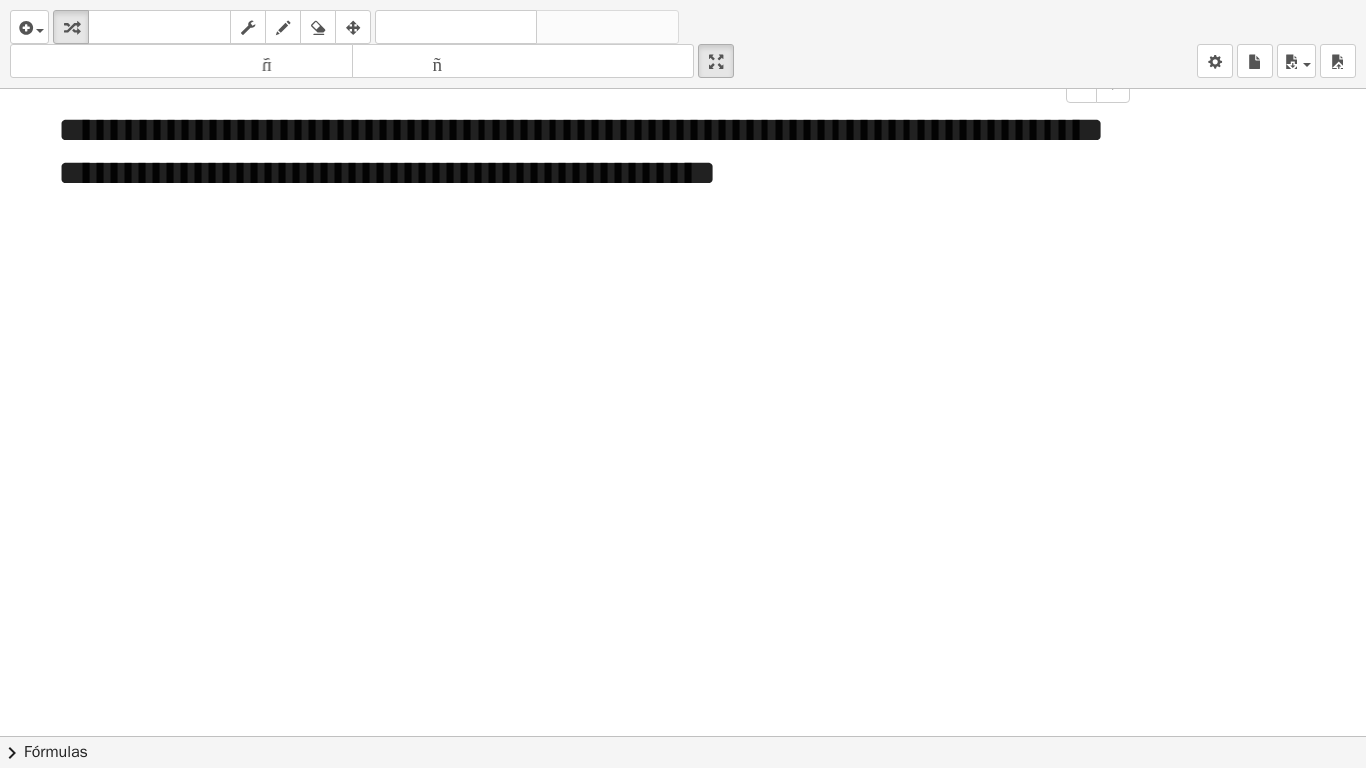 click on "**********" at bounding box center [581, 152] 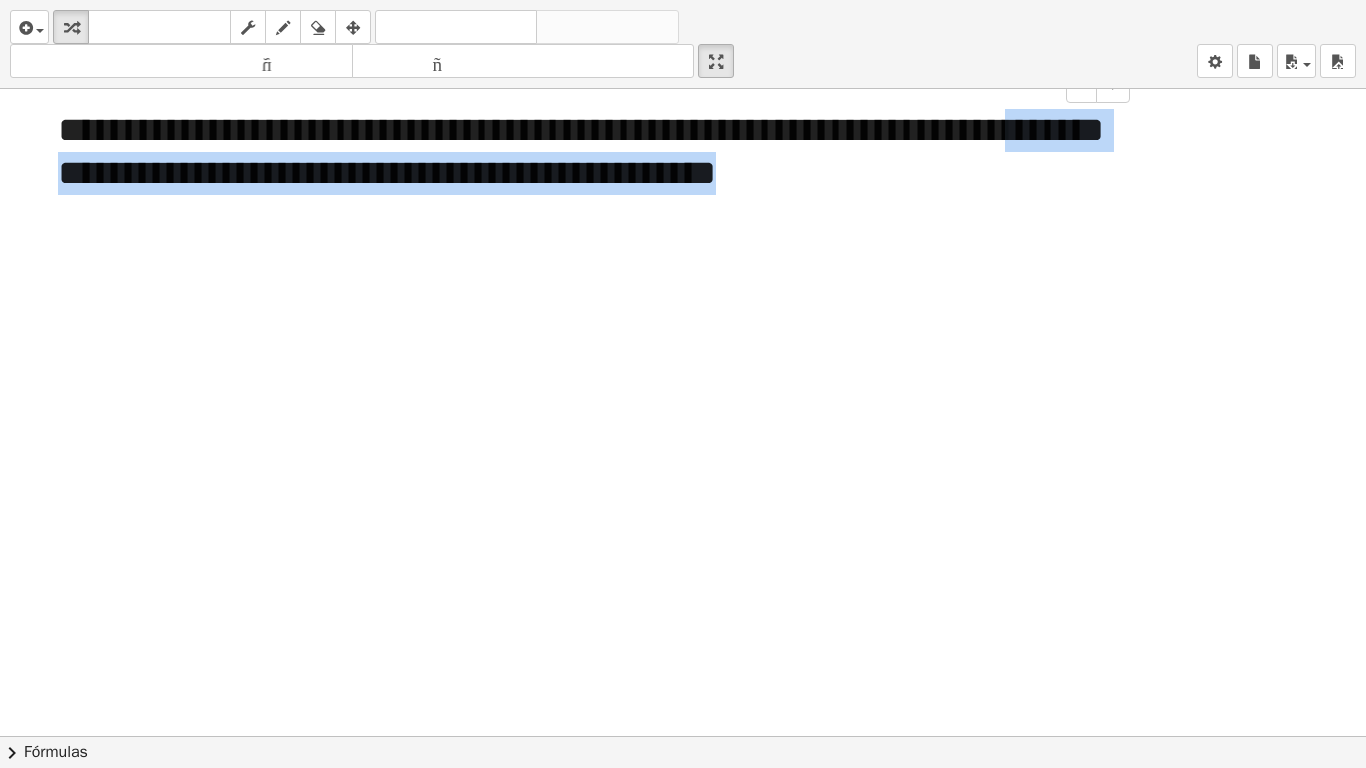 drag, startPoint x: 977, startPoint y: 183, endPoint x: 94, endPoint y: 160, distance: 883.2995 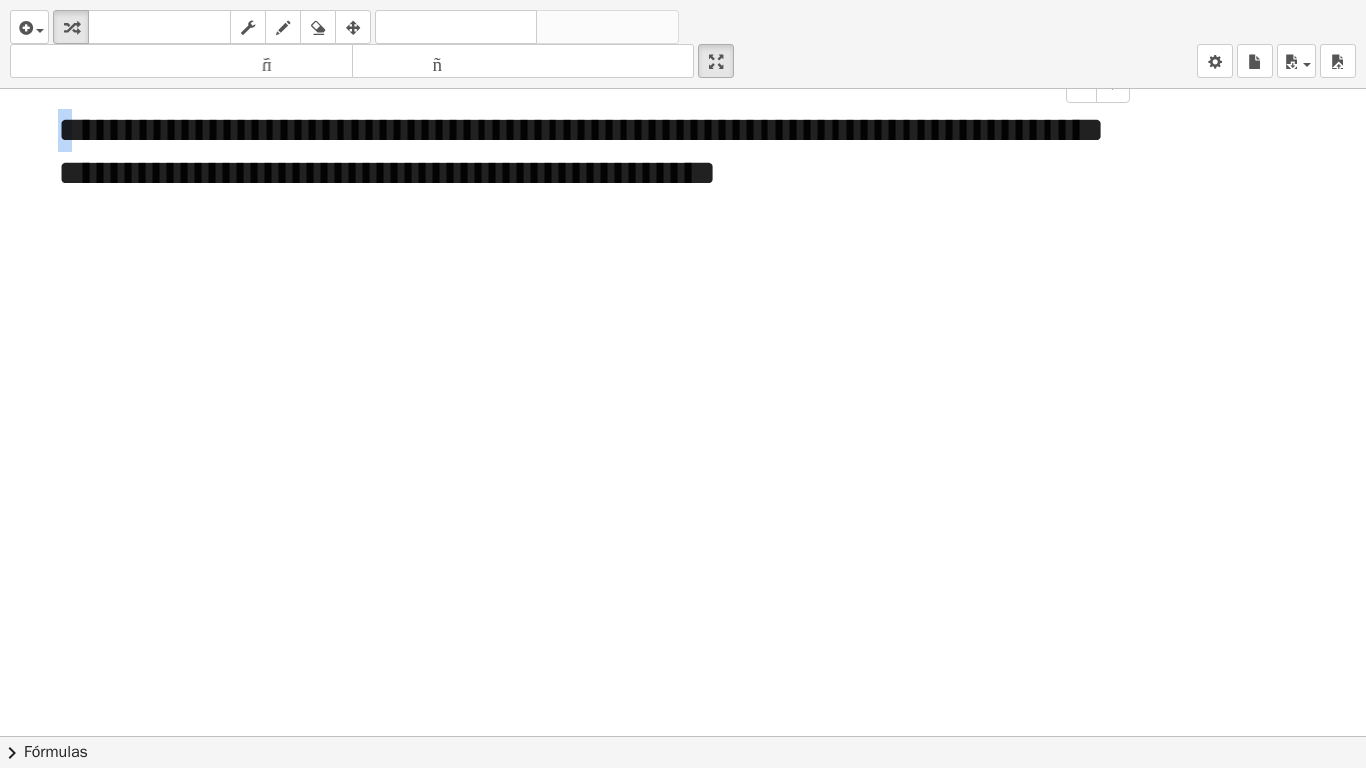 drag, startPoint x: 29, startPoint y: 133, endPoint x: 9, endPoint y: 117, distance: 25.612497 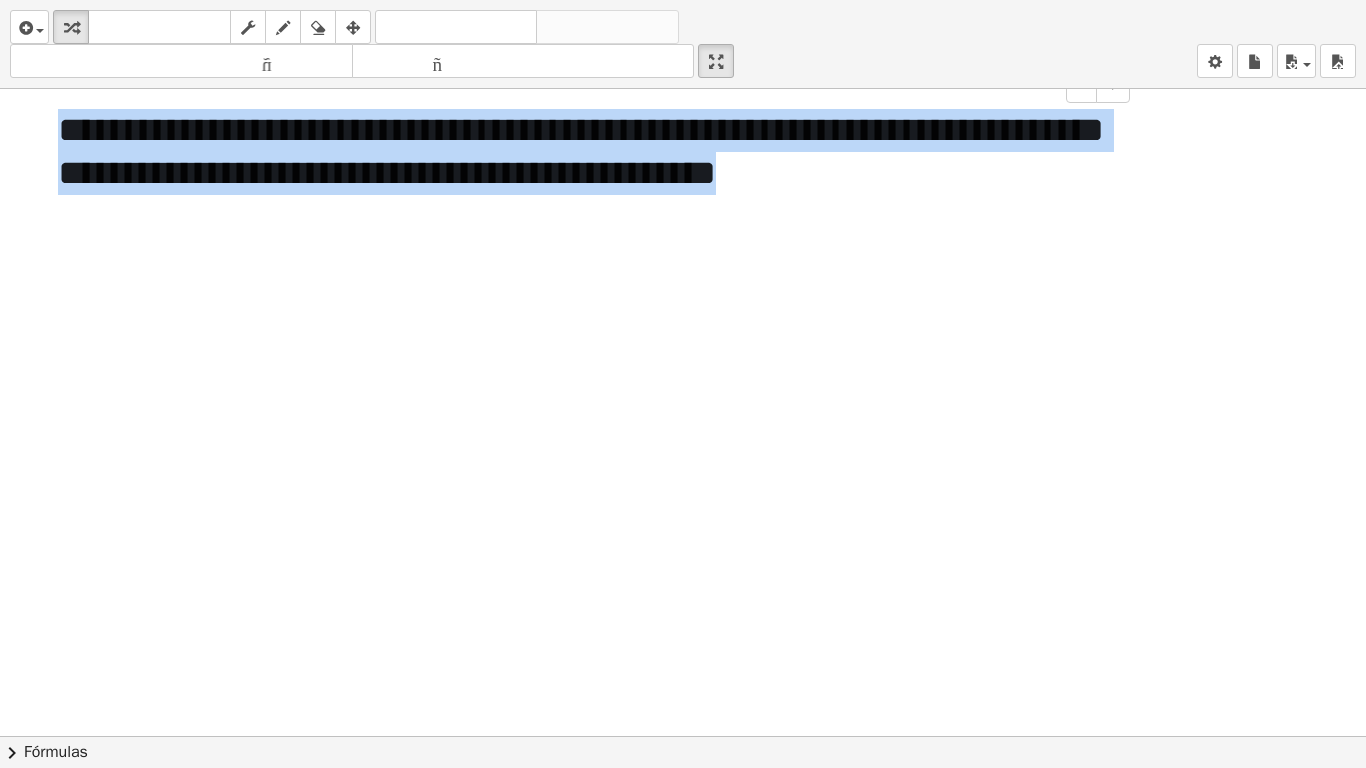 drag, startPoint x: 77, startPoint y: 139, endPoint x: 1000, endPoint y: 184, distance: 924.0963 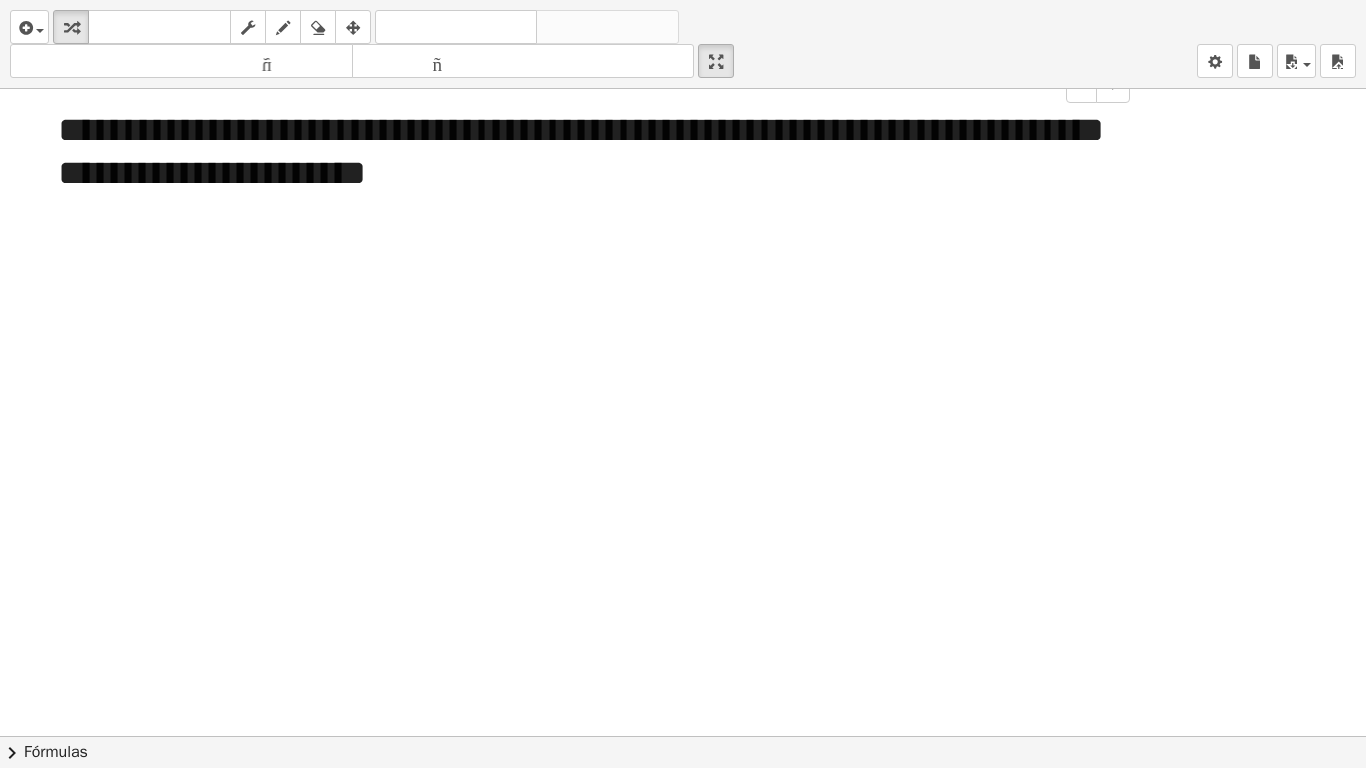 click at bounding box center (683, 736) 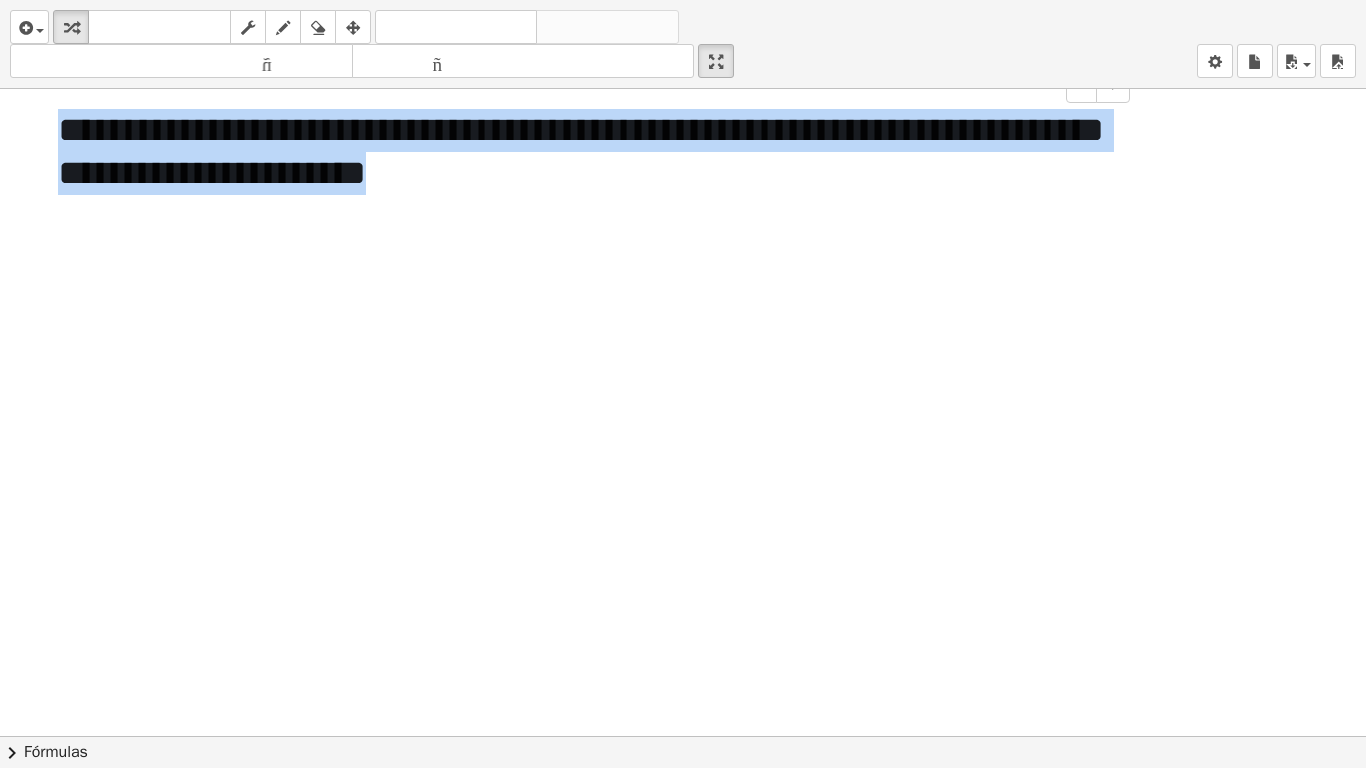 drag, startPoint x: 48, startPoint y: 136, endPoint x: 687, endPoint y: 195, distance: 641.718 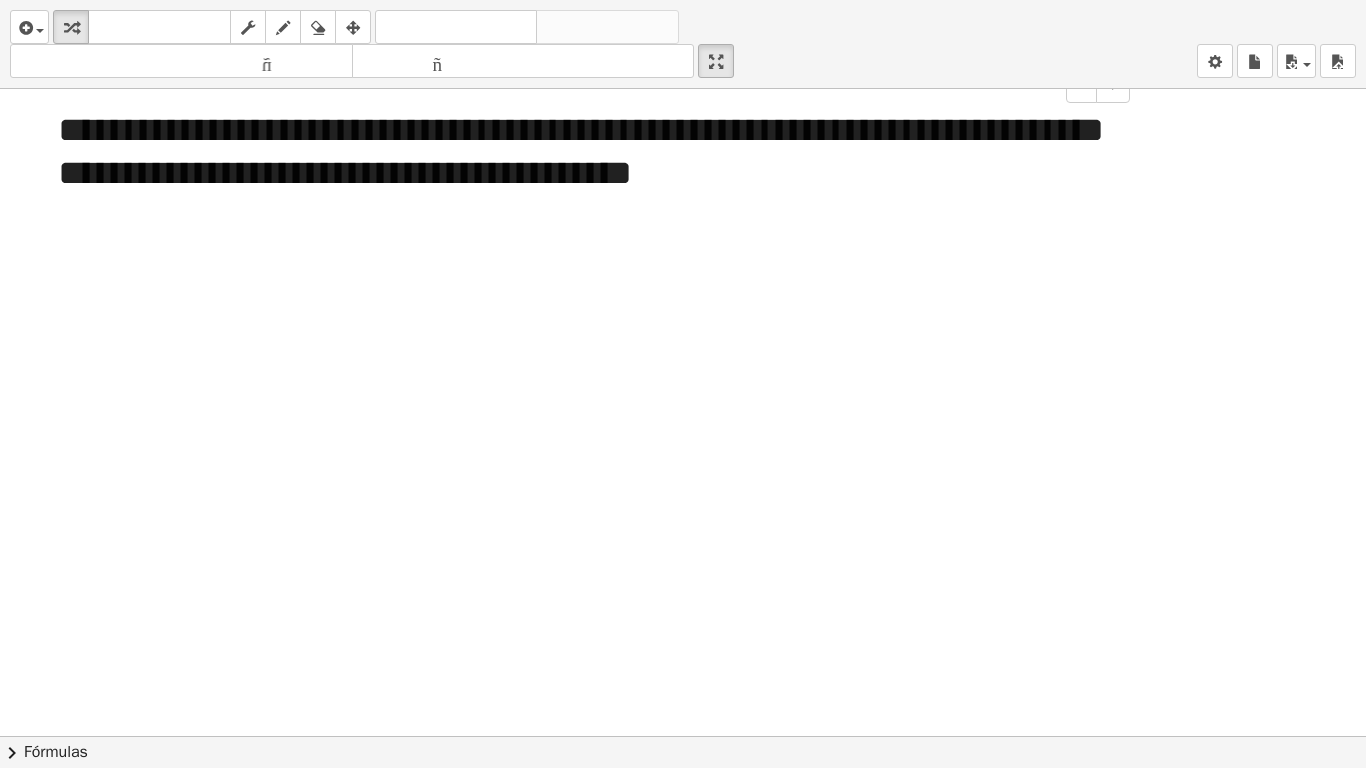click at bounding box center [683, 736] 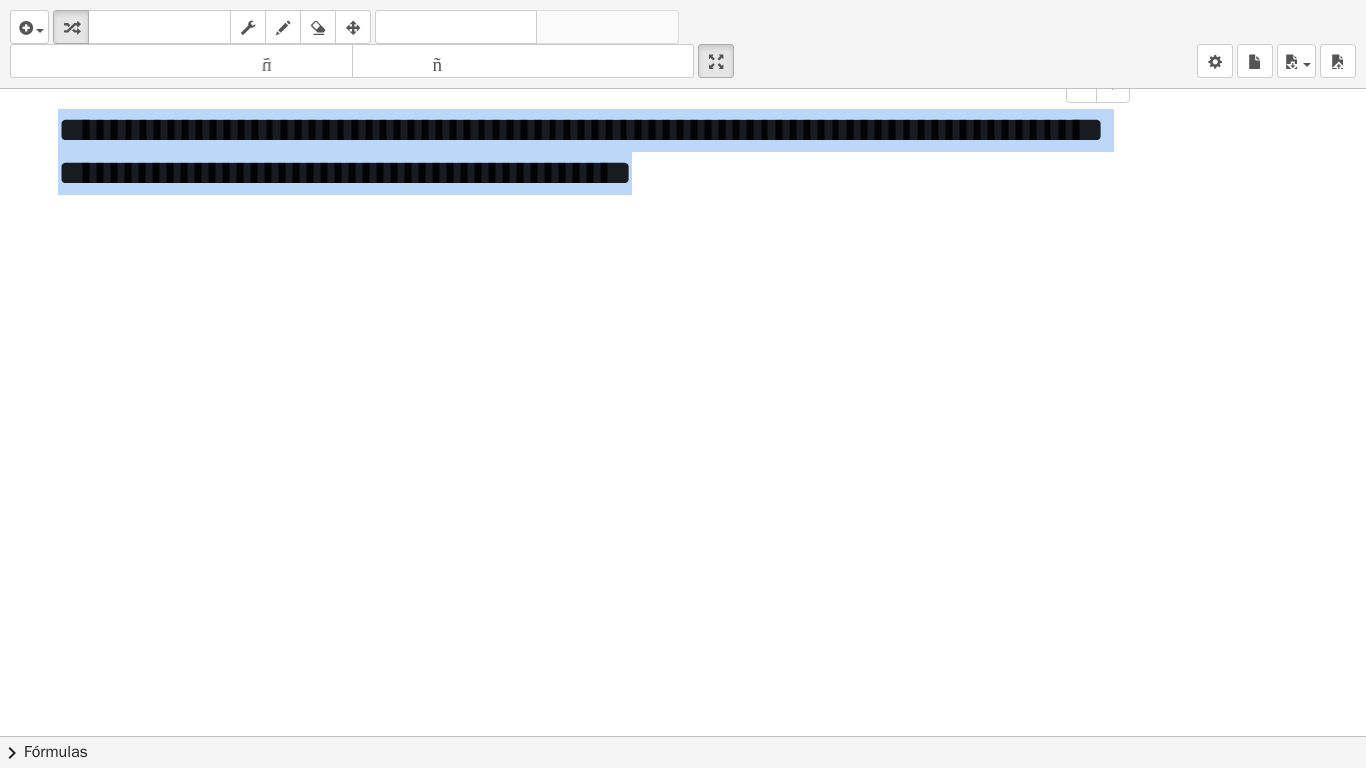 drag, startPoint x: 48, startPoint y: 125, endPoint x: 1025, endPoint y: 206, distance: 980.352 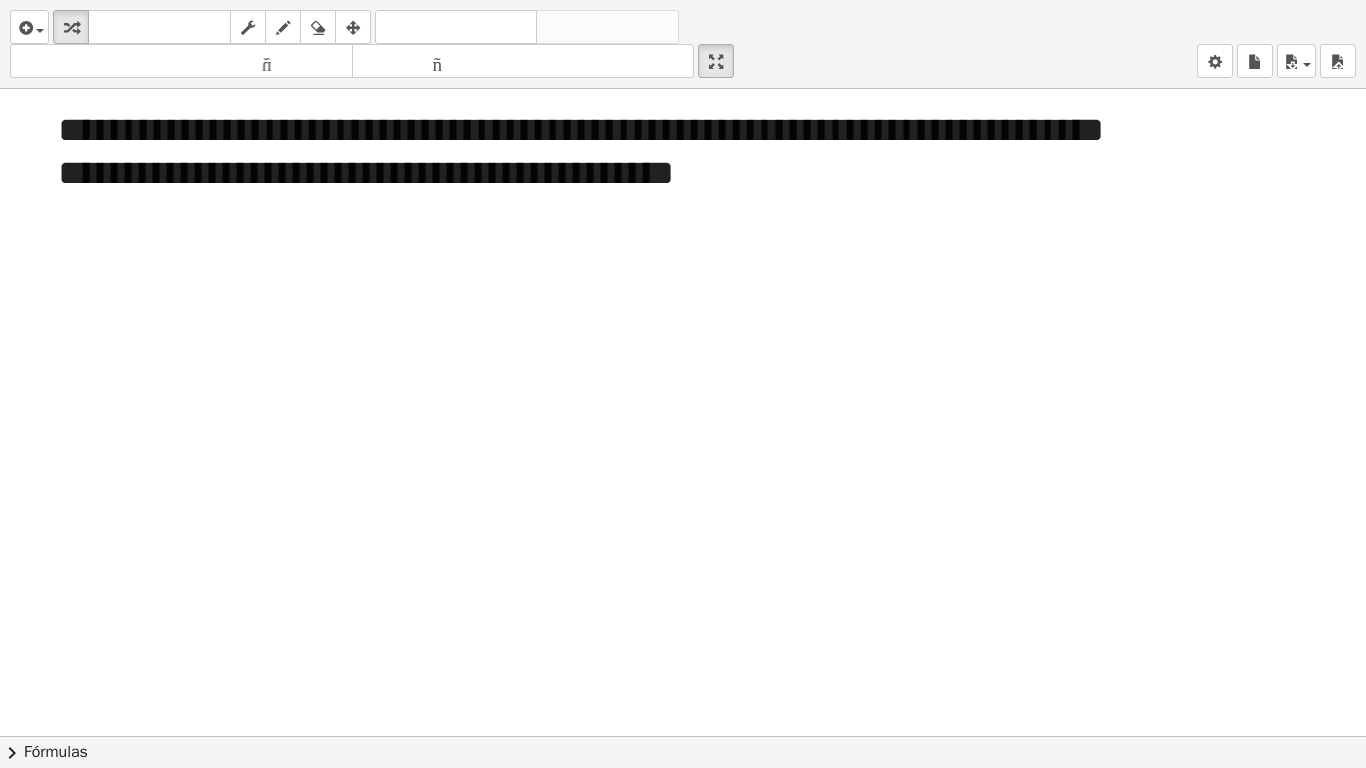 click at bounding box center (683, 736) 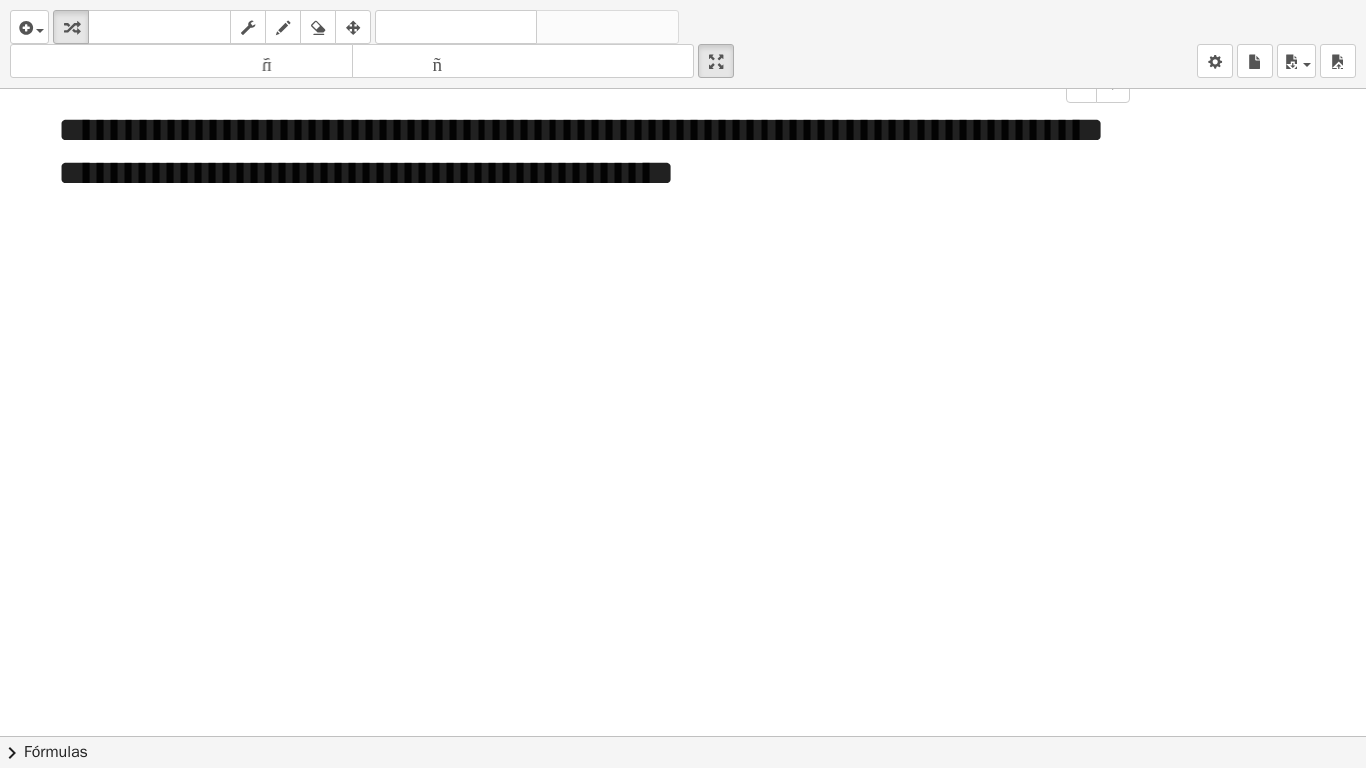 click on "**********" at bounding box center (581, 152) 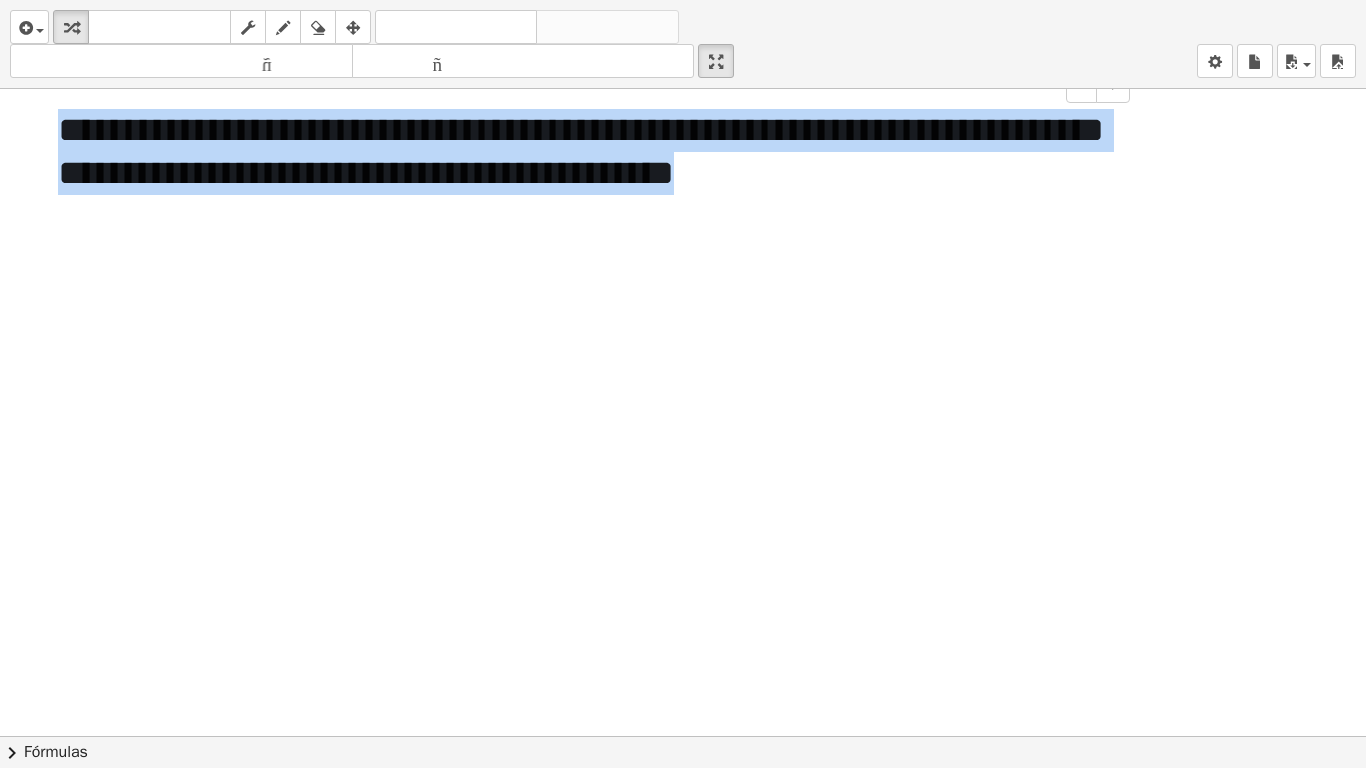 drag, startPoint x: 939, startPoint y: 178, endPoint x: 31, endPoint y: 106, distance: 910.85016 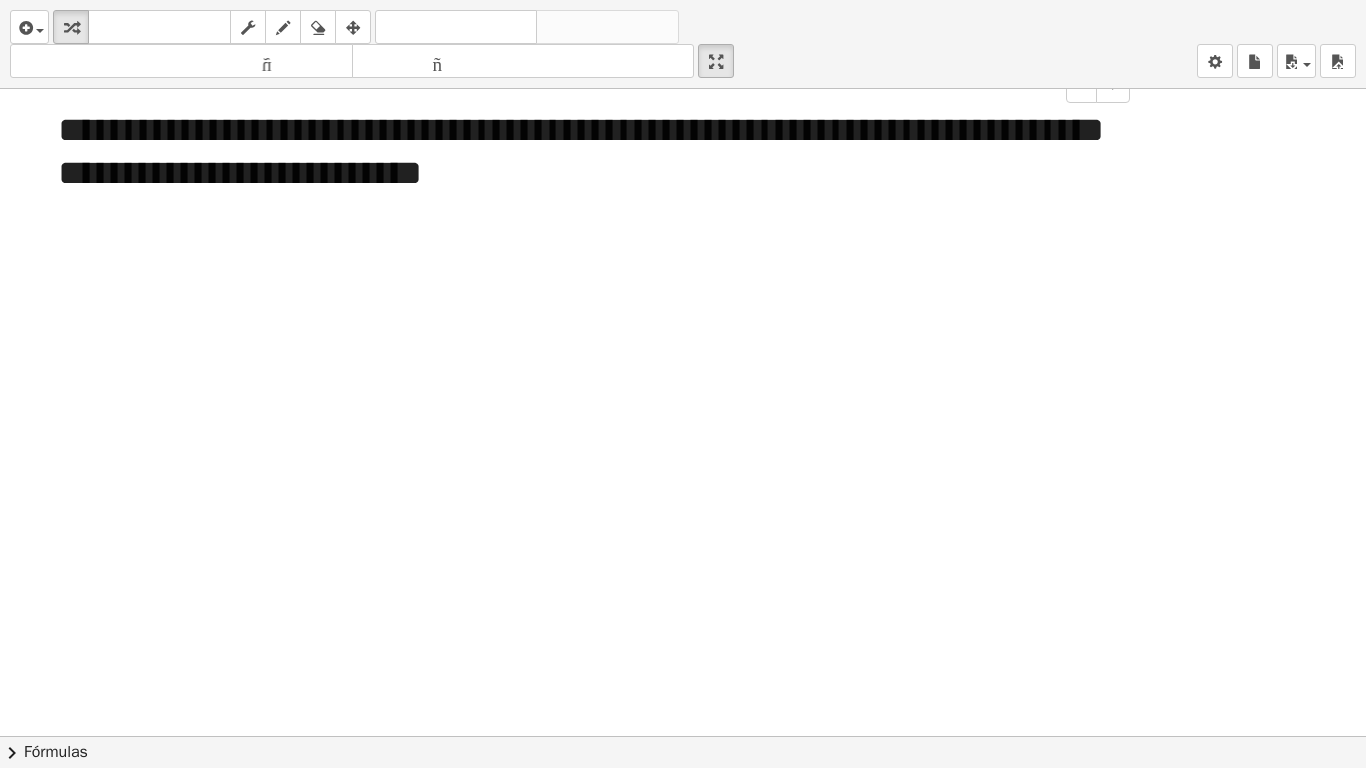 click at bounding box center (683, 736) 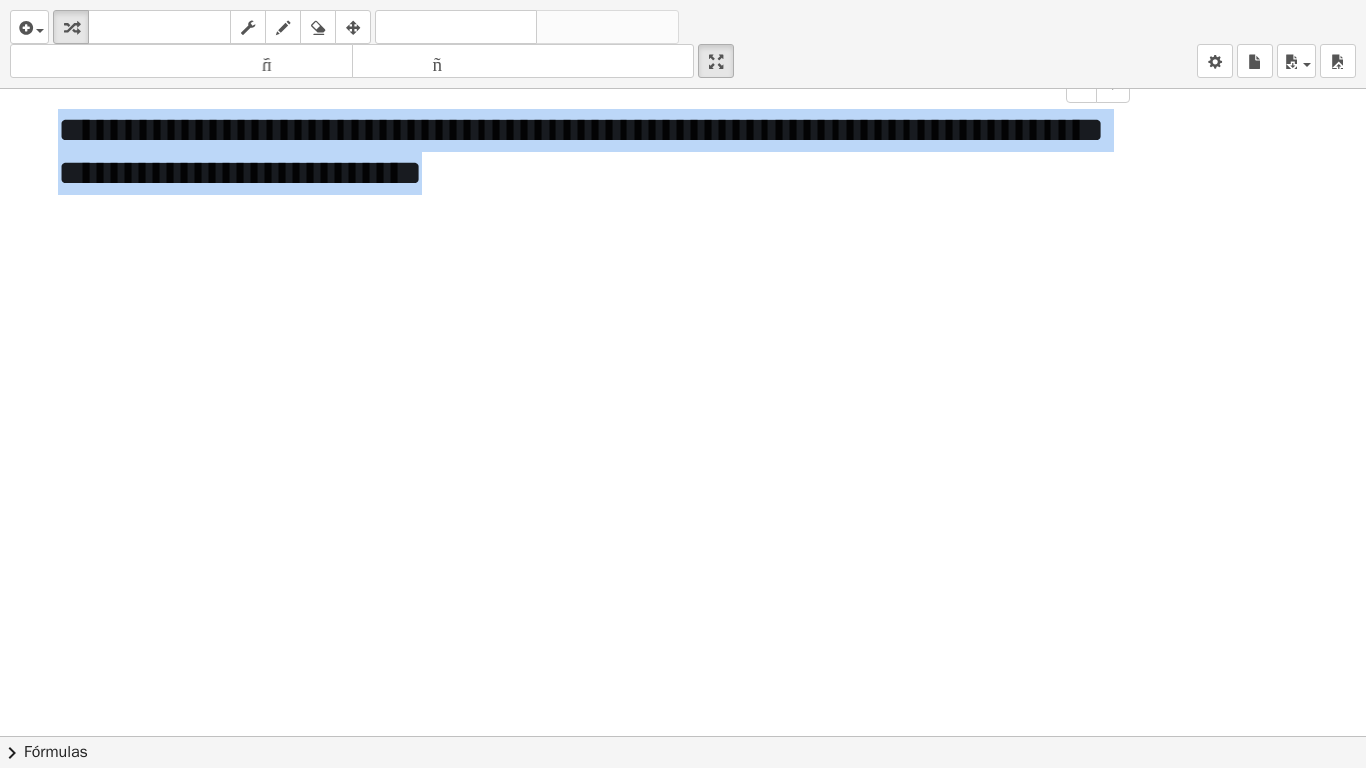 drag, startPoint x: 698, startPoint y: 172, endPoint x: 80, endPoint y: 159, distance: 618.1367 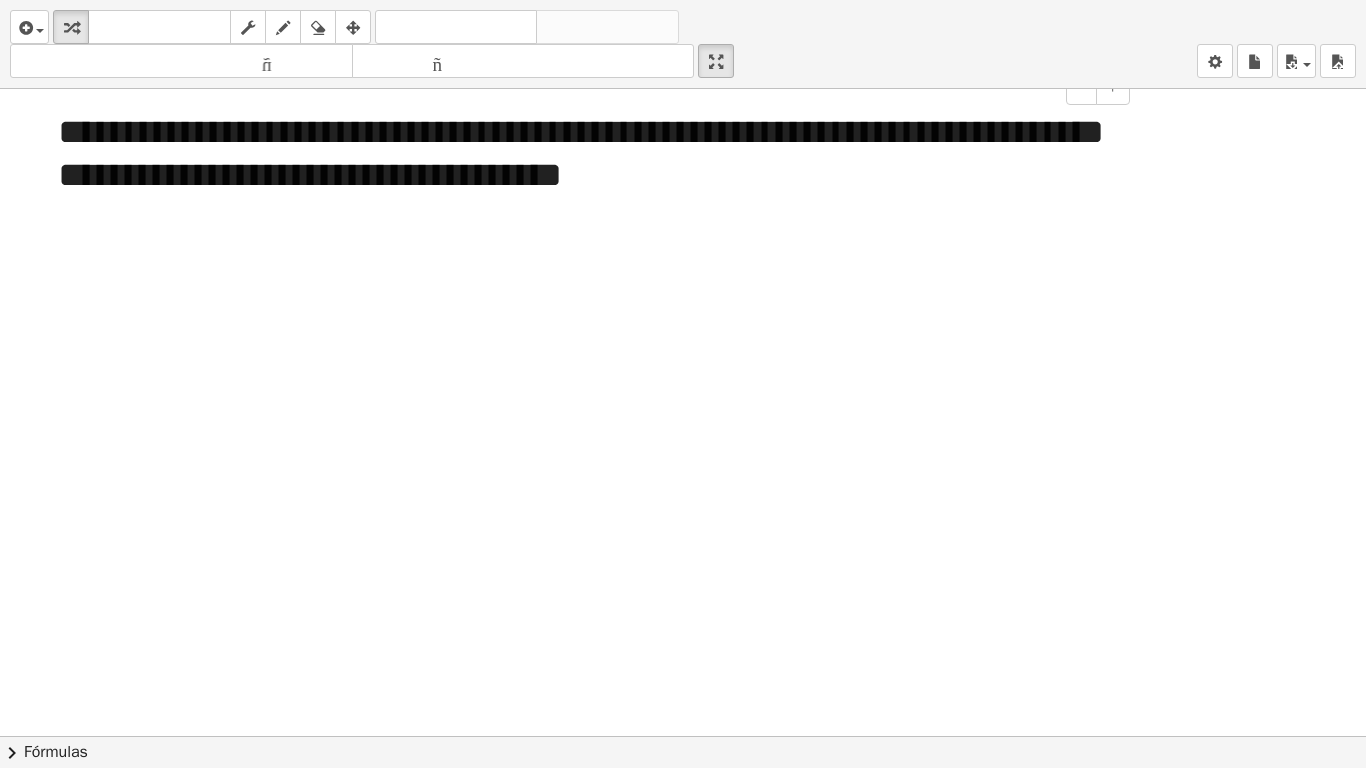 click at bounding box center [683, 736] 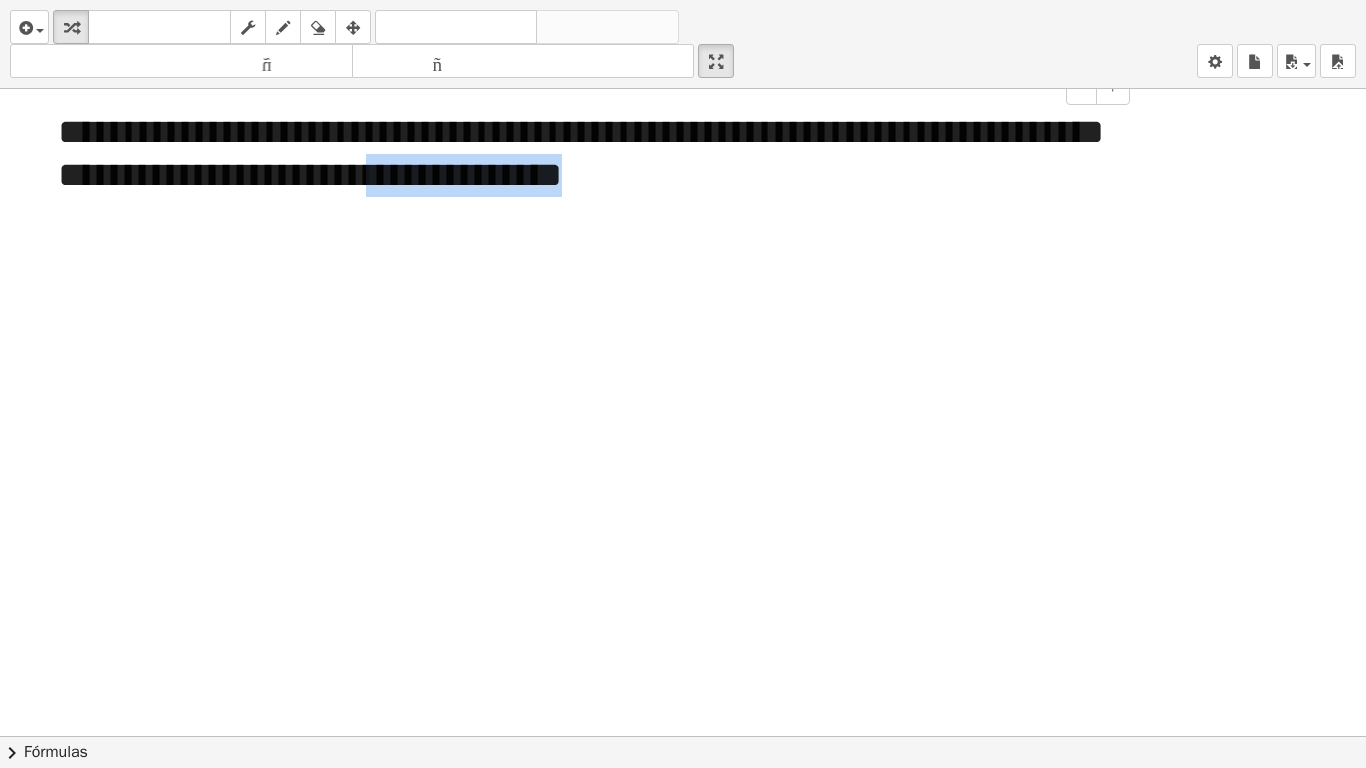 drag, startPoint x: 891, startPoint y: 177, endPoint x: 419, endPoint y: 147, distance: 472.95242 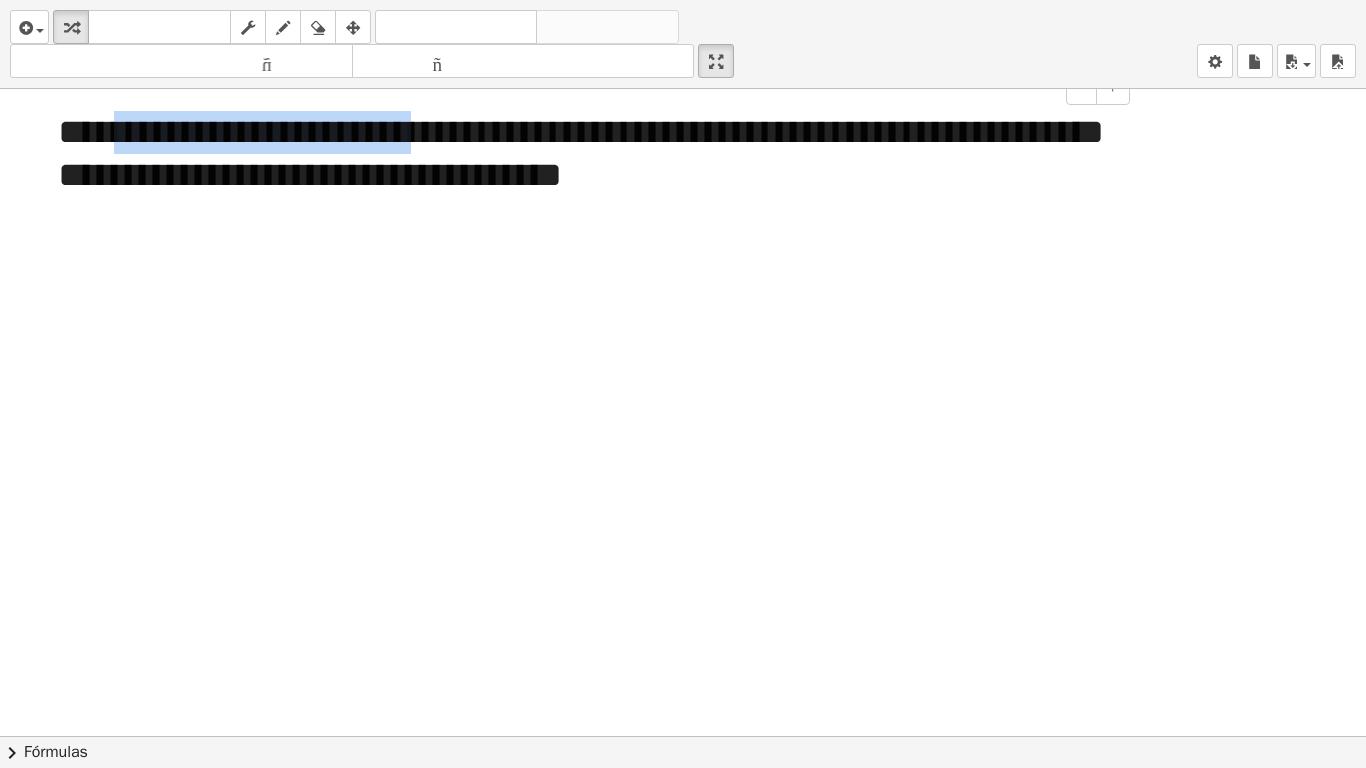drag, startPoint x: 419, startPoint y: 147, endPoint x: 128, endPoint y: 144, distance: 291.01547 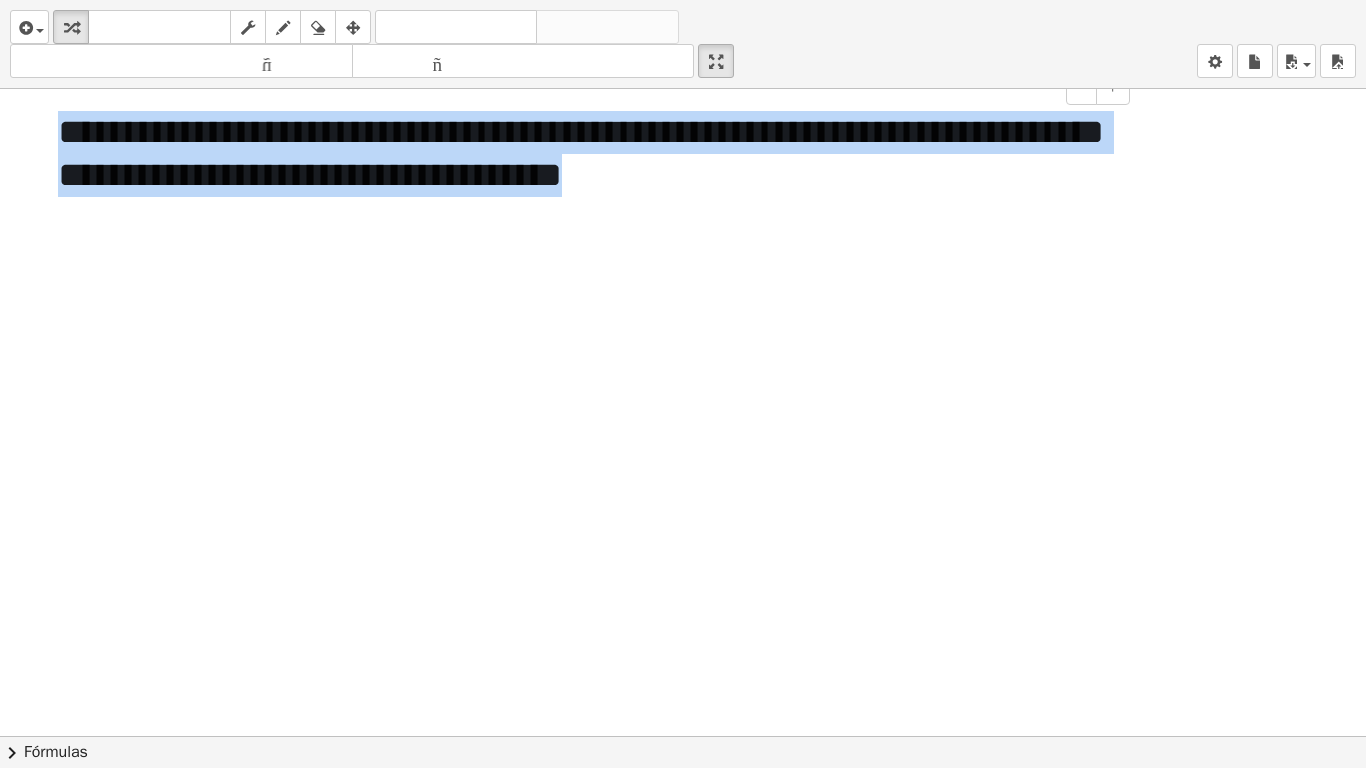 drag, startPoint x: 134, startPoint y: 144, endPoint x: 965, endPoint y: 193, distance: 832.4434 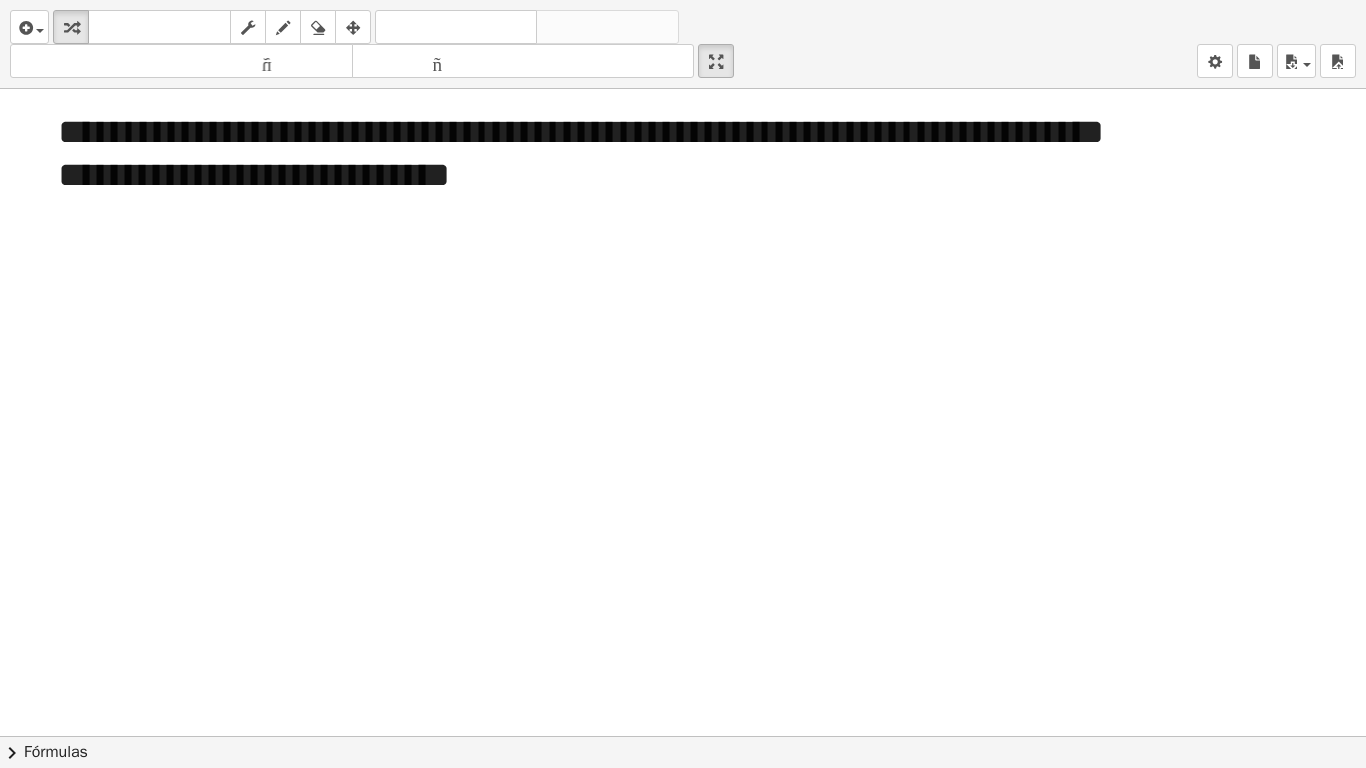 click at bounding box center [683, 736] 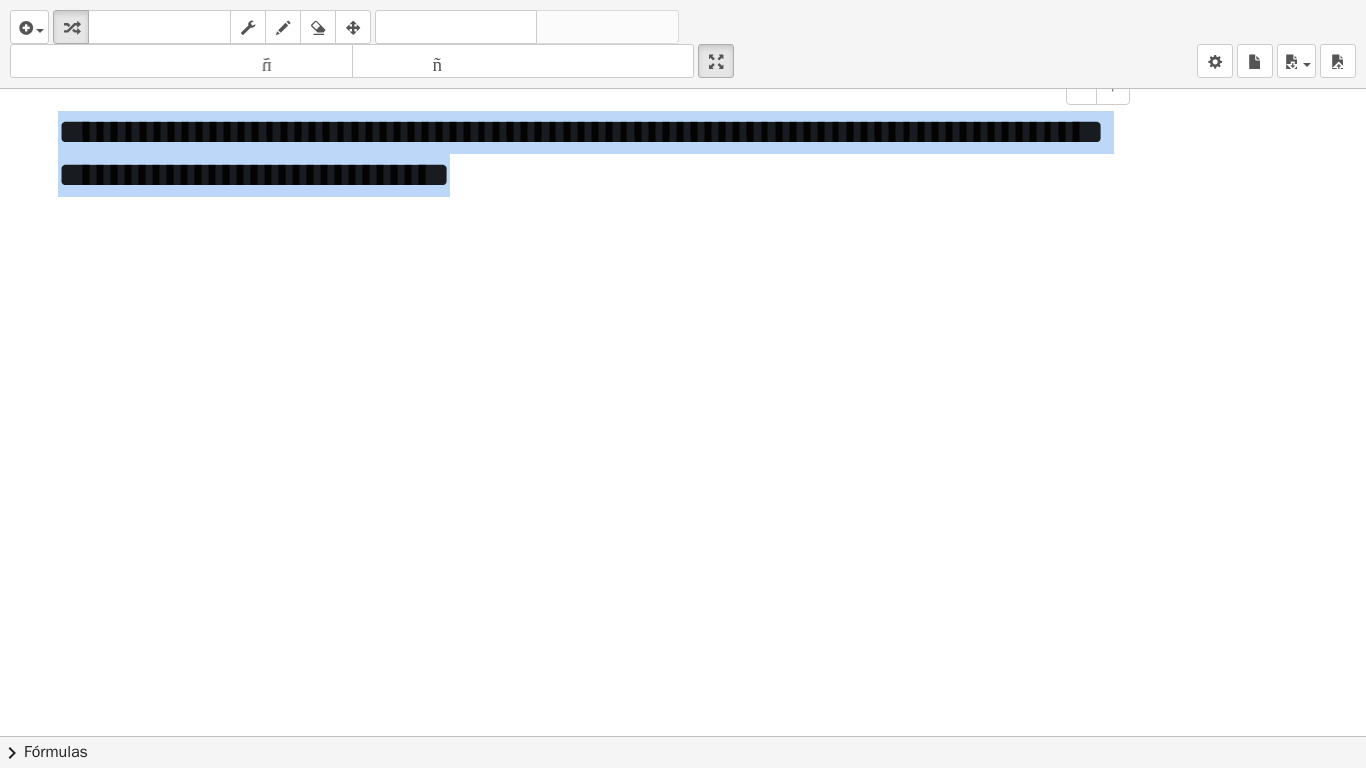 drag, startPoint x: 46, startPoint y: 130, endPoint x: 764, endPoint y: 210, distance: 722.44305 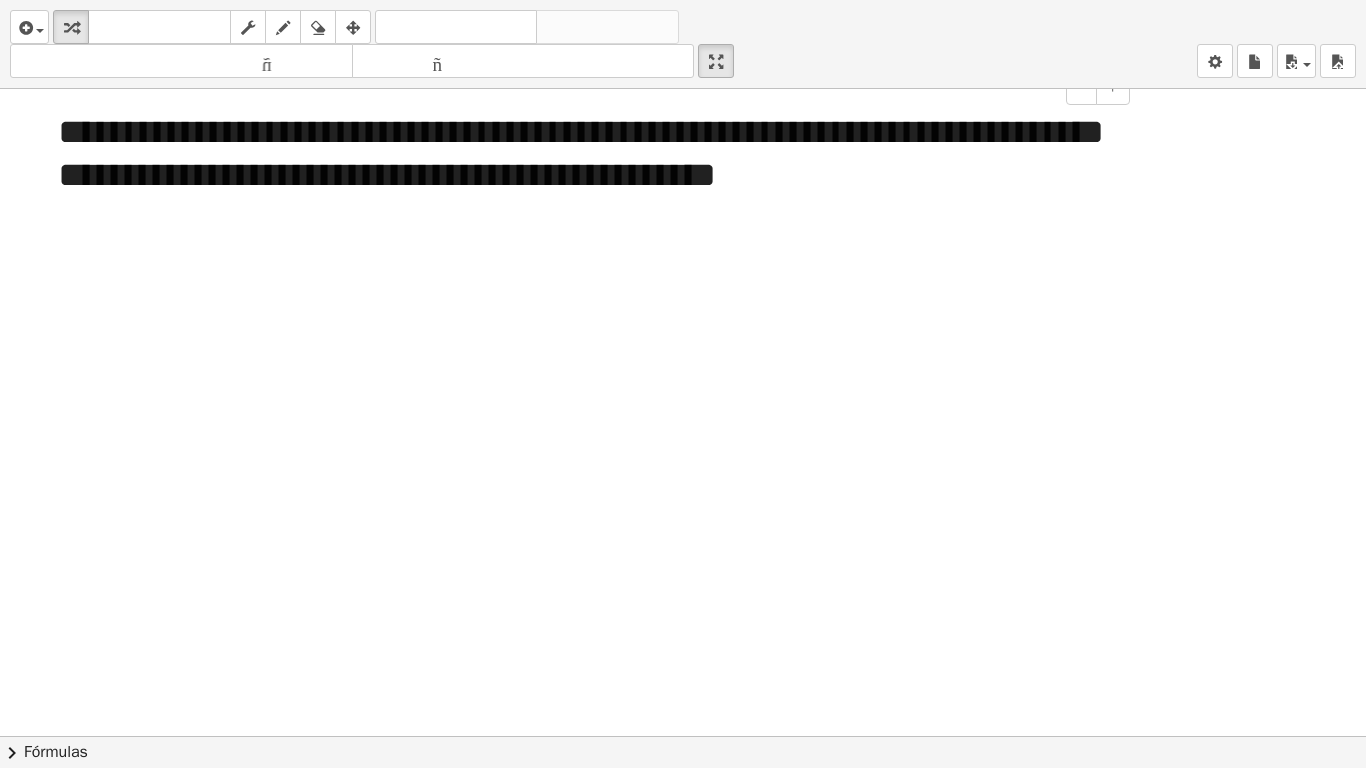 click at bounding box center [683, 736] 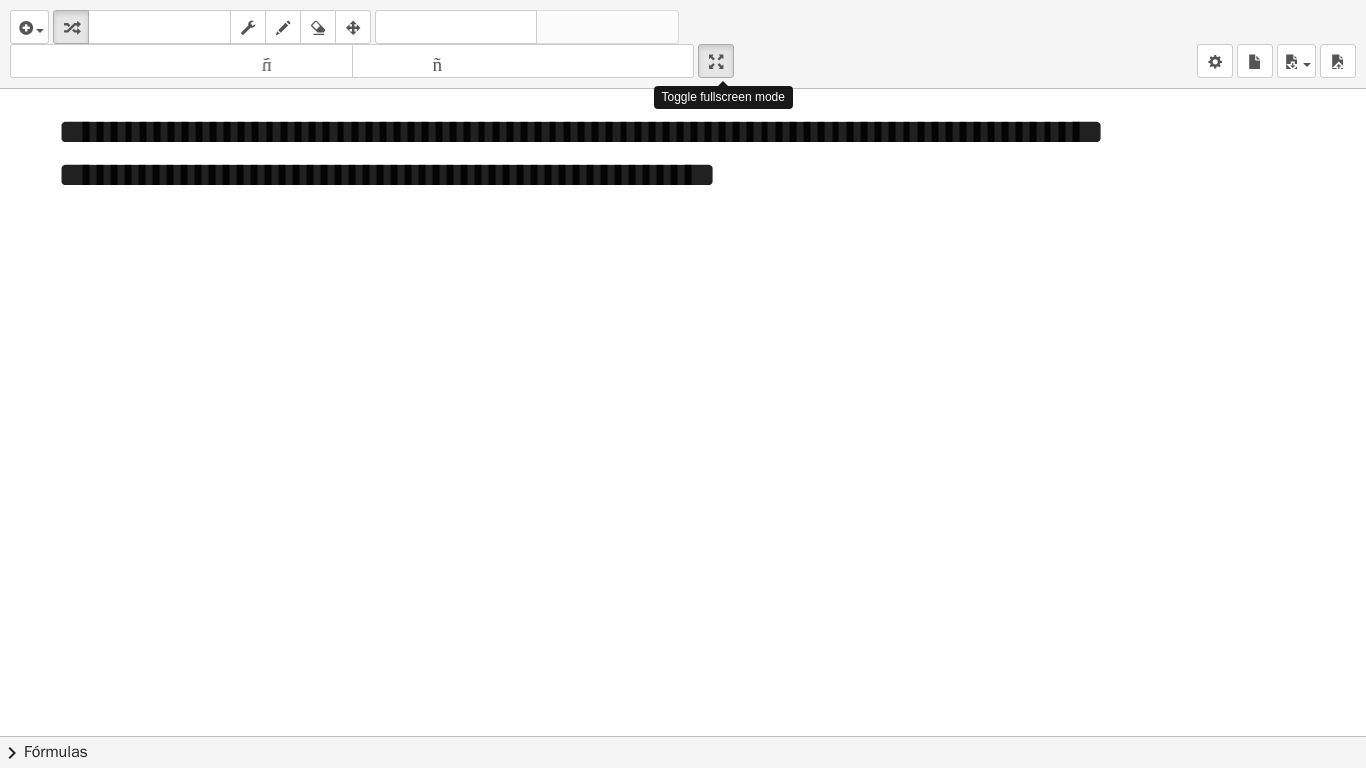 drag, startPoint x: 725, startPoint y: 58, endPoint x: 725, endPoint y: -29, distance: 87 